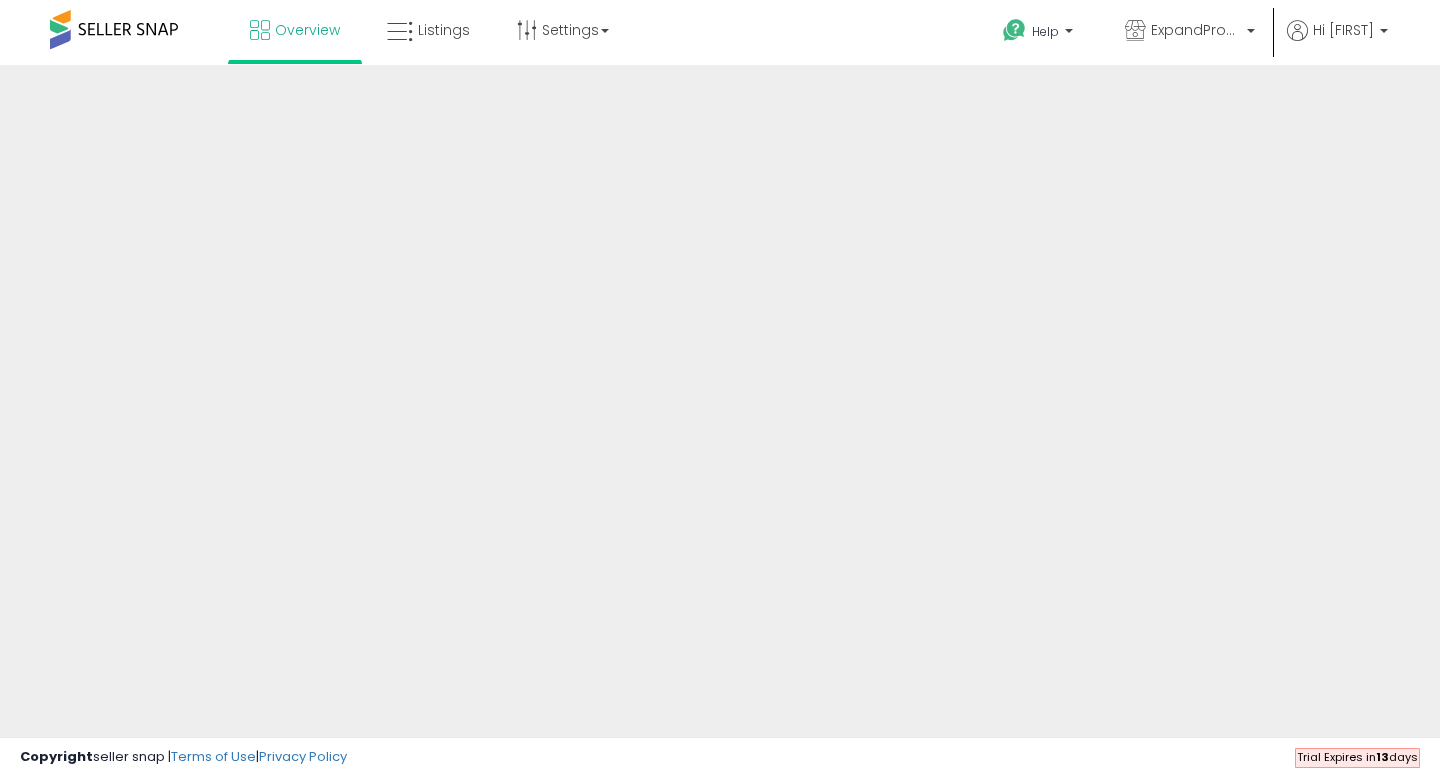 scroll, scrollTop: 0, scrollLeft: 0, axis: both 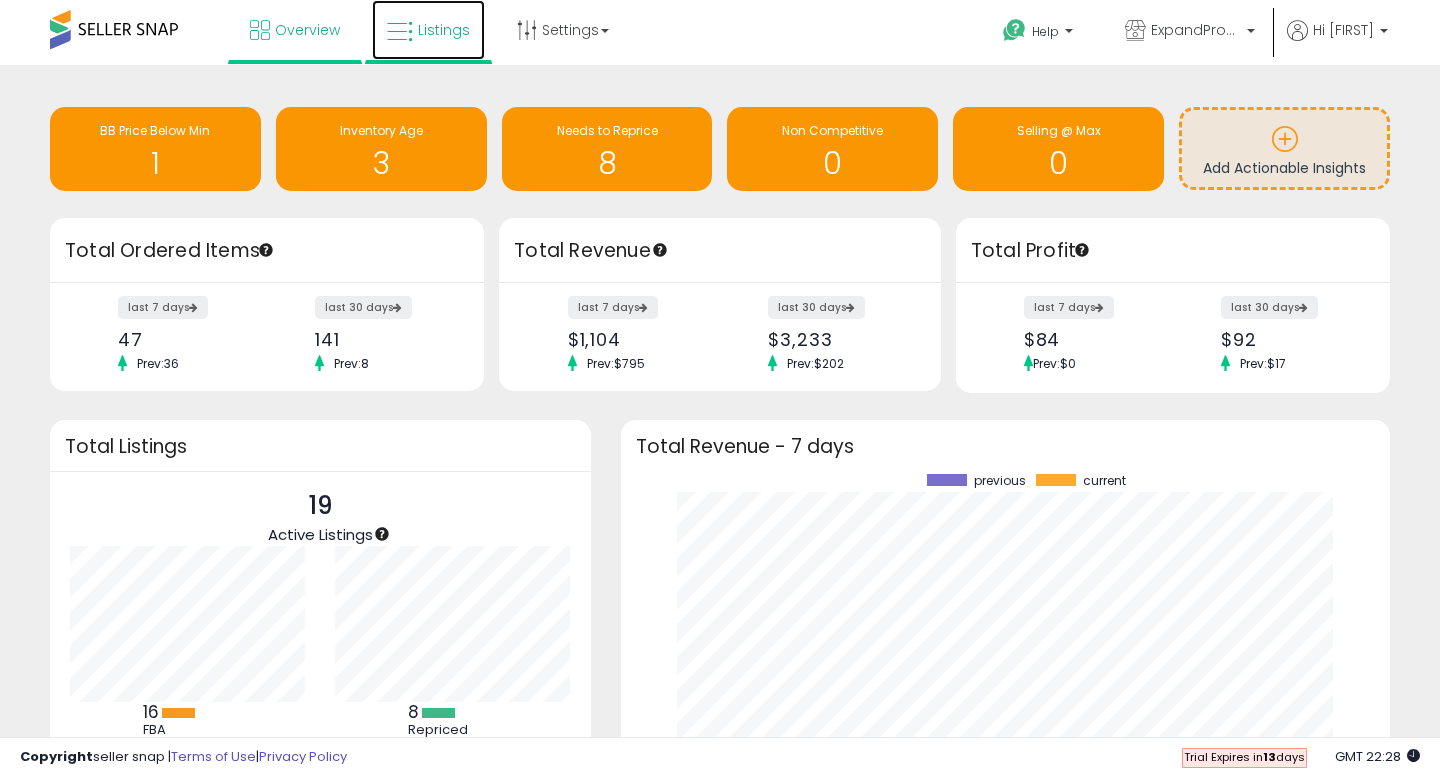 click on "Listings" at bounding box center [444, 30] 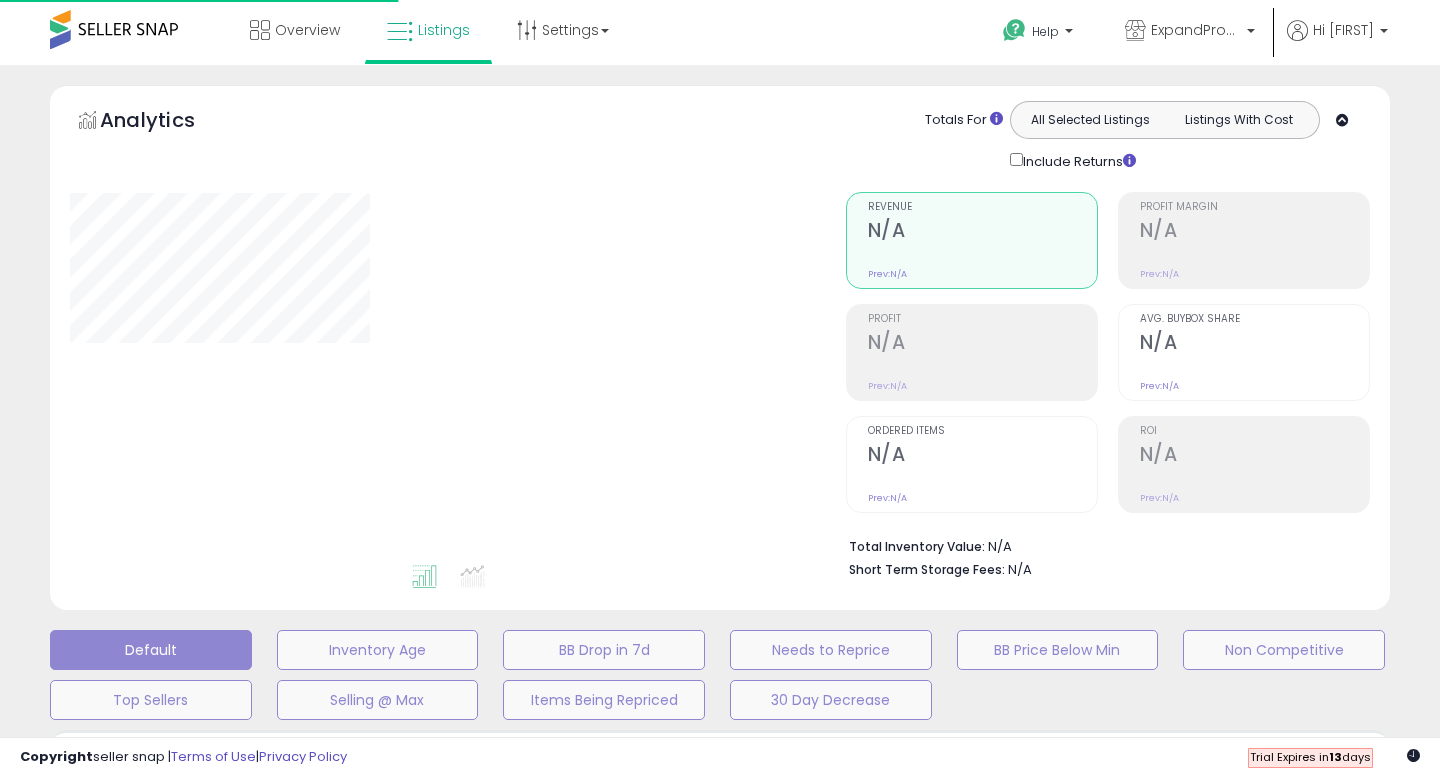 scroll, scrollTop: 0, scrollLeft: 0, axis: both 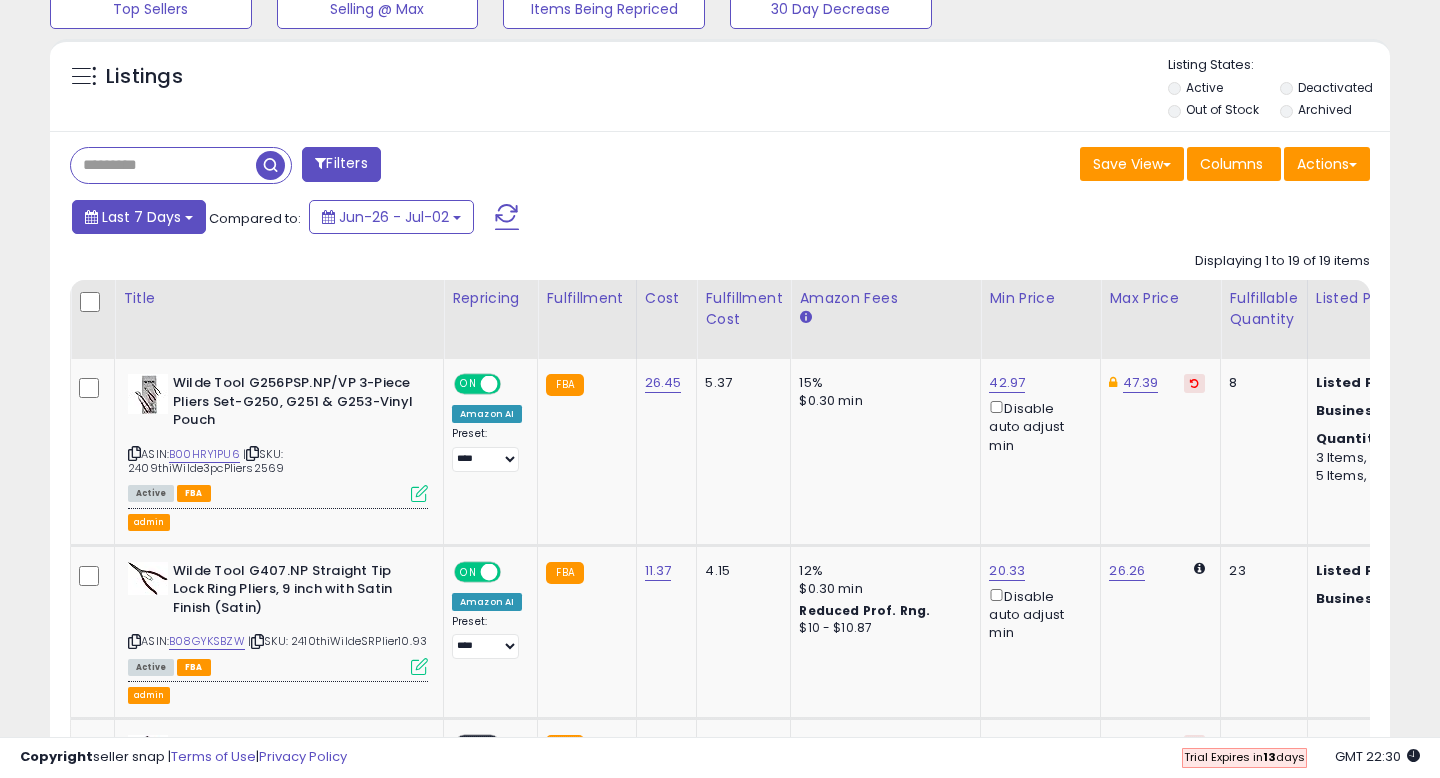 click on "Last 7 Days" at bounding box center [141, 217] 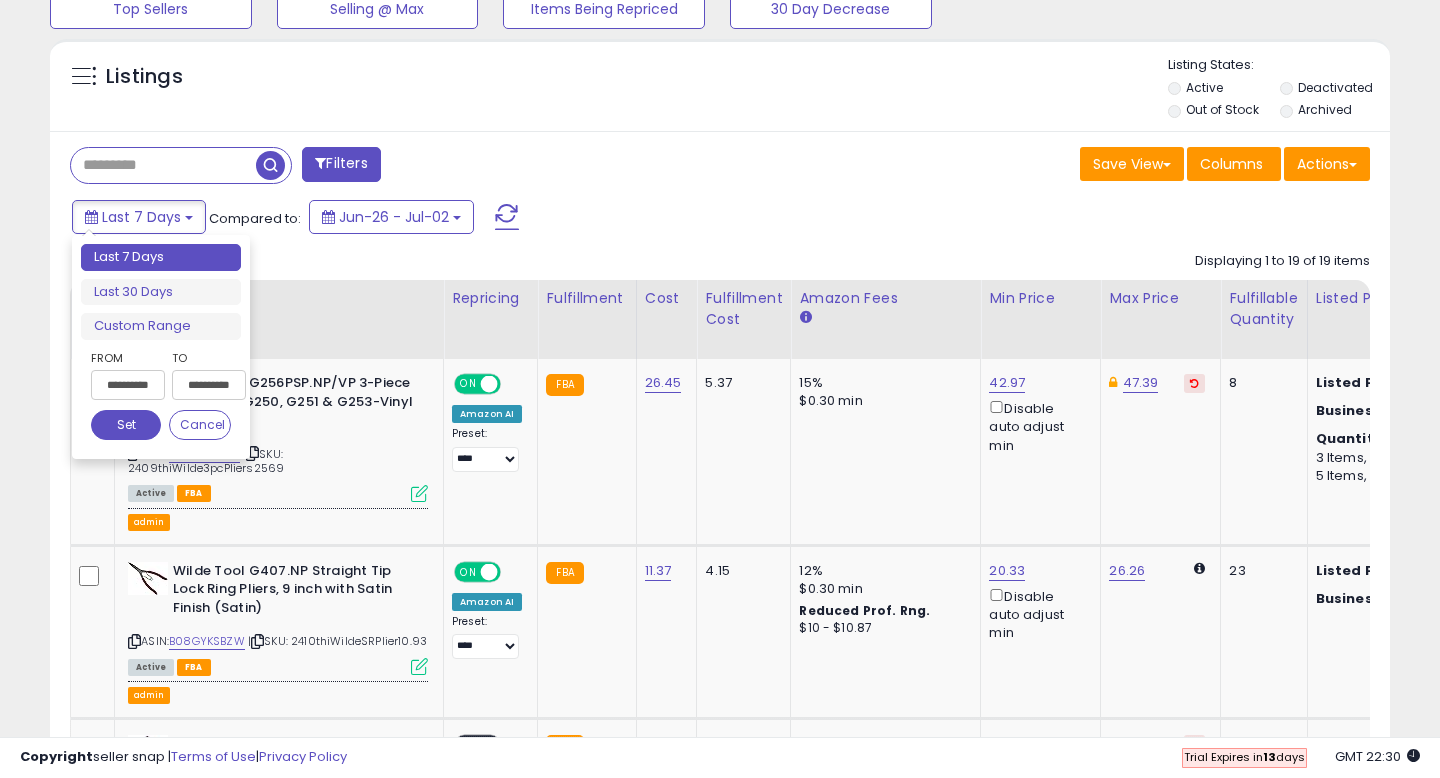 click on "**********" at bounding box center (128, 385) 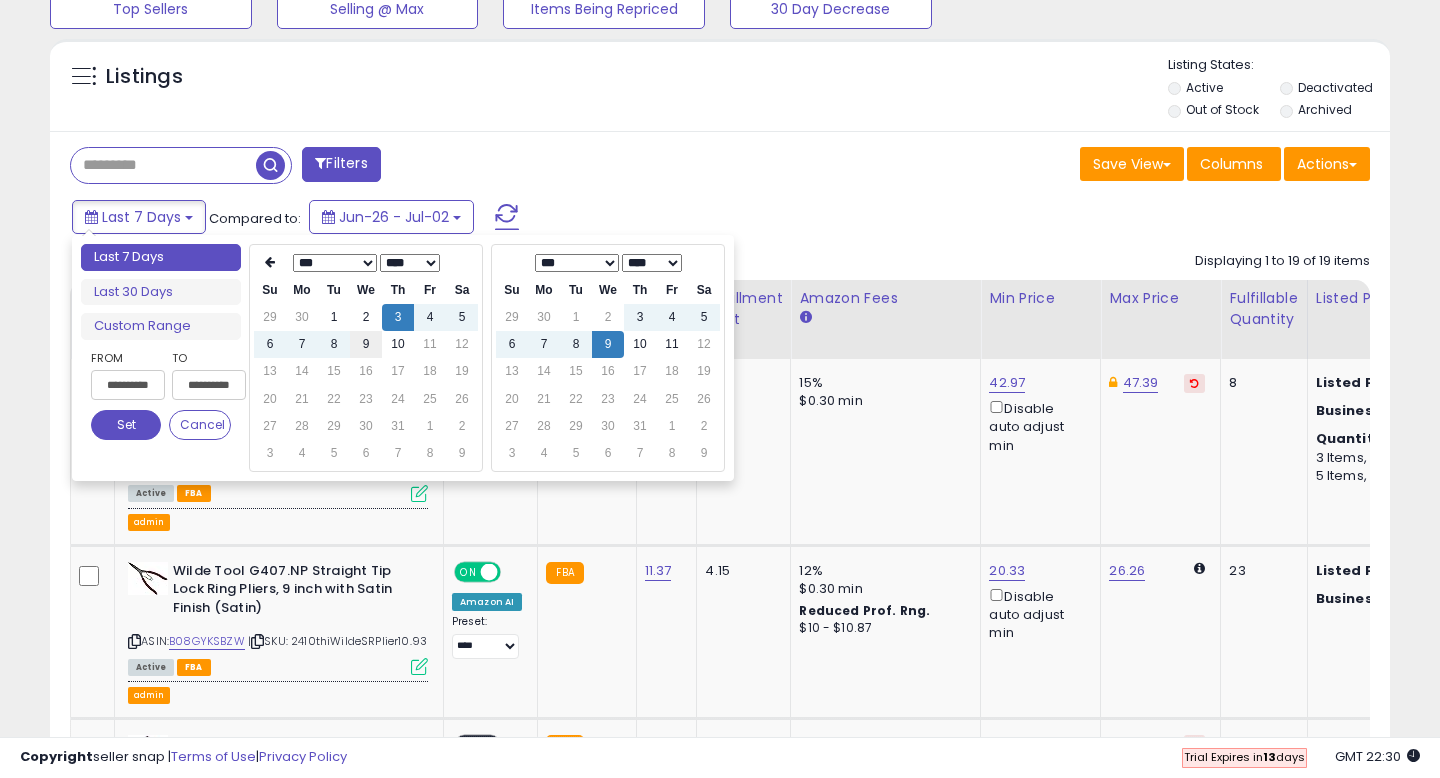 click on "9" at bounding box center [366, 344] 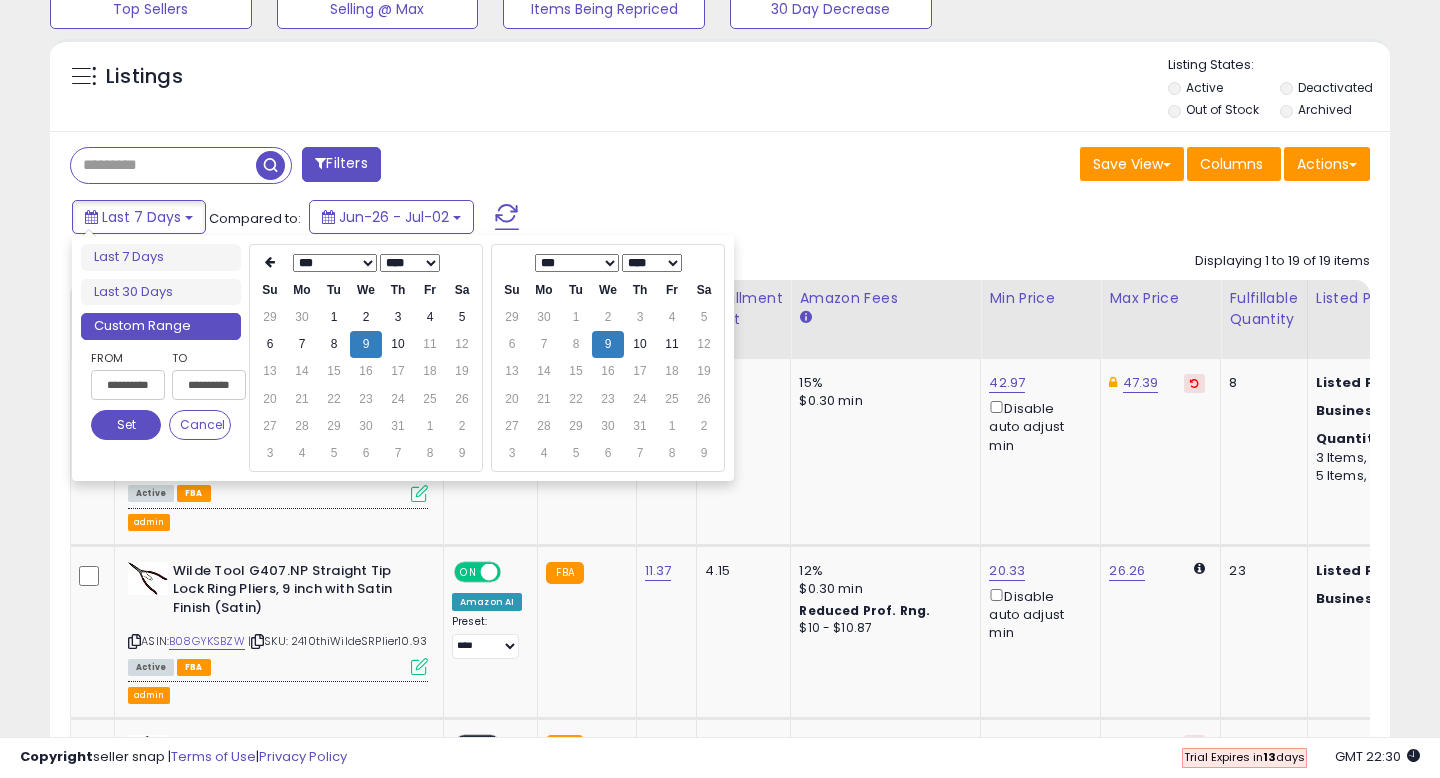 type on "**********" 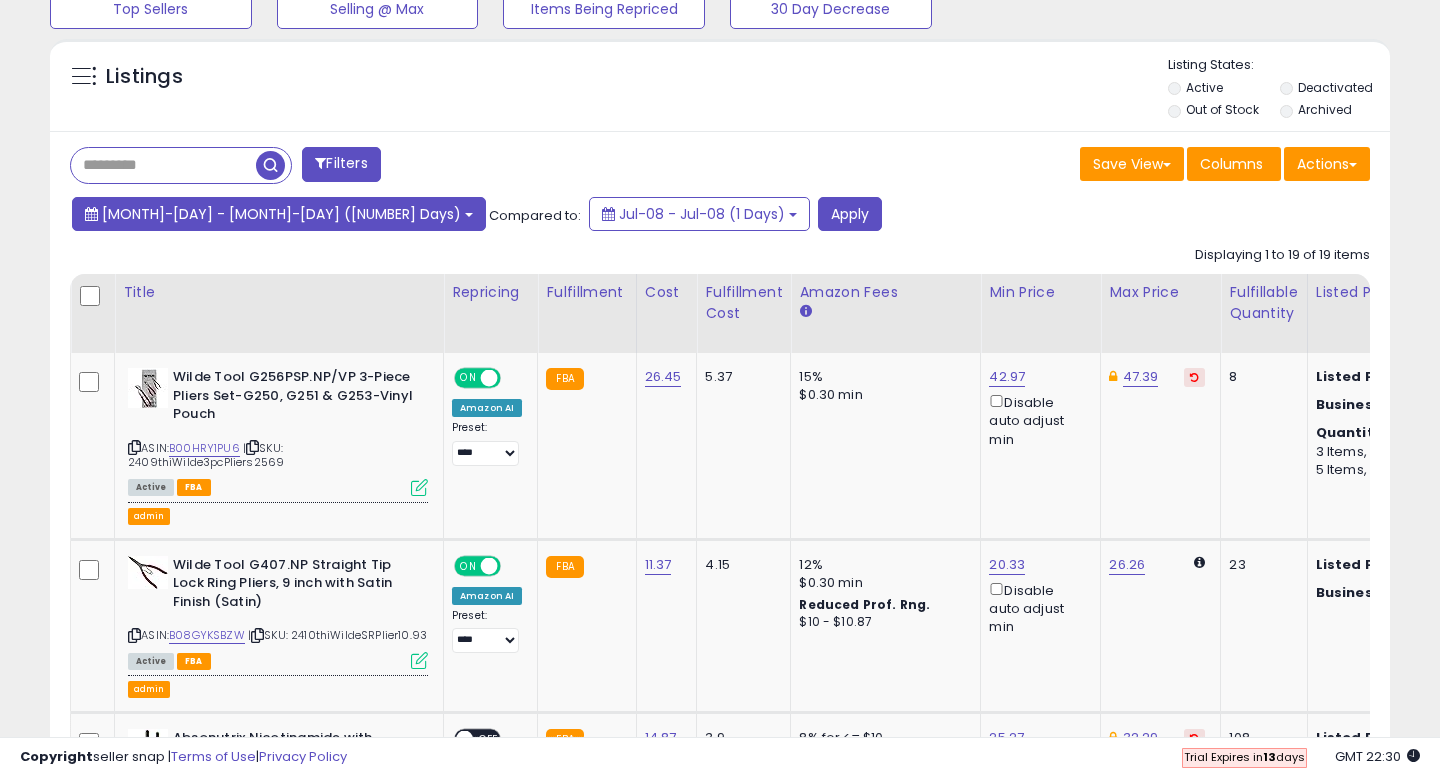 click on "Jul-09 - Jul-09 (1 Days)" at bounding box center (281, 214) 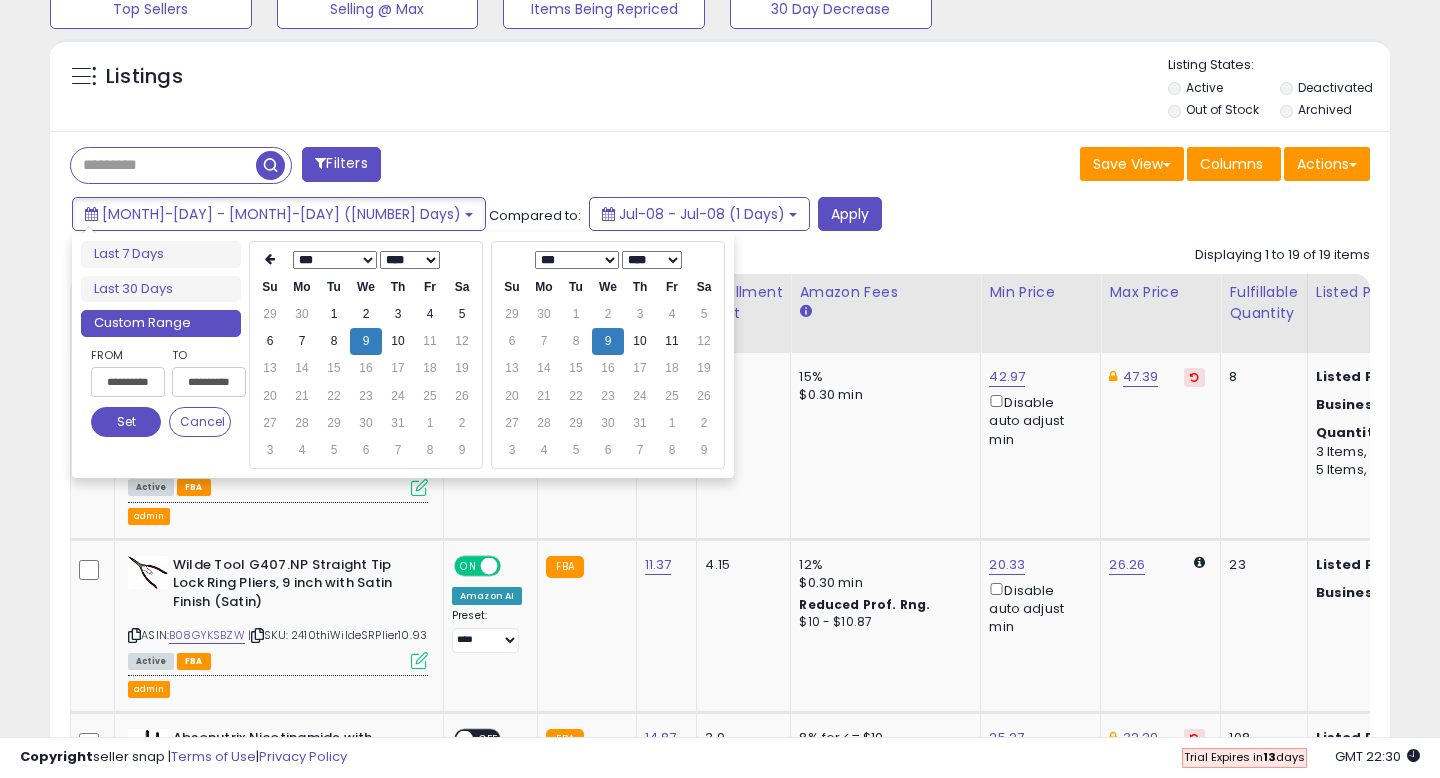 click on "**********" at bounding box center [128, 382] 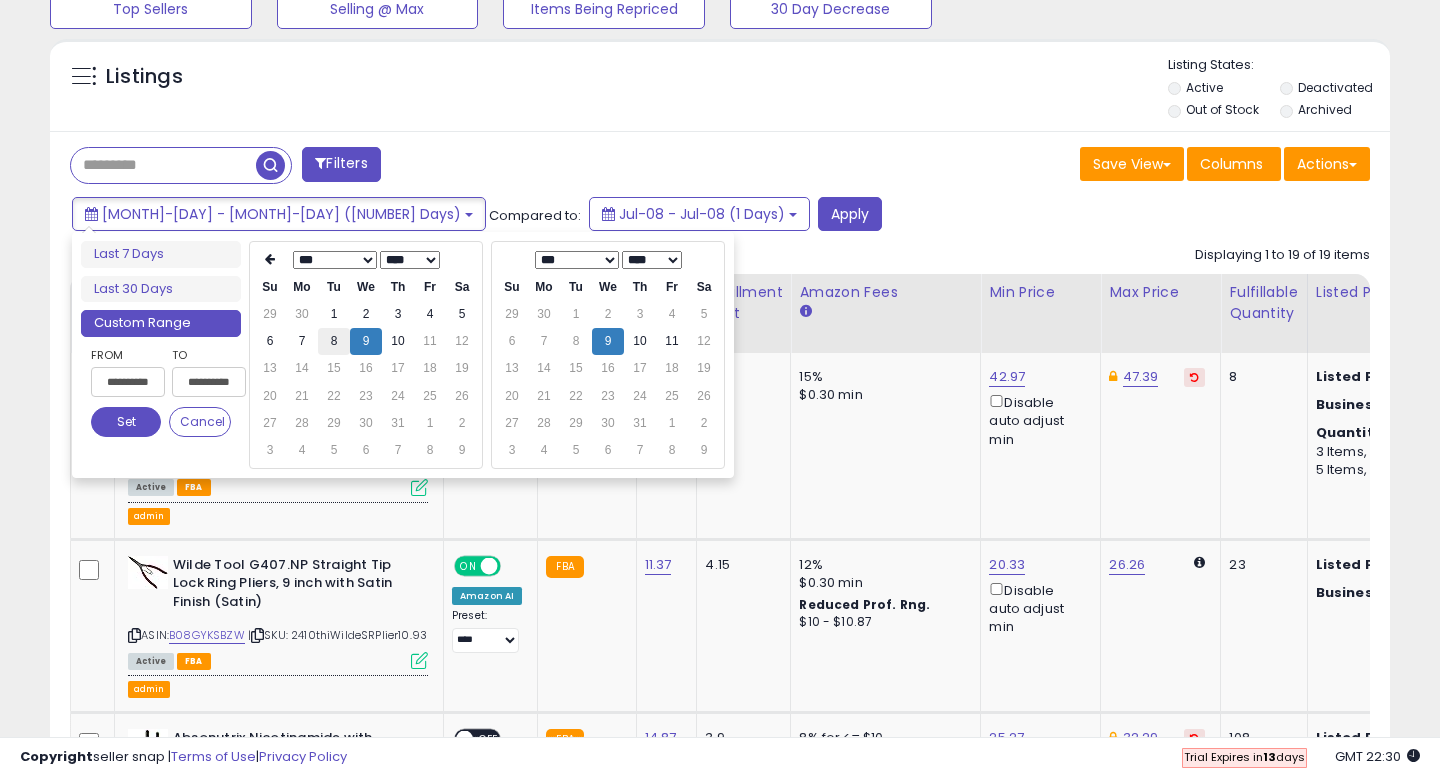 click on "8" at bounding box center (334, 341) 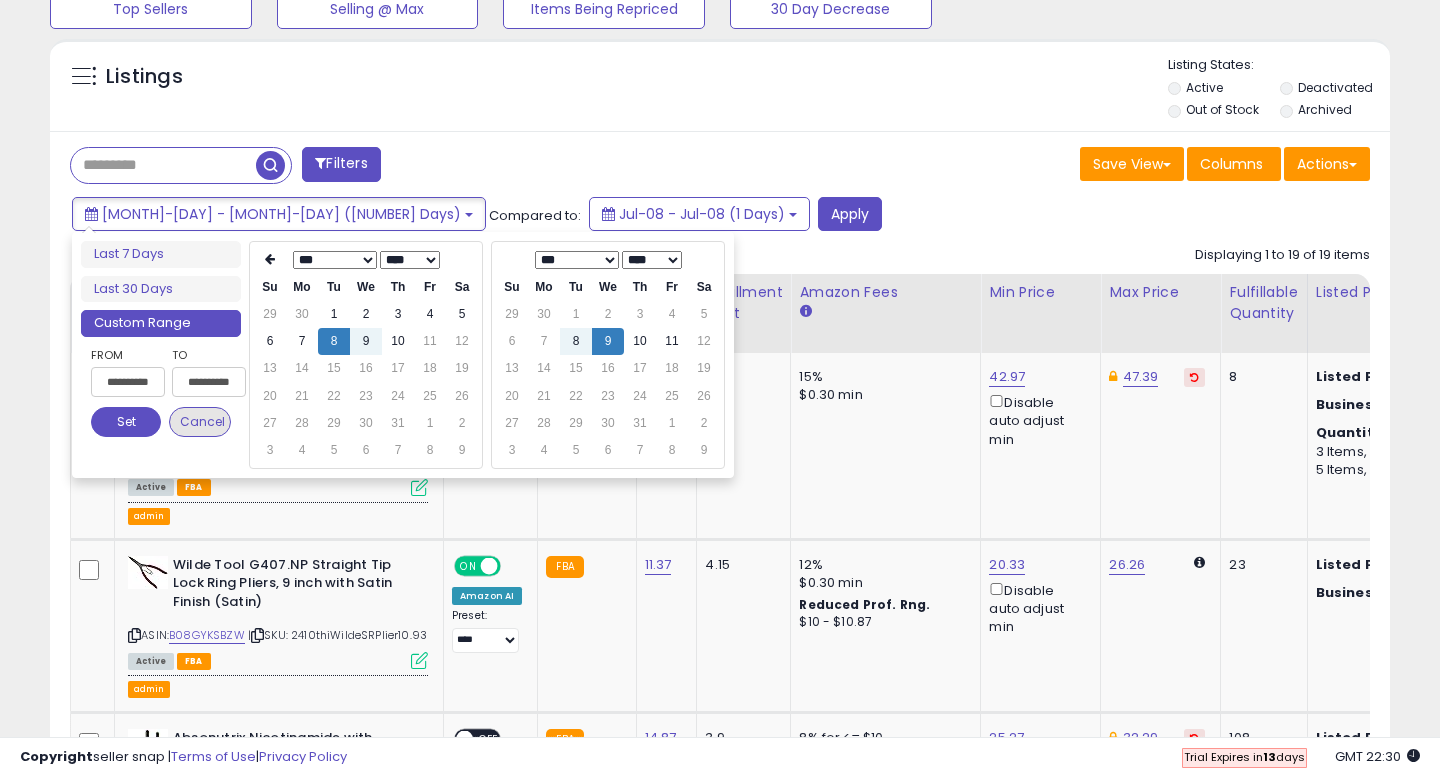 type on "**********" 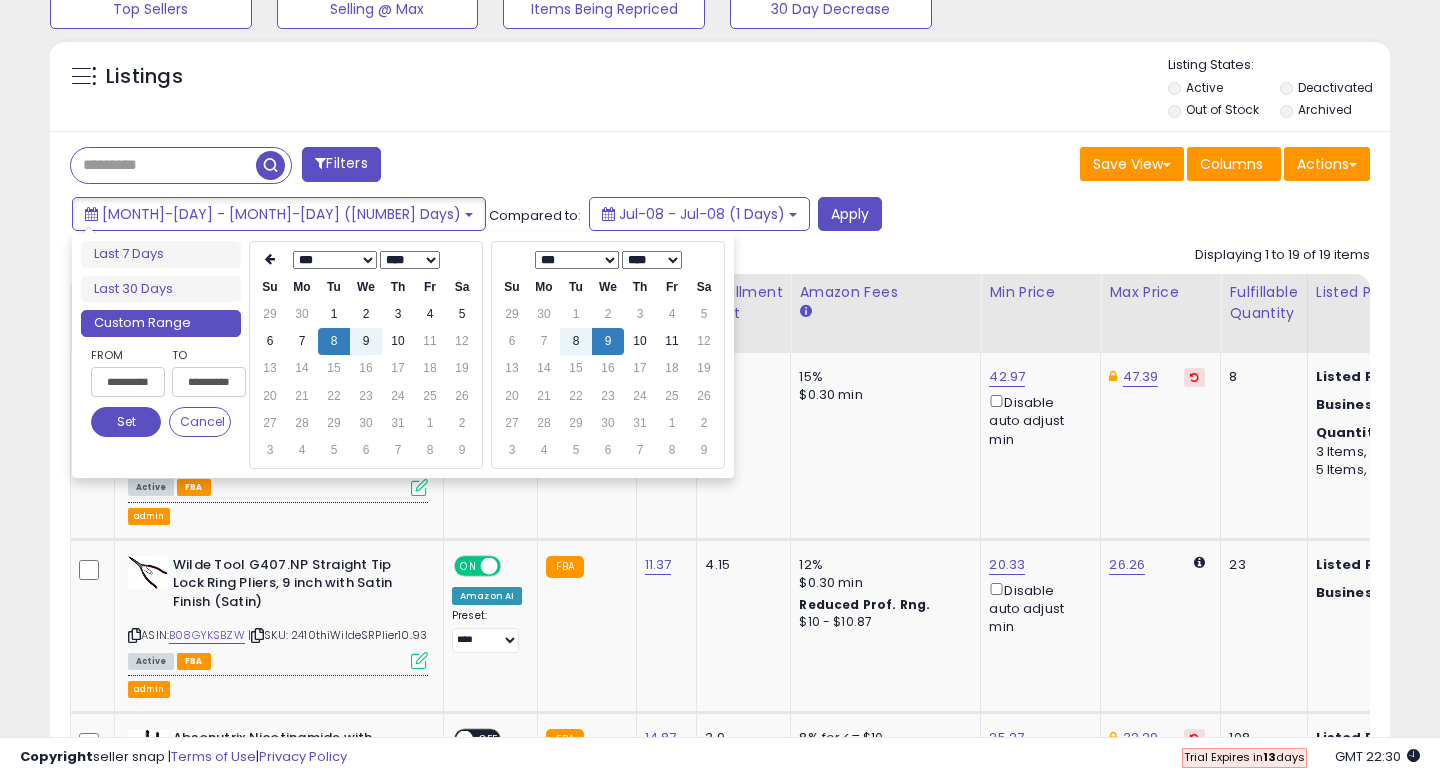 click on "Set" at bounding box center [126, 422] 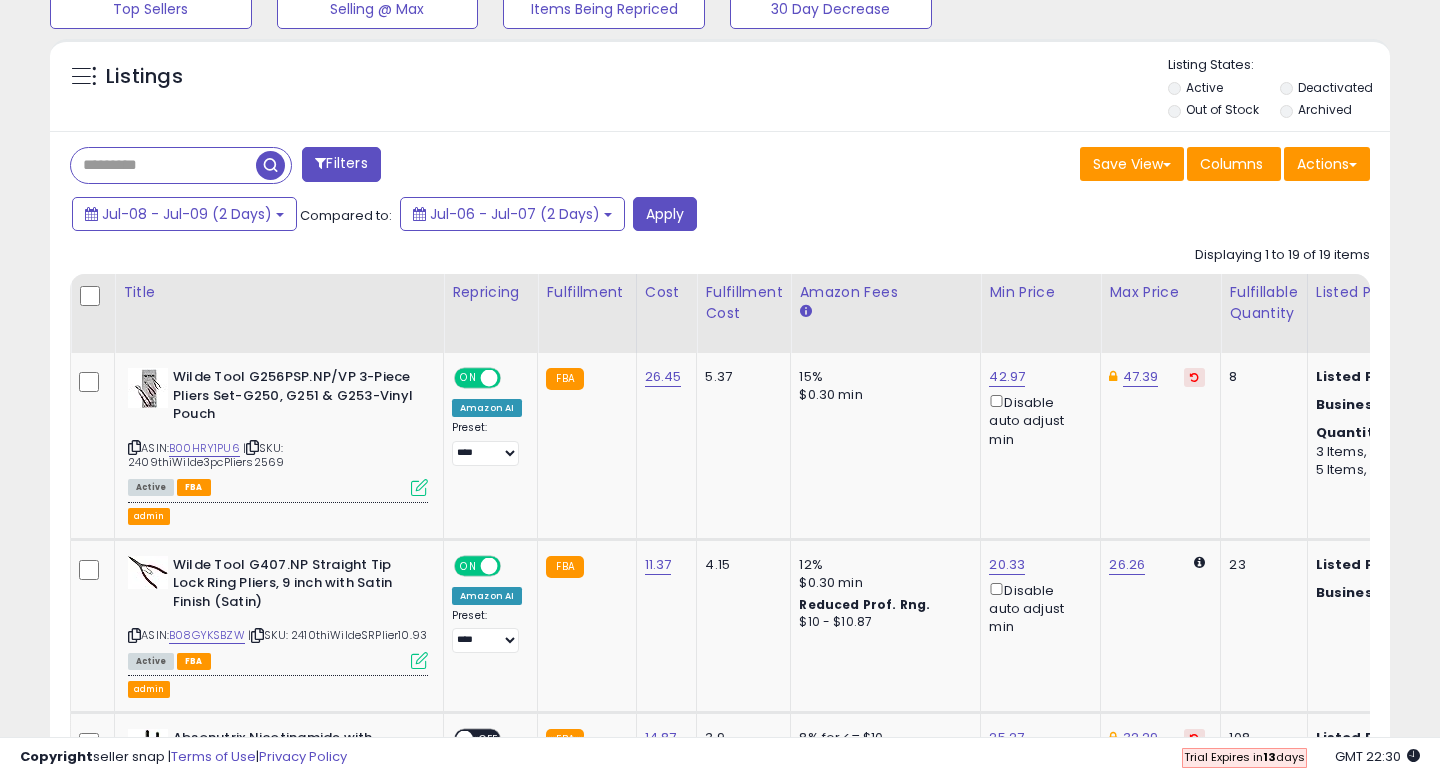click on "Filters" at bounding box center (341, 164) 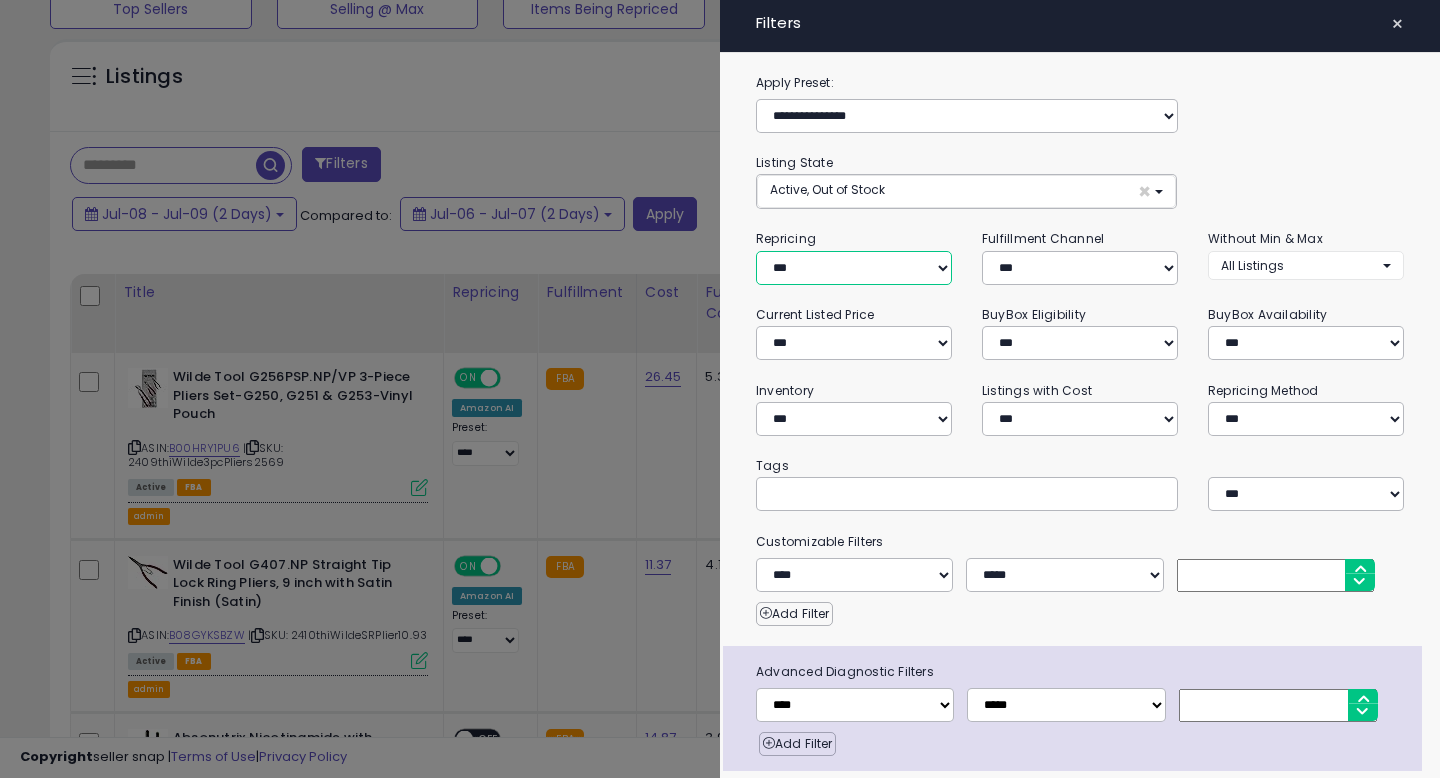 click on "**********" at bounding box center (854, 268) 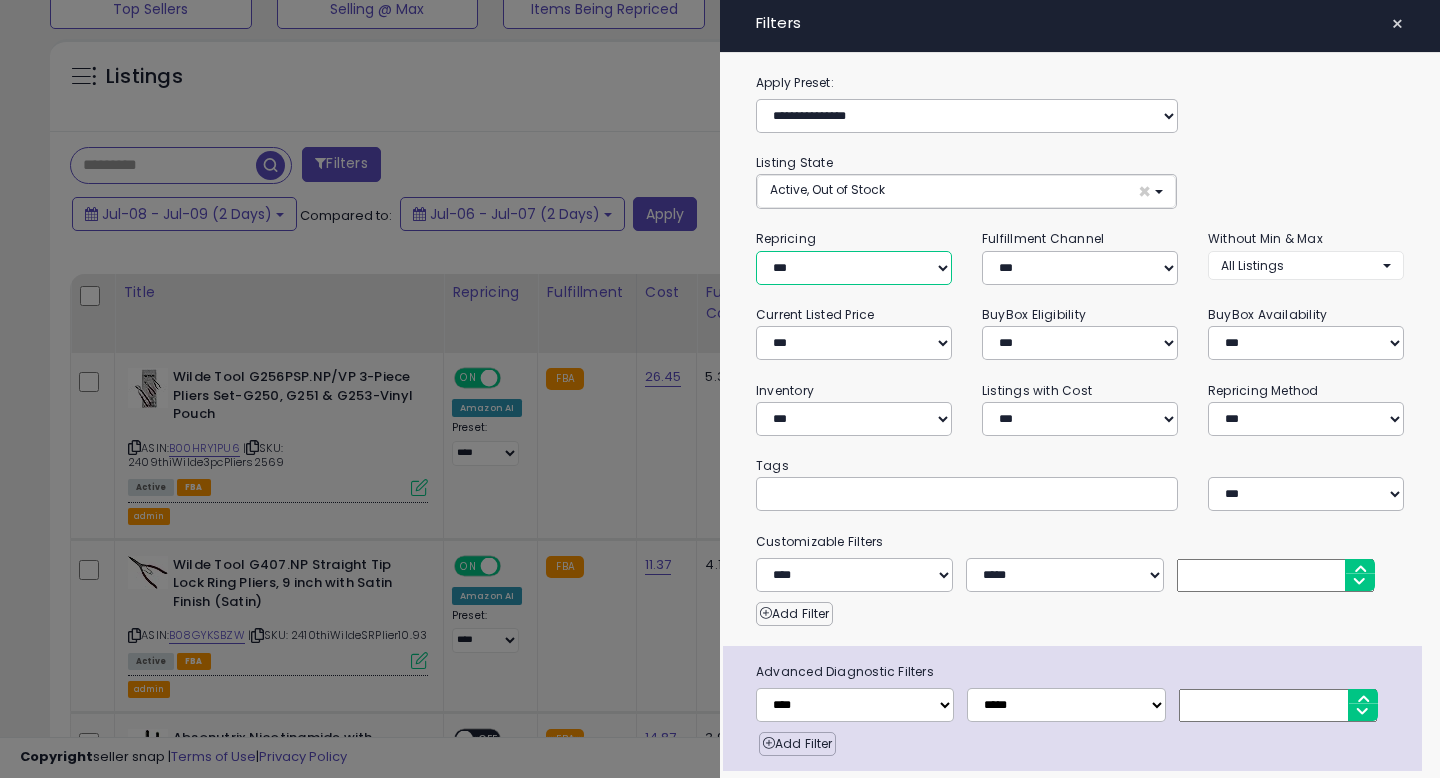 select on "**" 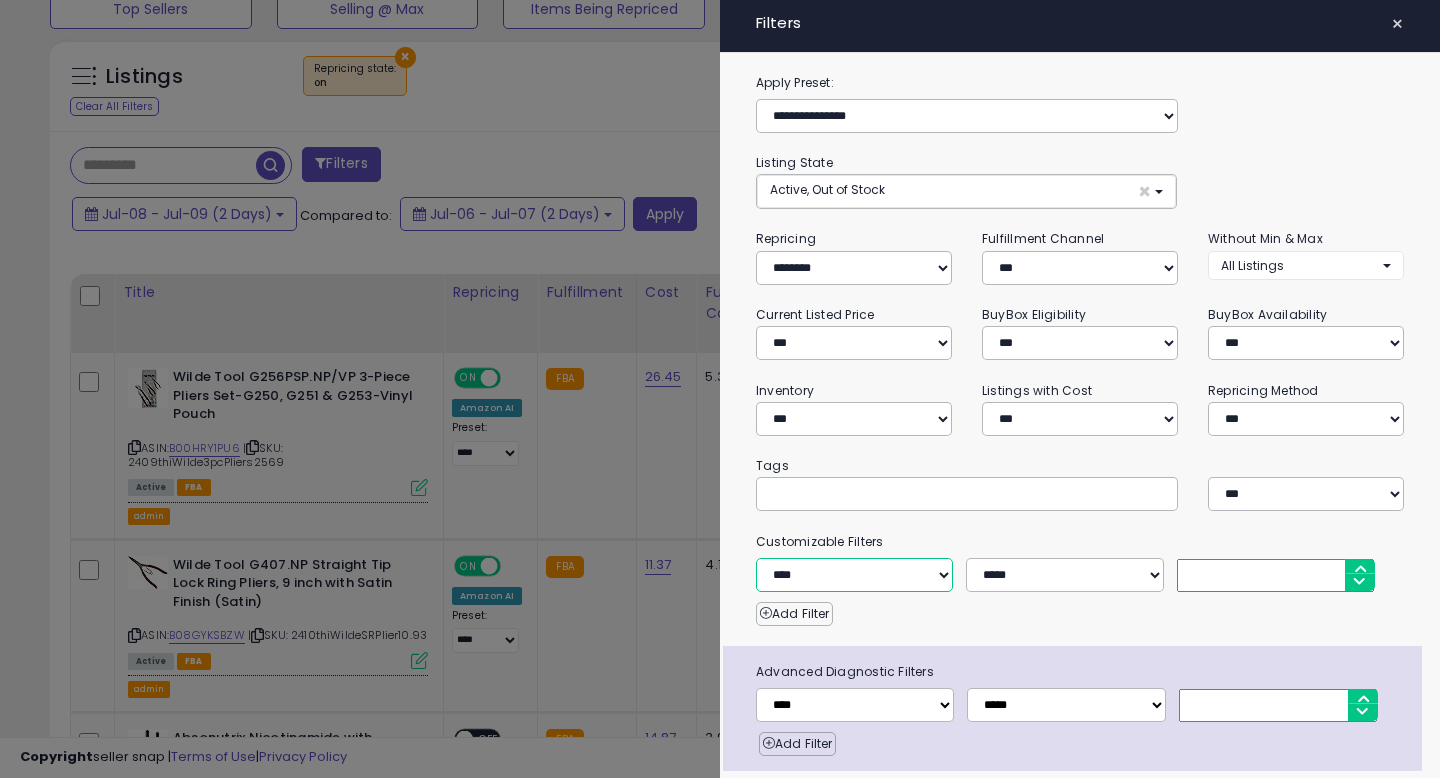 click on "**********" at bounding box center [854, 575] 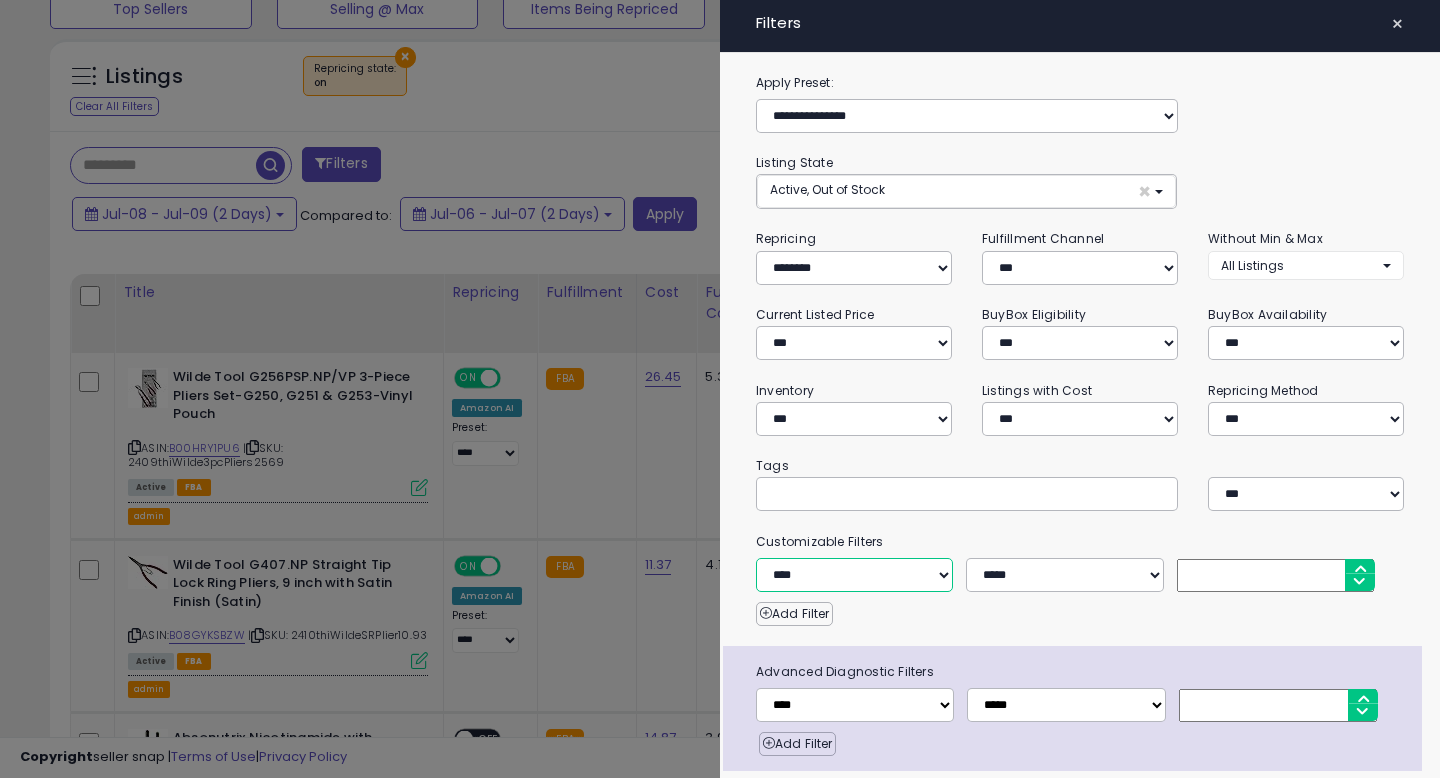 select on "**********" 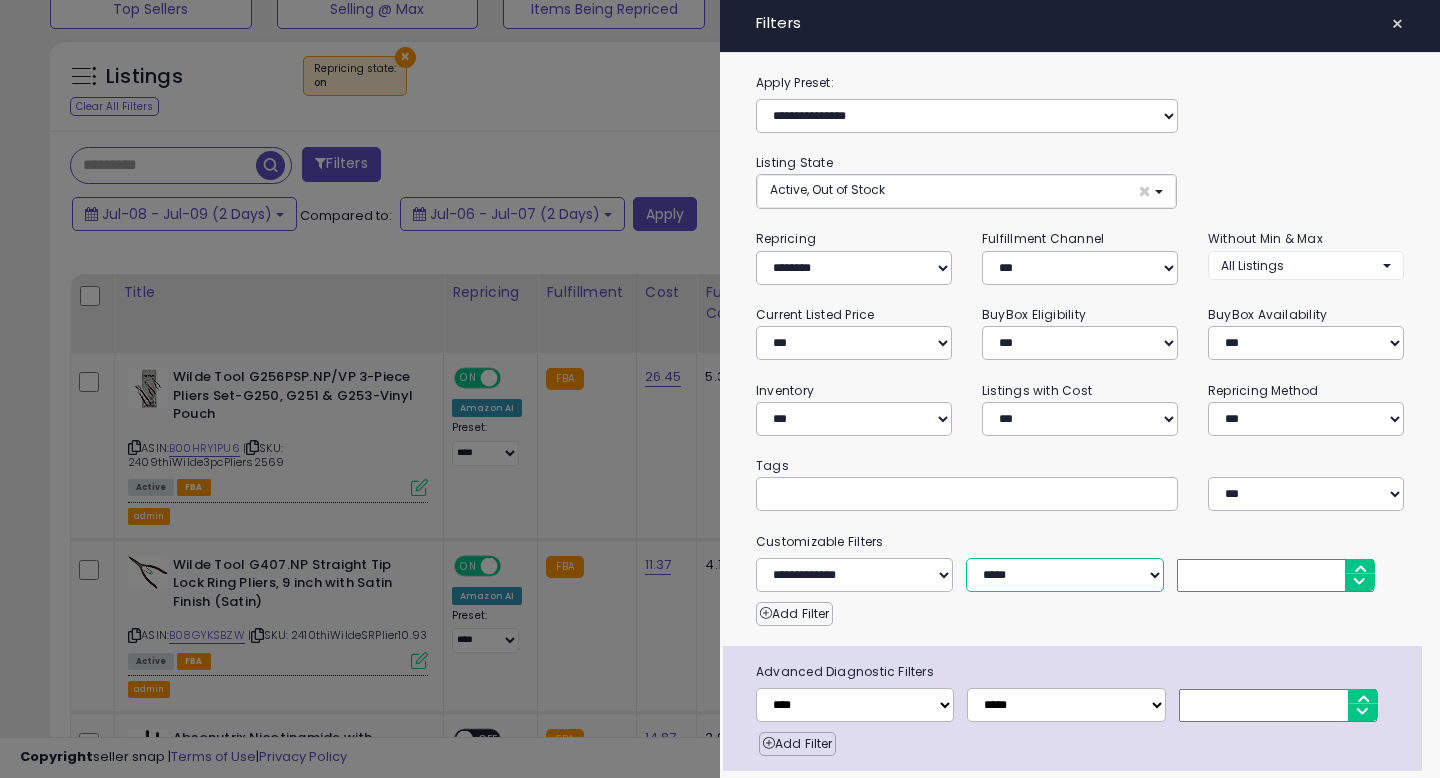 click on "**********" at bounding box center (1064, 575) 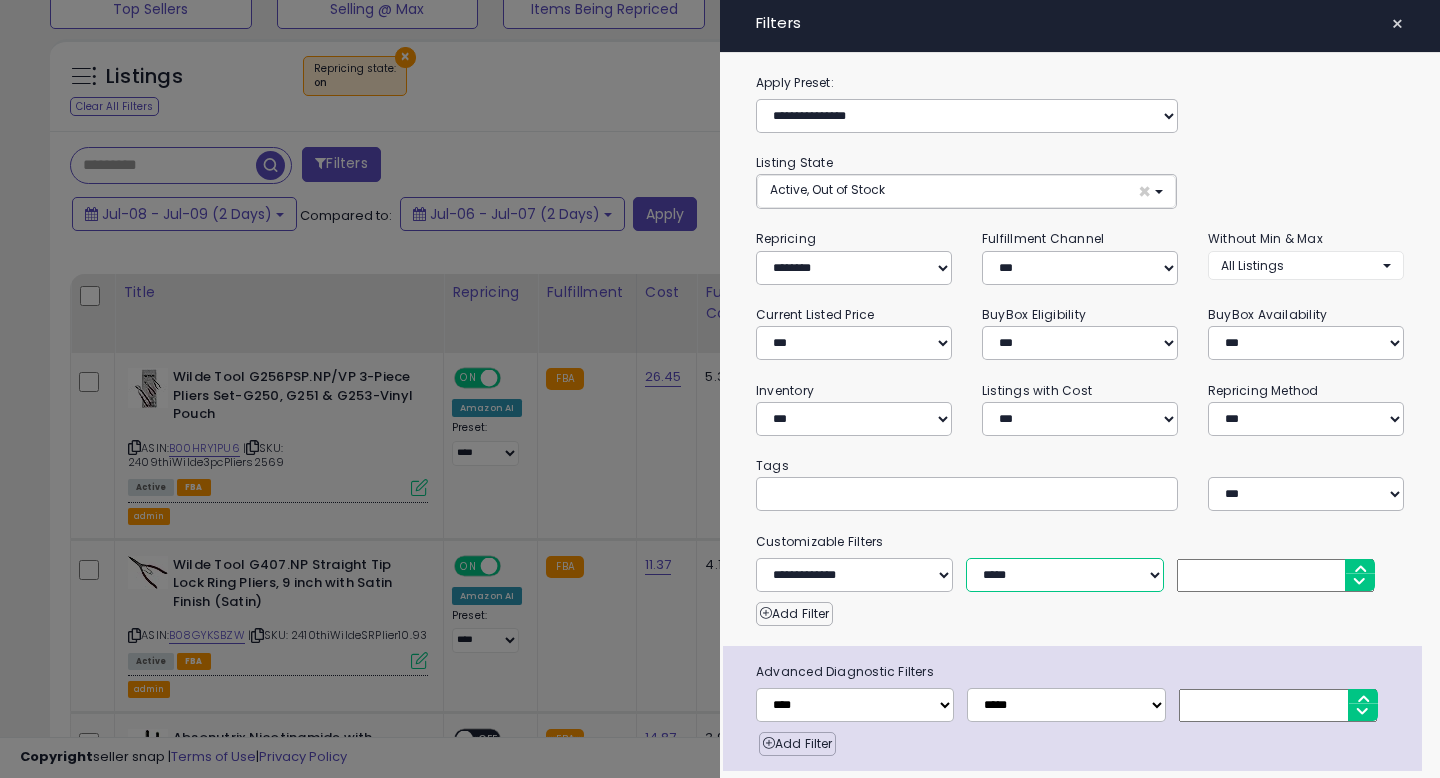 select on "**" 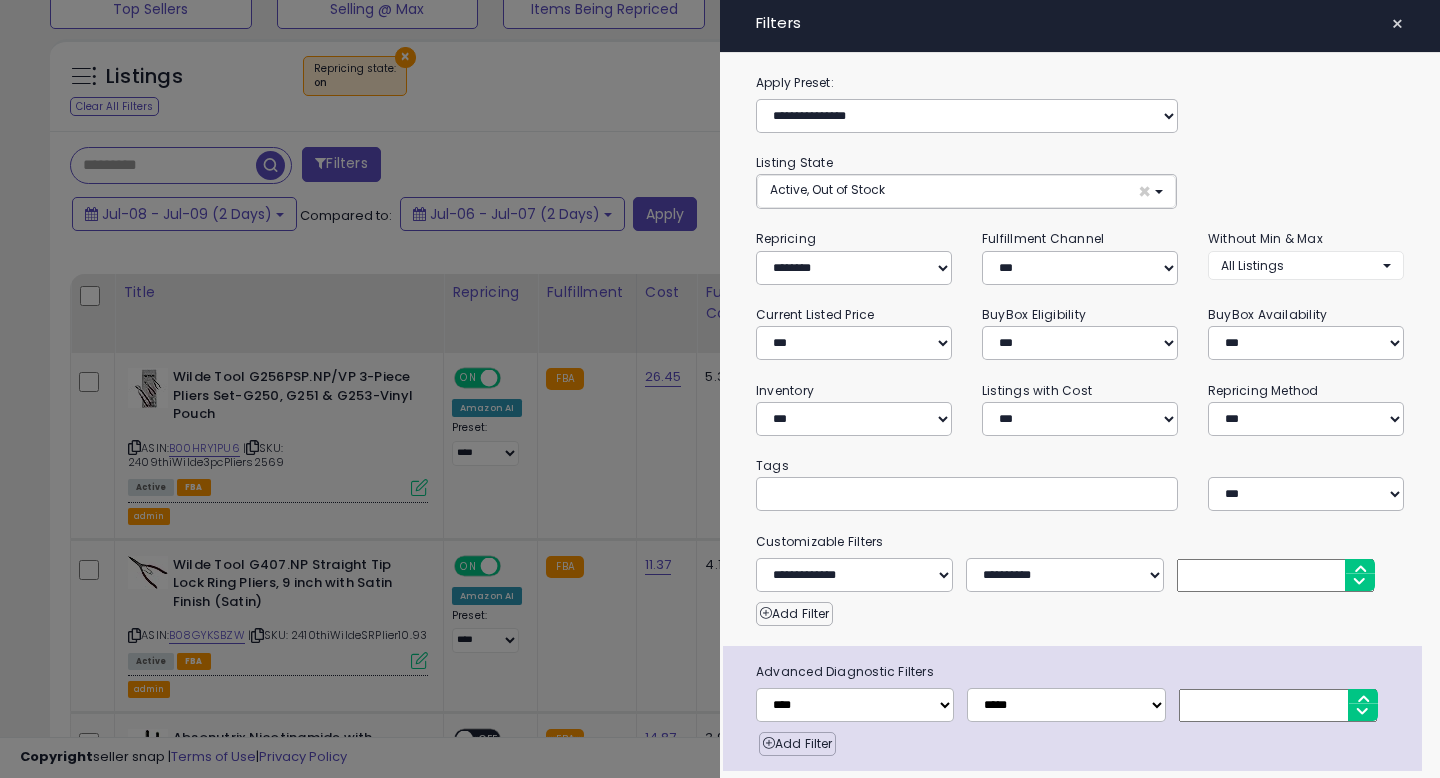 click at bounding box center [1275, 575] 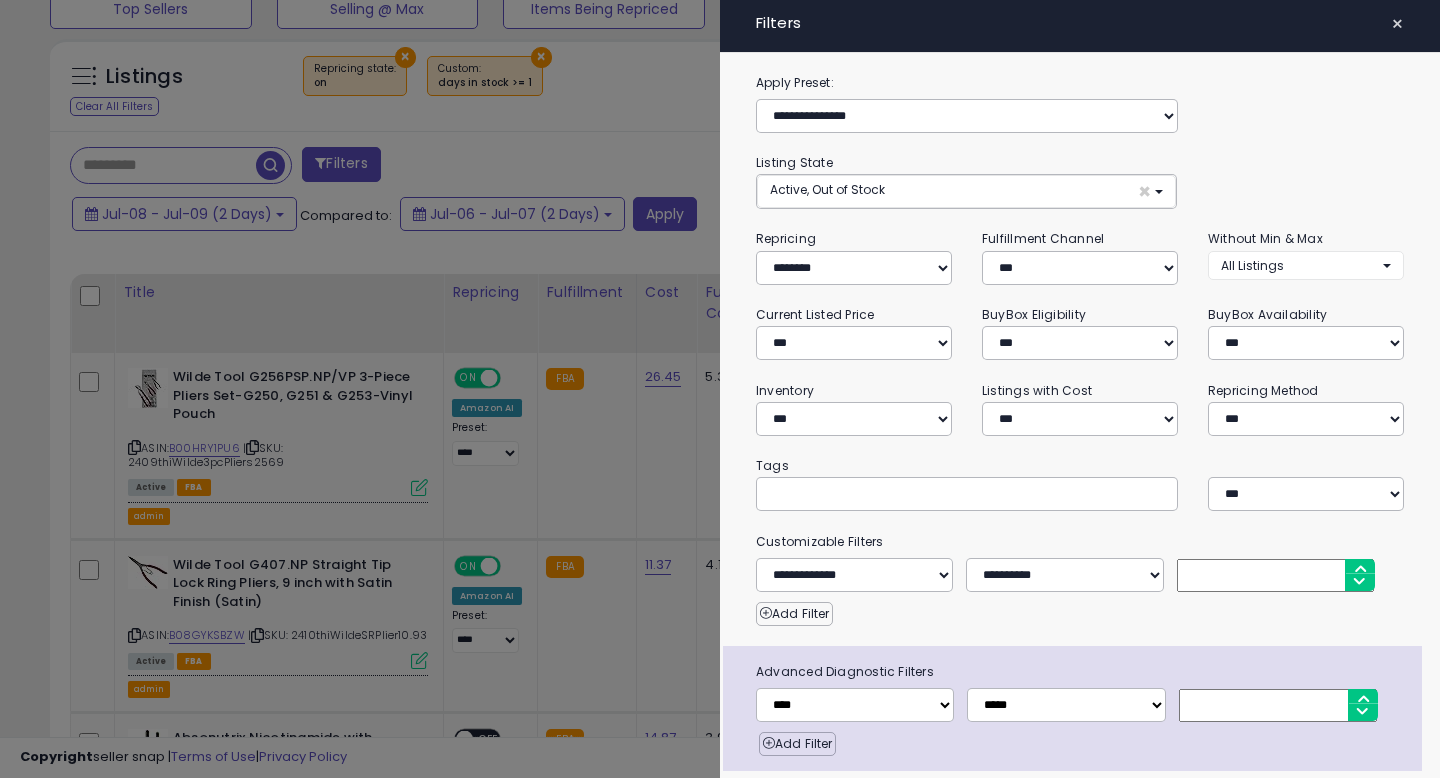 scroll, scrollTop: 66, scrollLeft: 0, axis: vertical 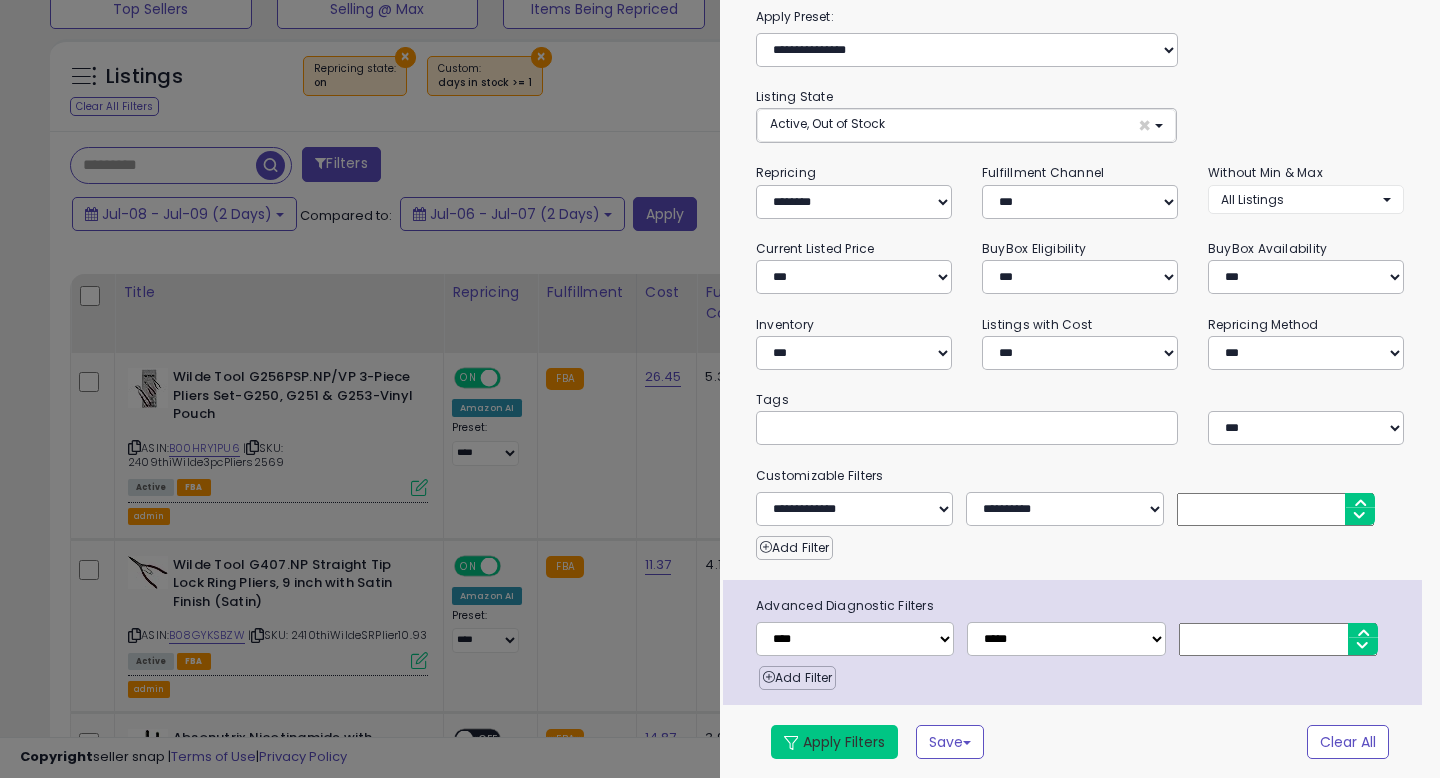 type on "*" 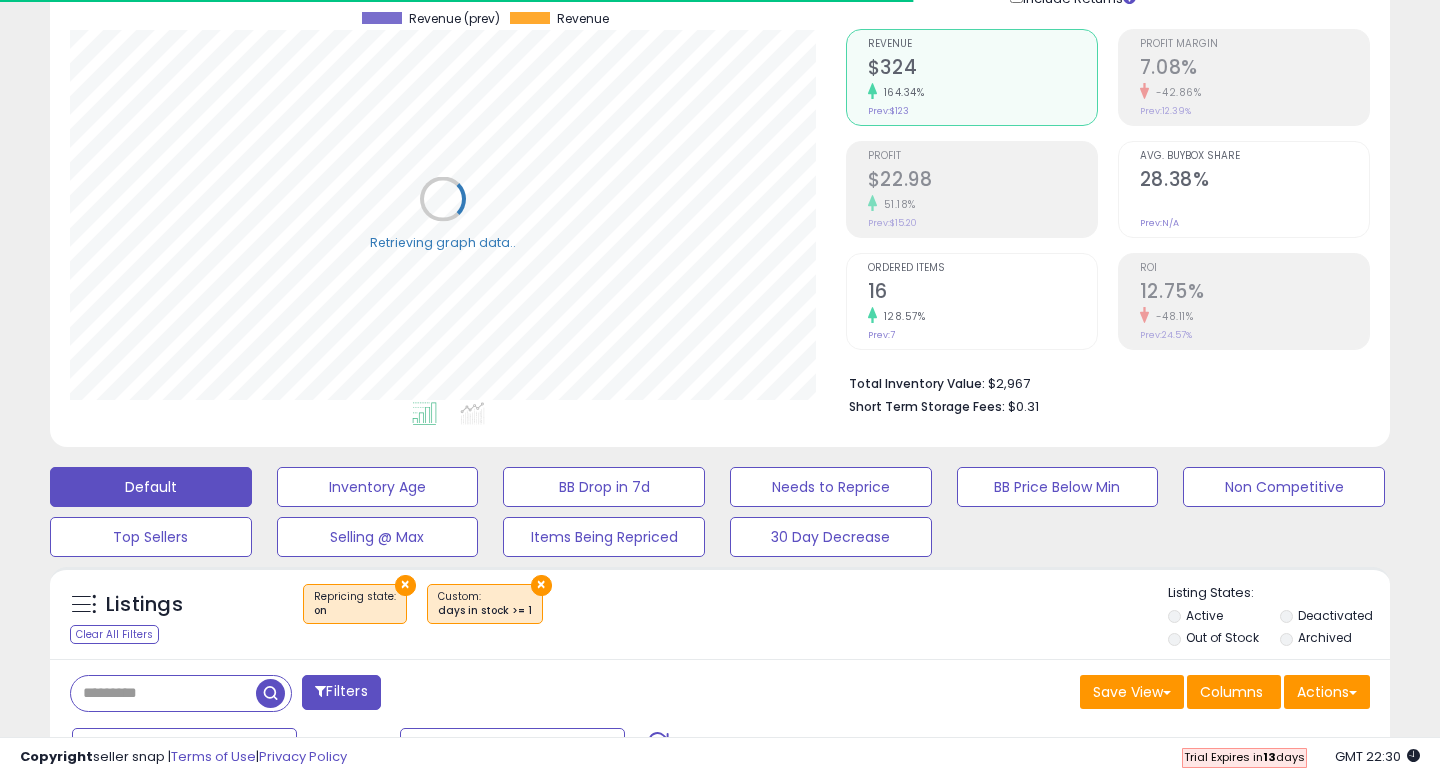 scroll, scrollTop: 0, scrollLeft: 0, axis: both 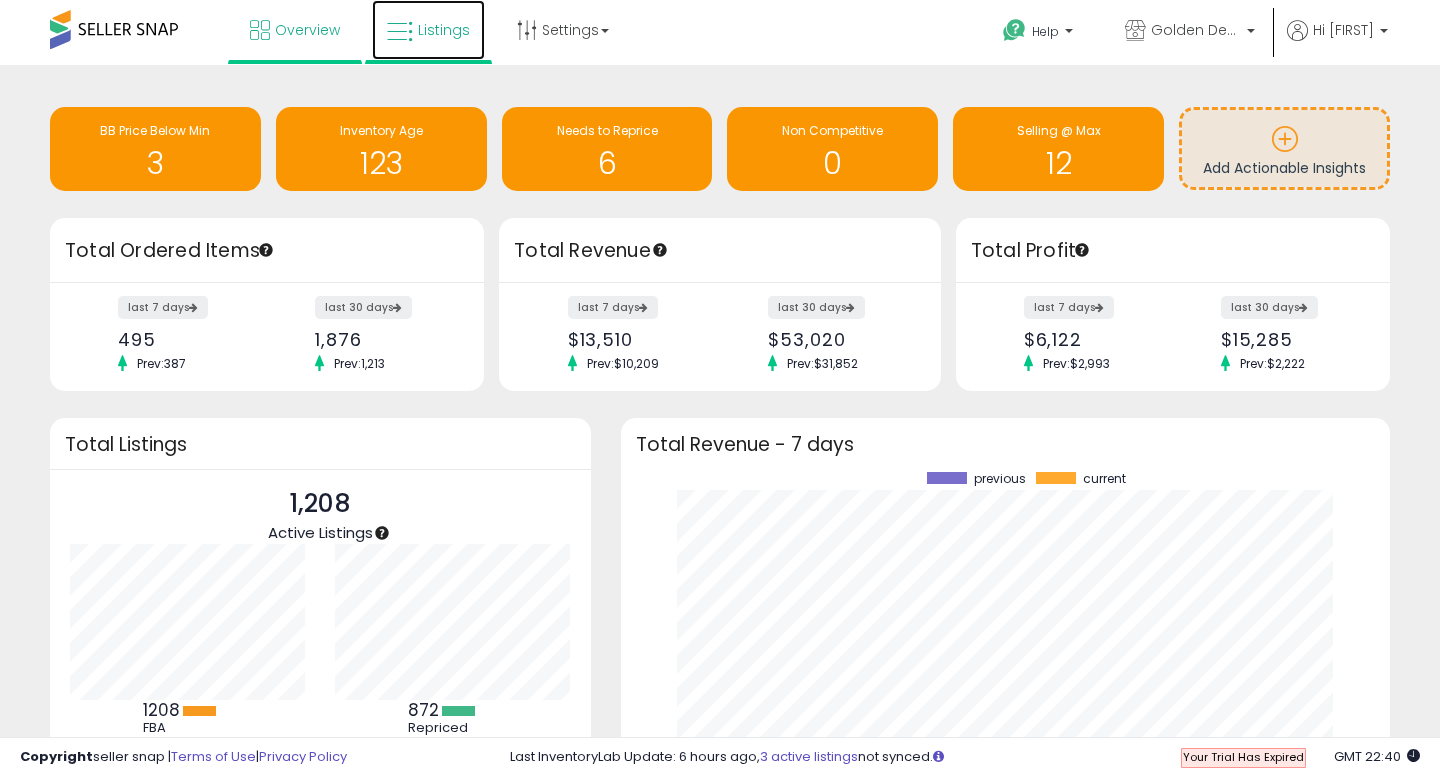 click on "Listings" at bounding box center (428, 30) 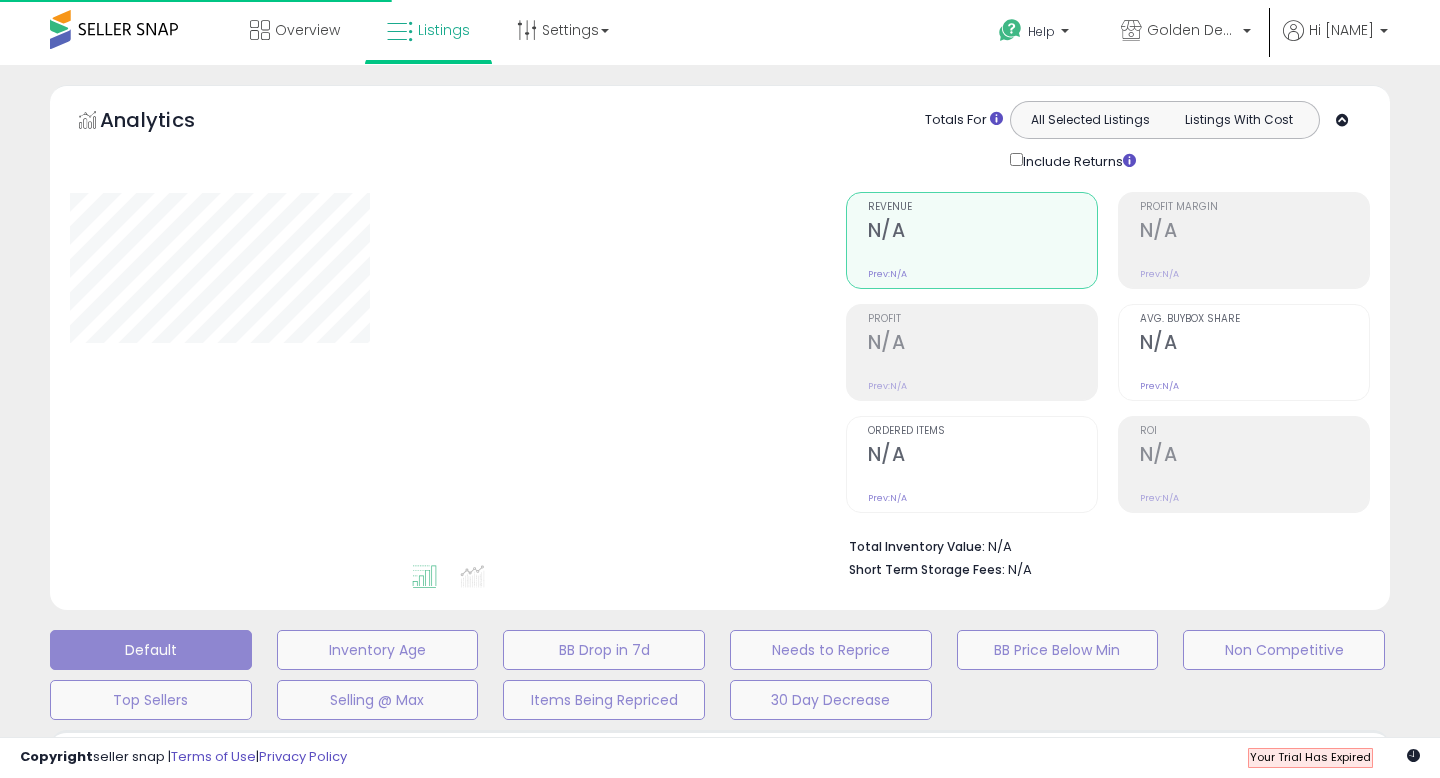 scroll, scrollTop: 0, scrollLeft: 0, axis: both 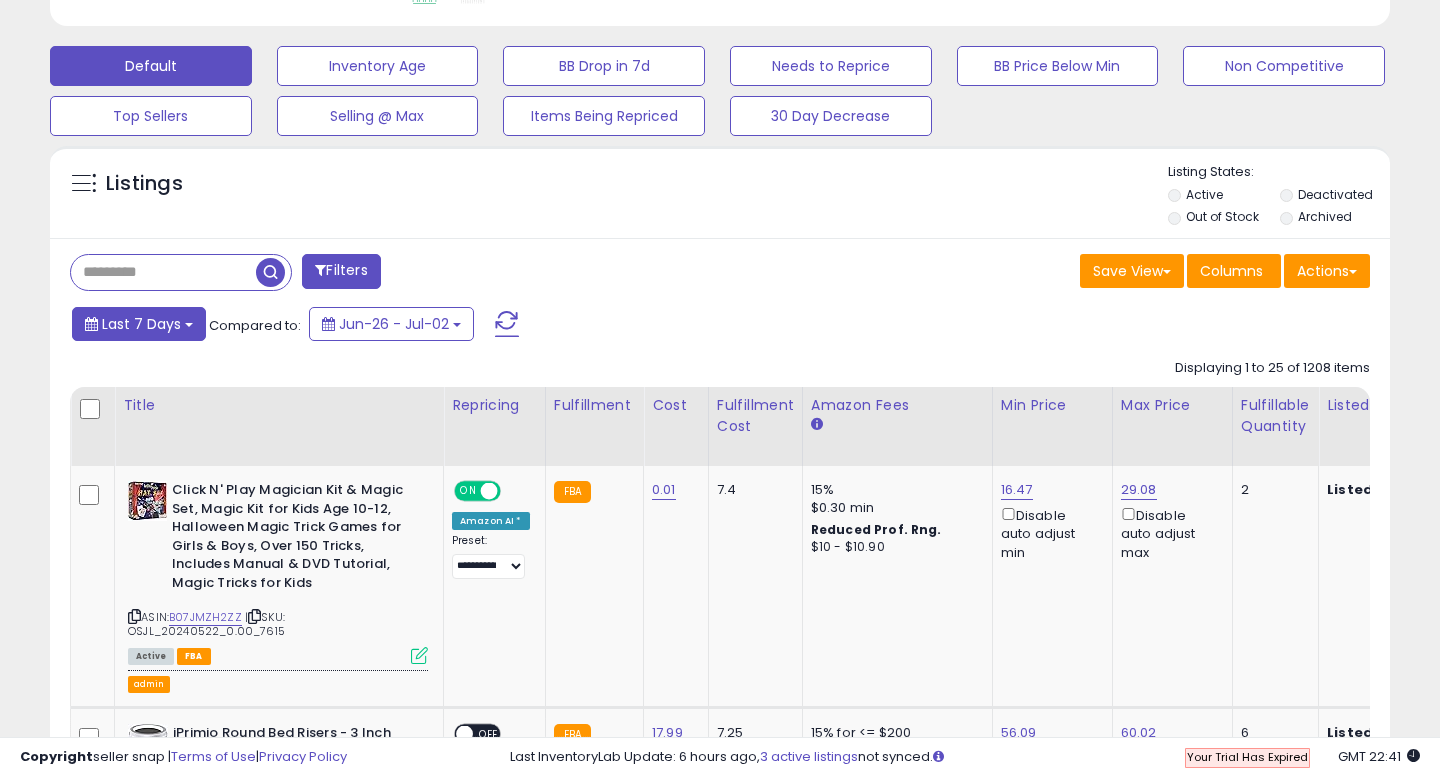 click on "Last 7 Days" at bounding box center [141, 324] 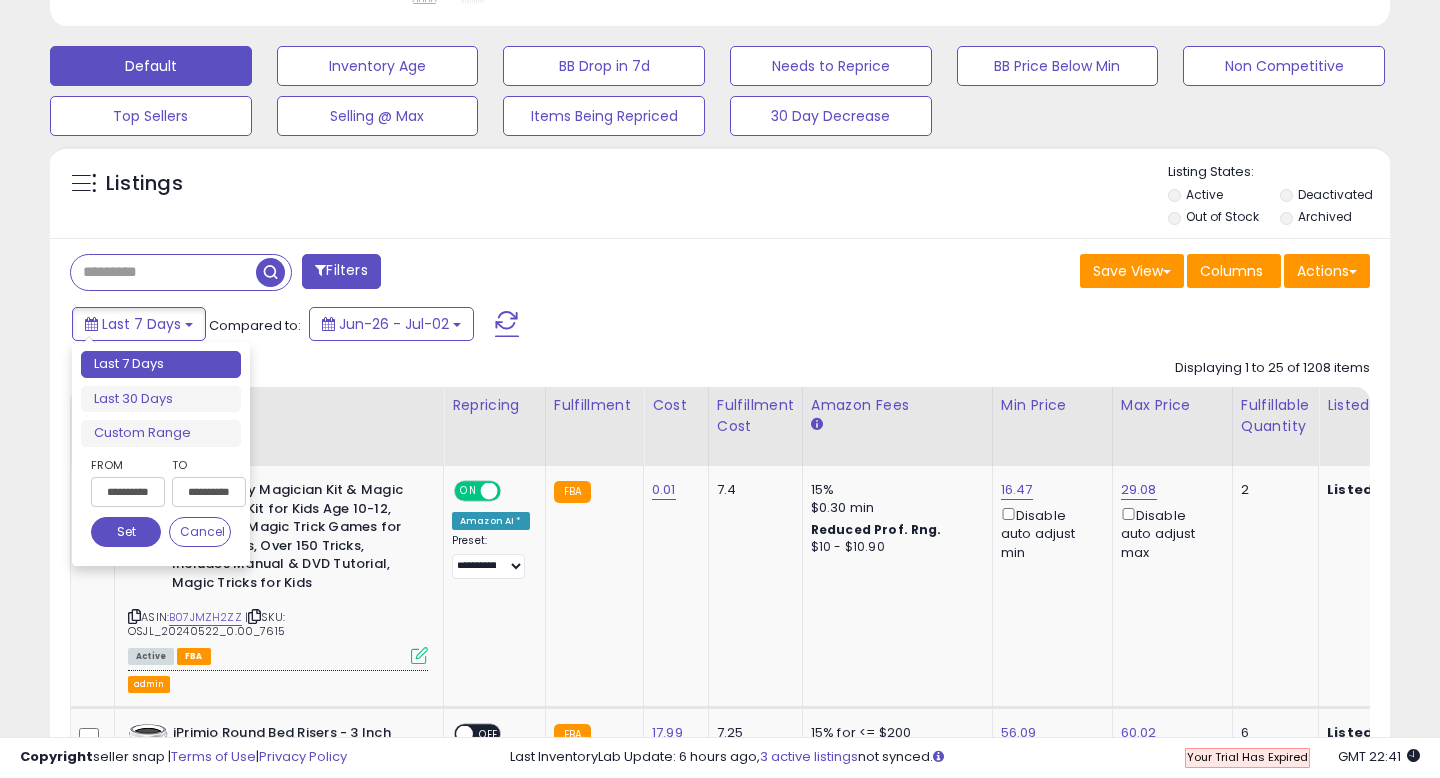 click on "**********" at bounding box center (128, 492) 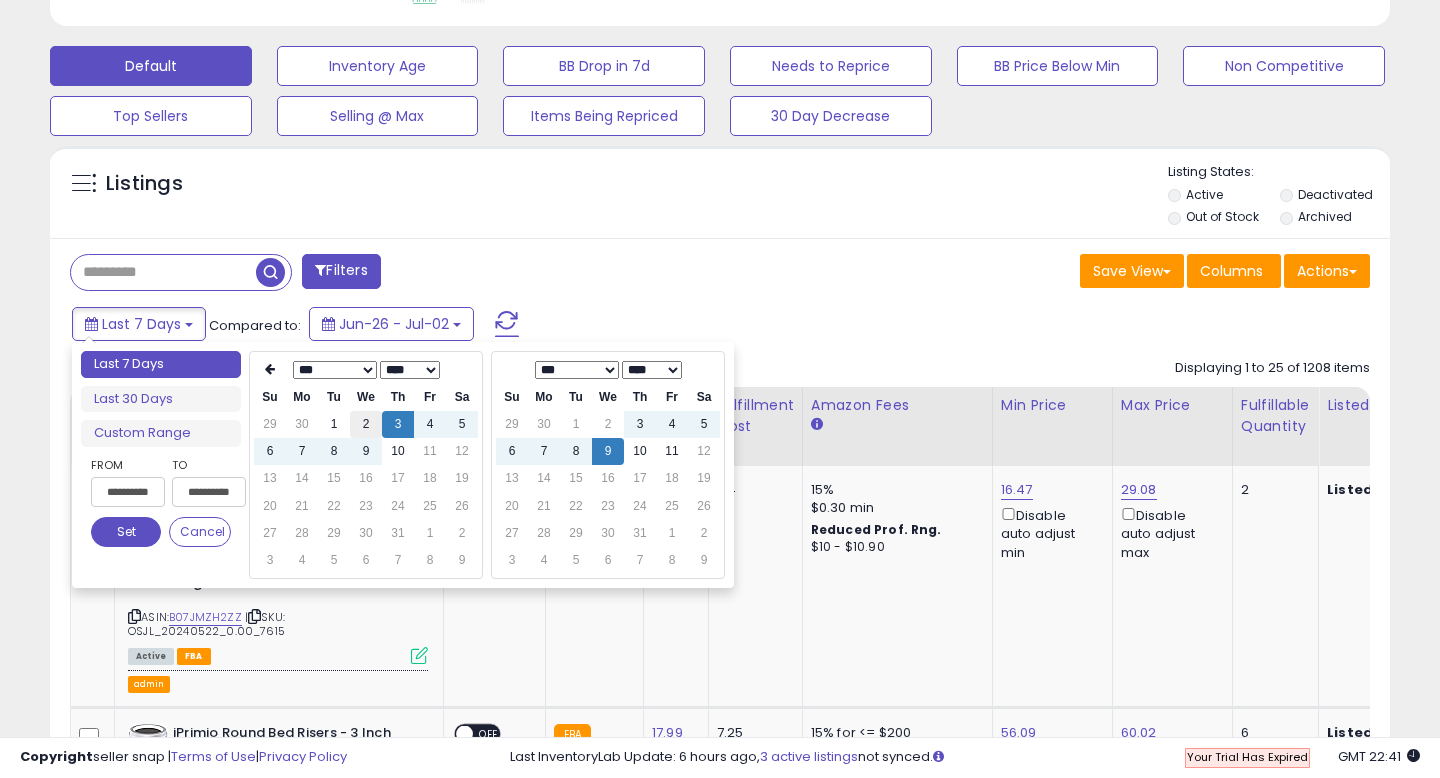 type on "**********" 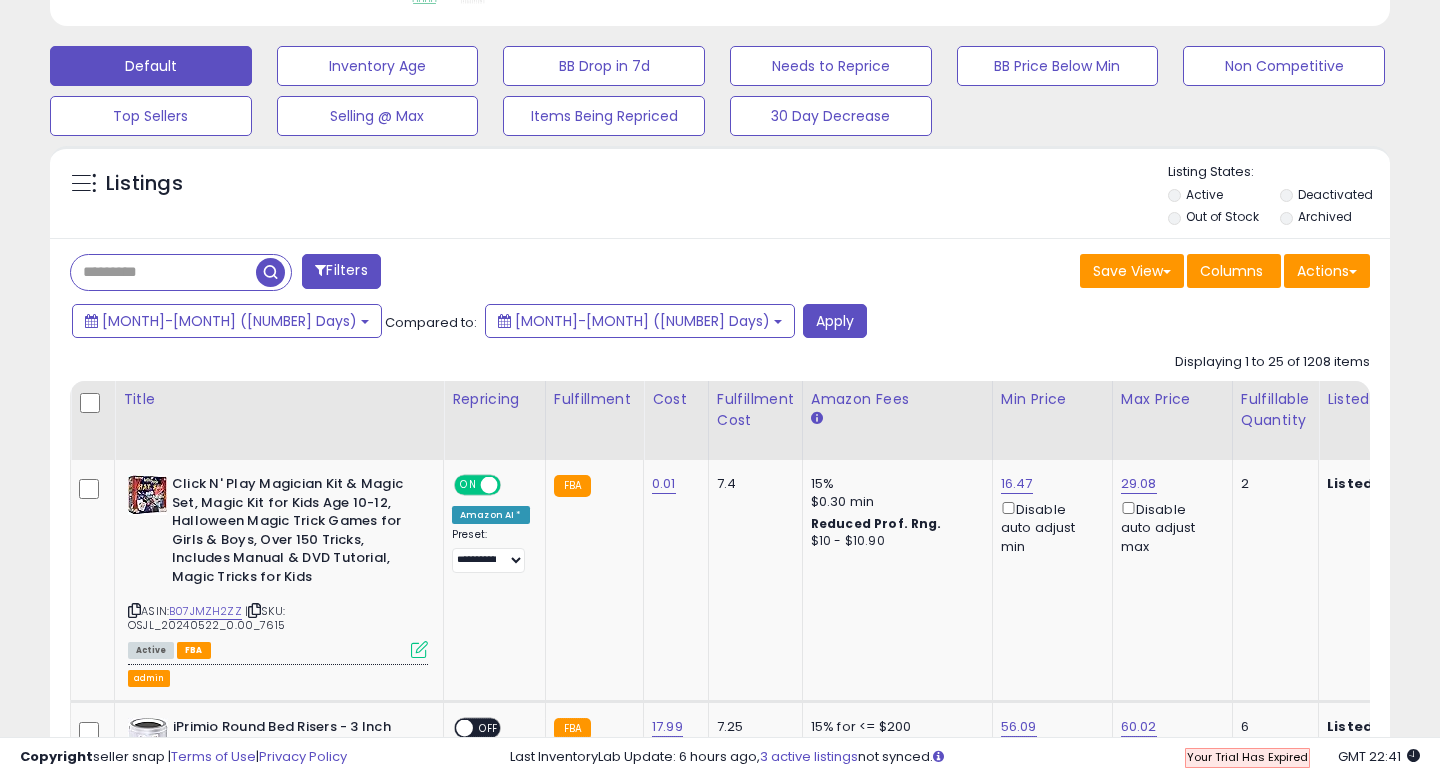 click on "Listings" at bounding box center (720, 197) 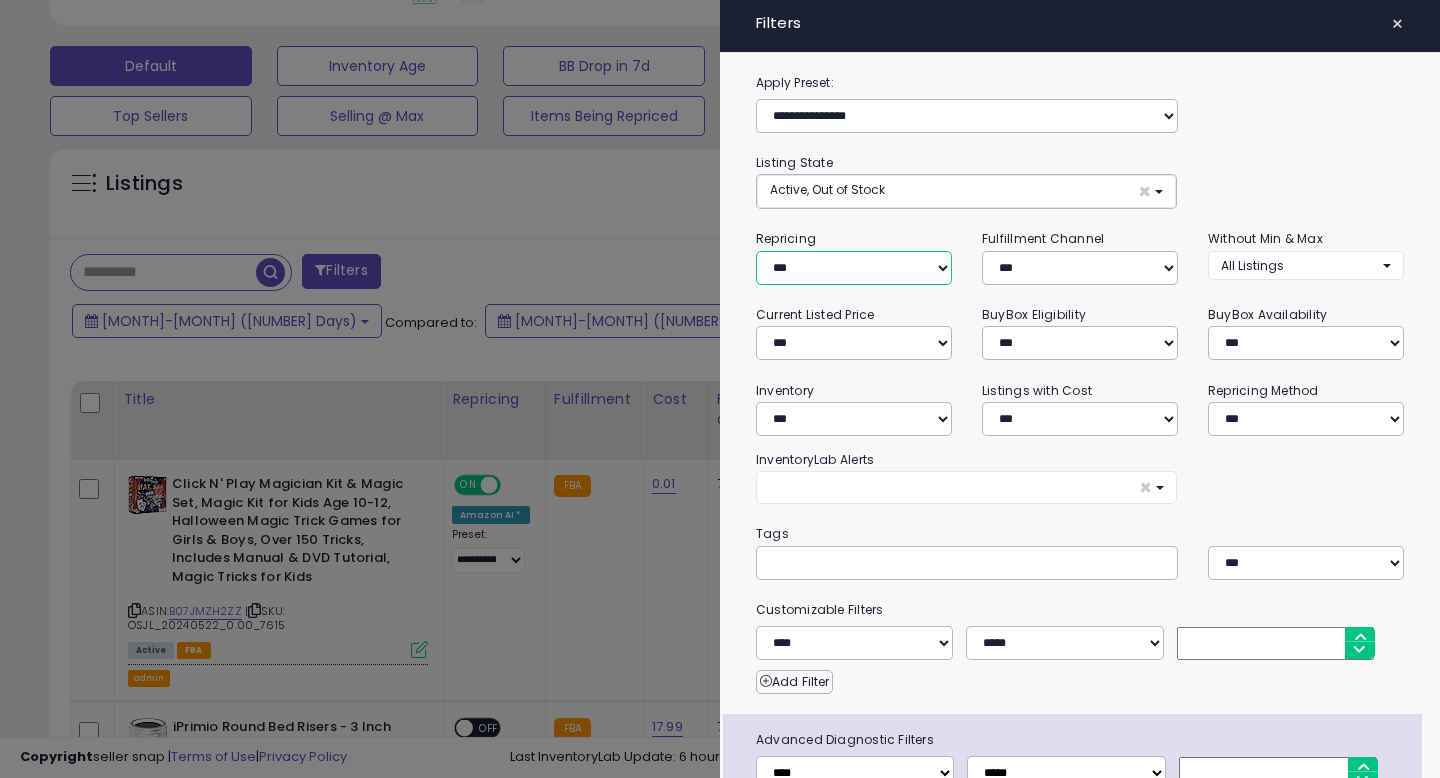 click on "**********" at bounding box center (854, 268) 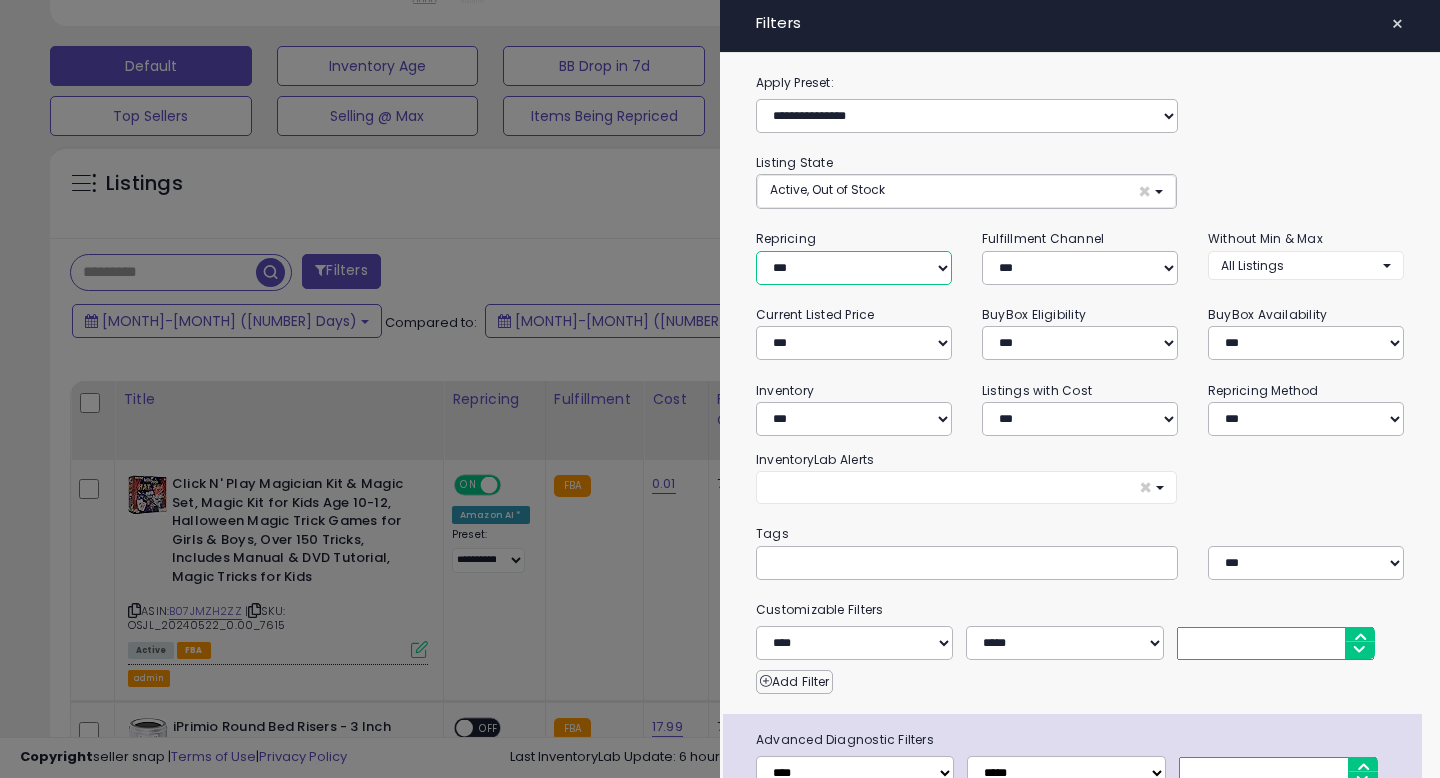 select on "**" 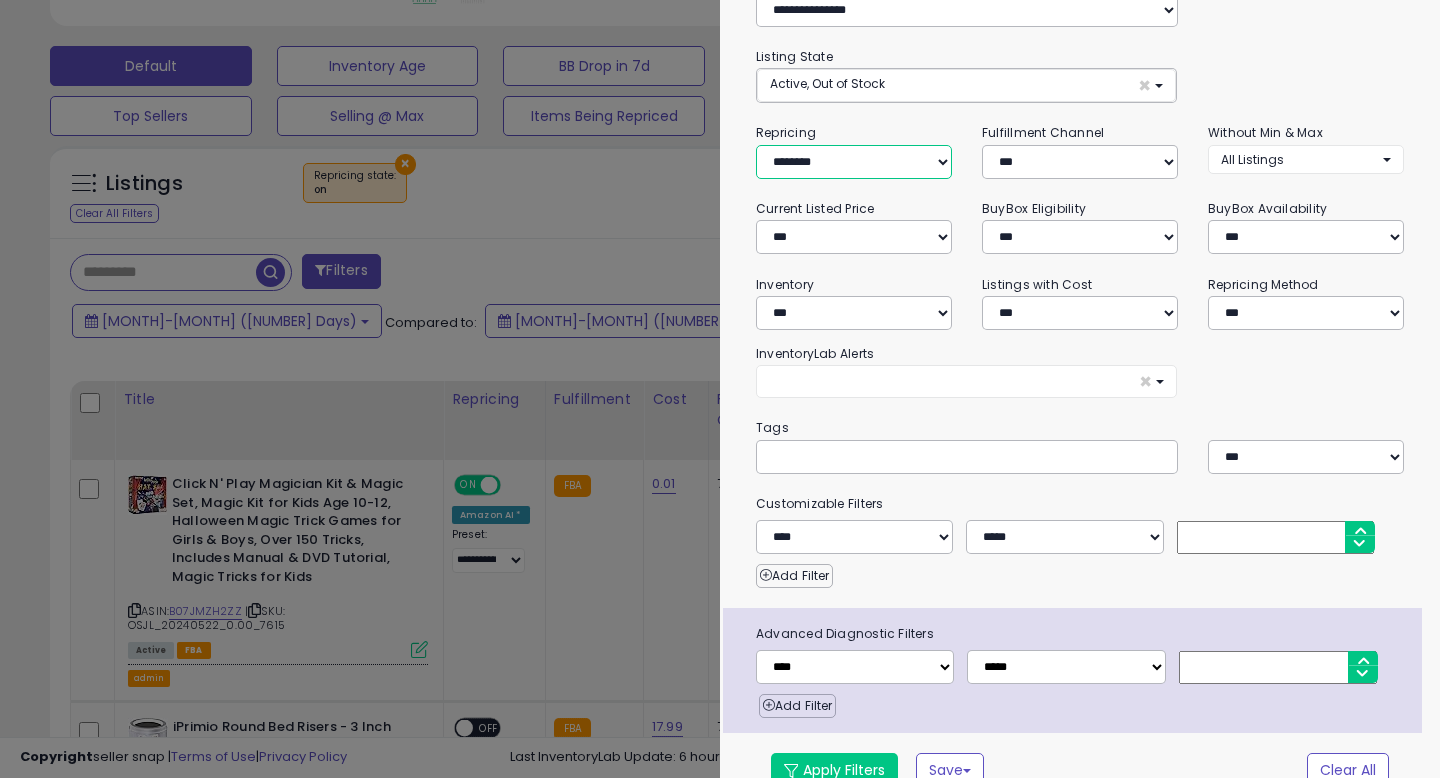 scroll, scrollTop: 107, scrollLeft: 0, axis: vertical 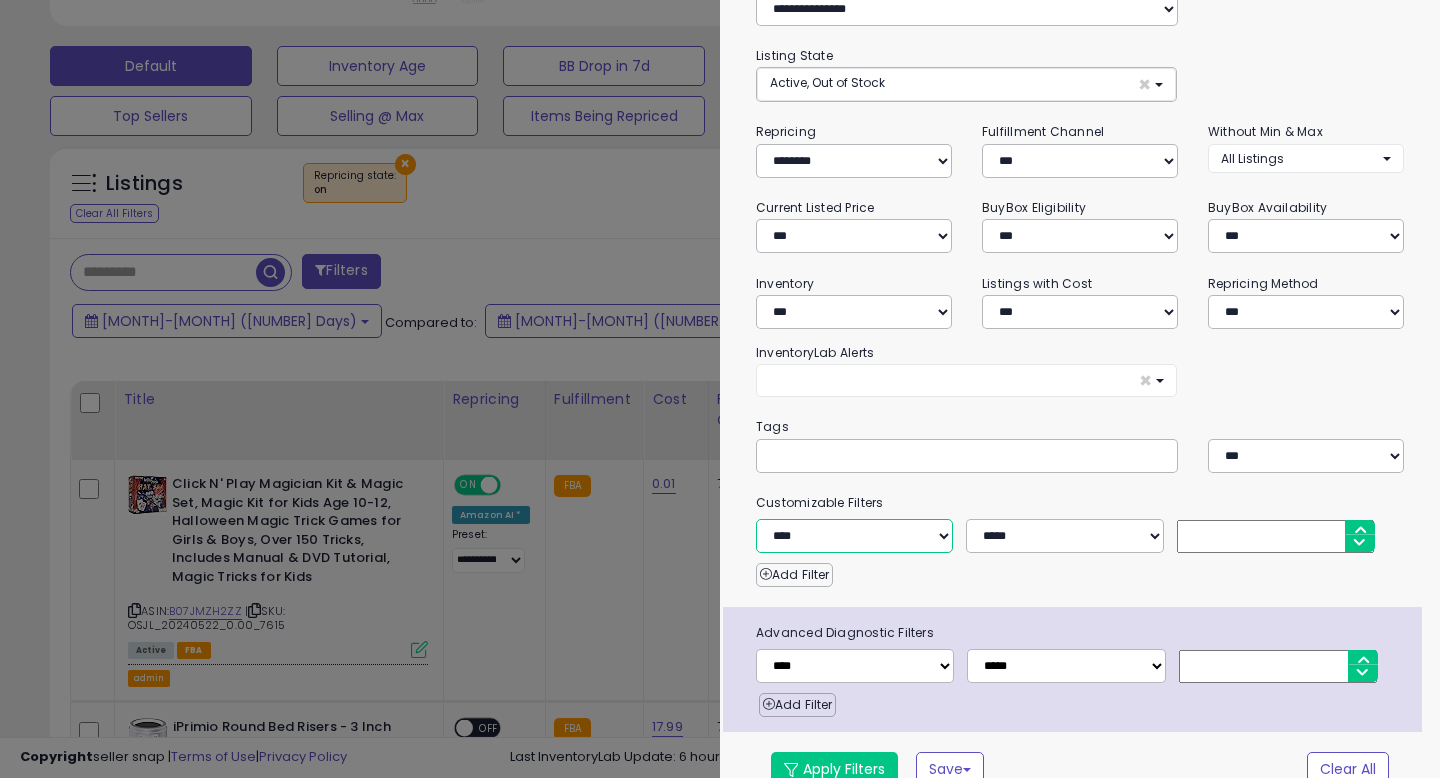 click on "**********" at bounding box center (854, 536) 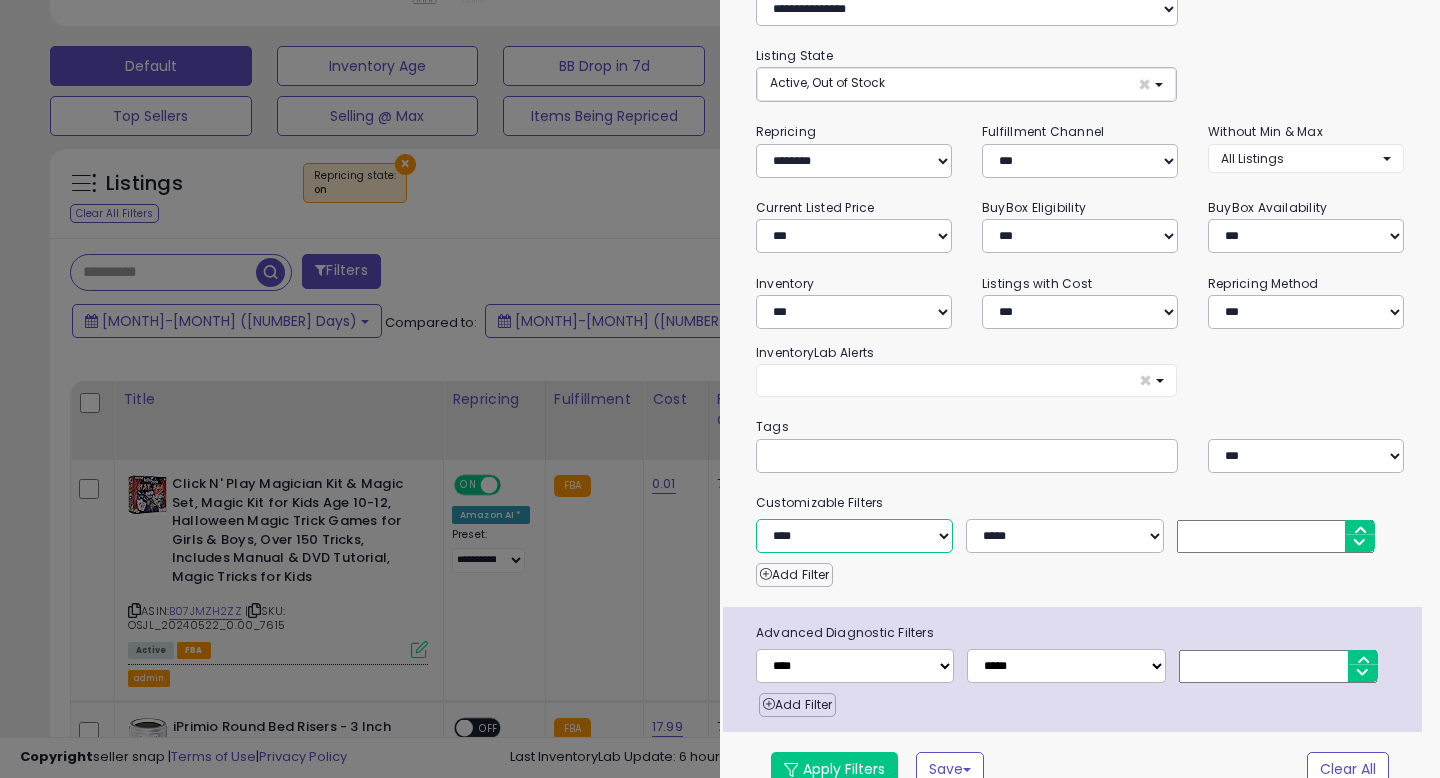 select on "**********" 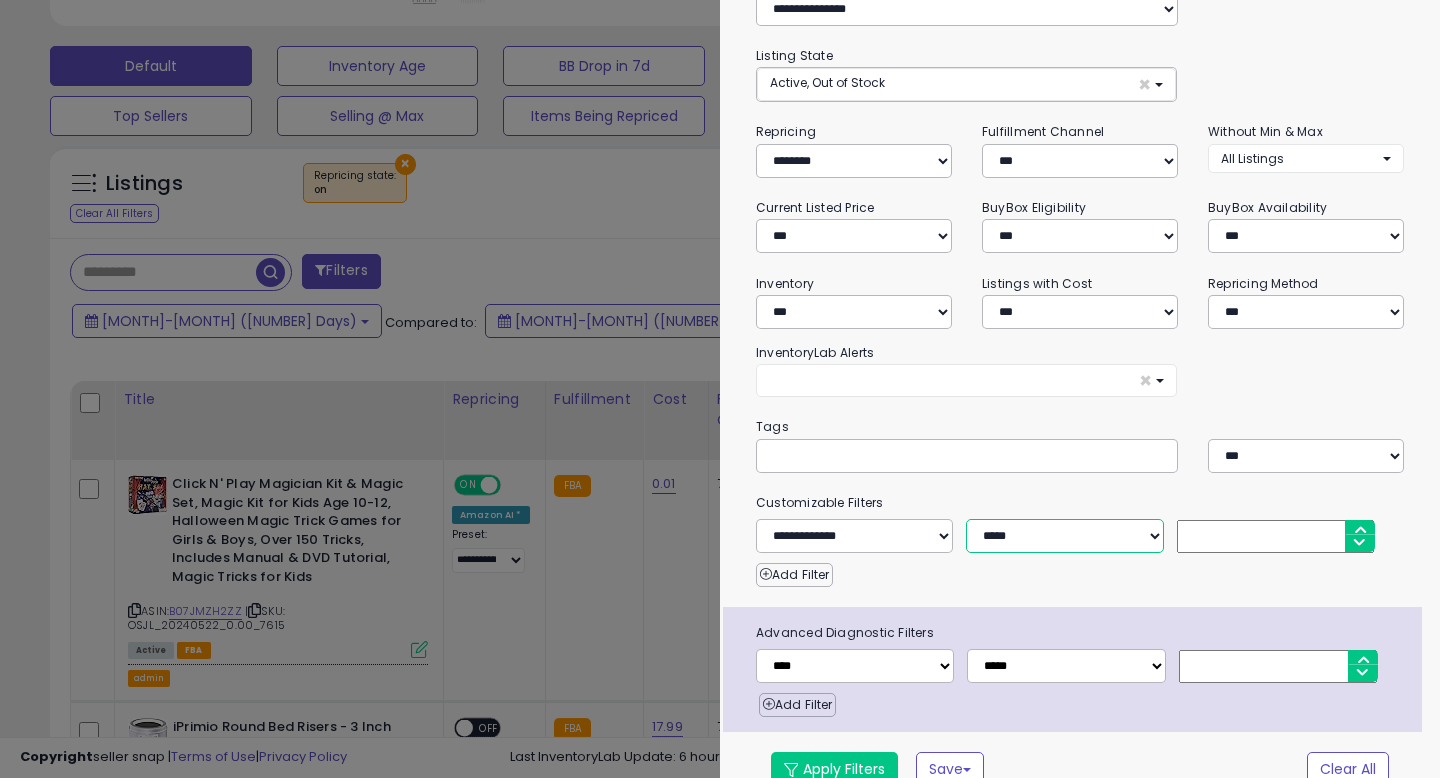 click on "**********" at bounding box center [1064, 536] 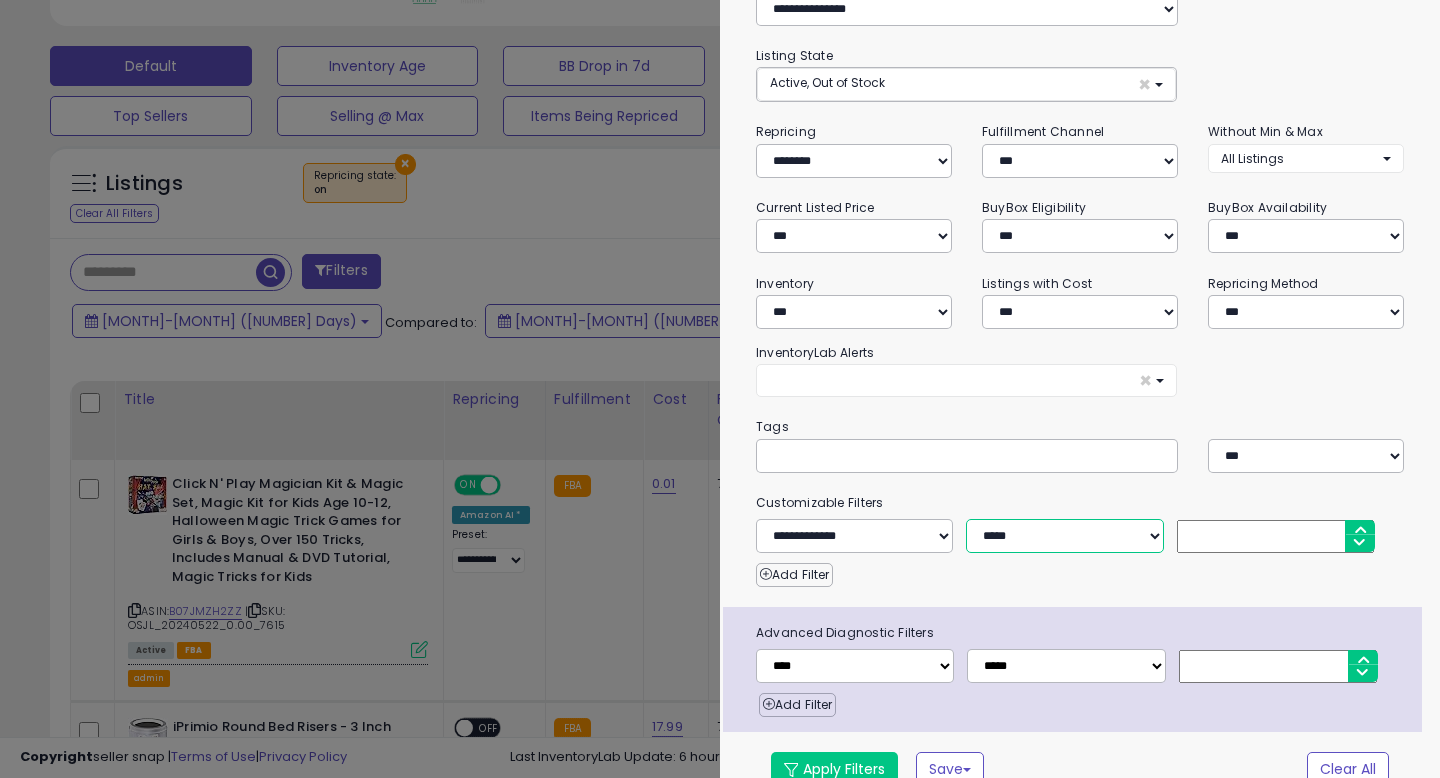 select on "**" 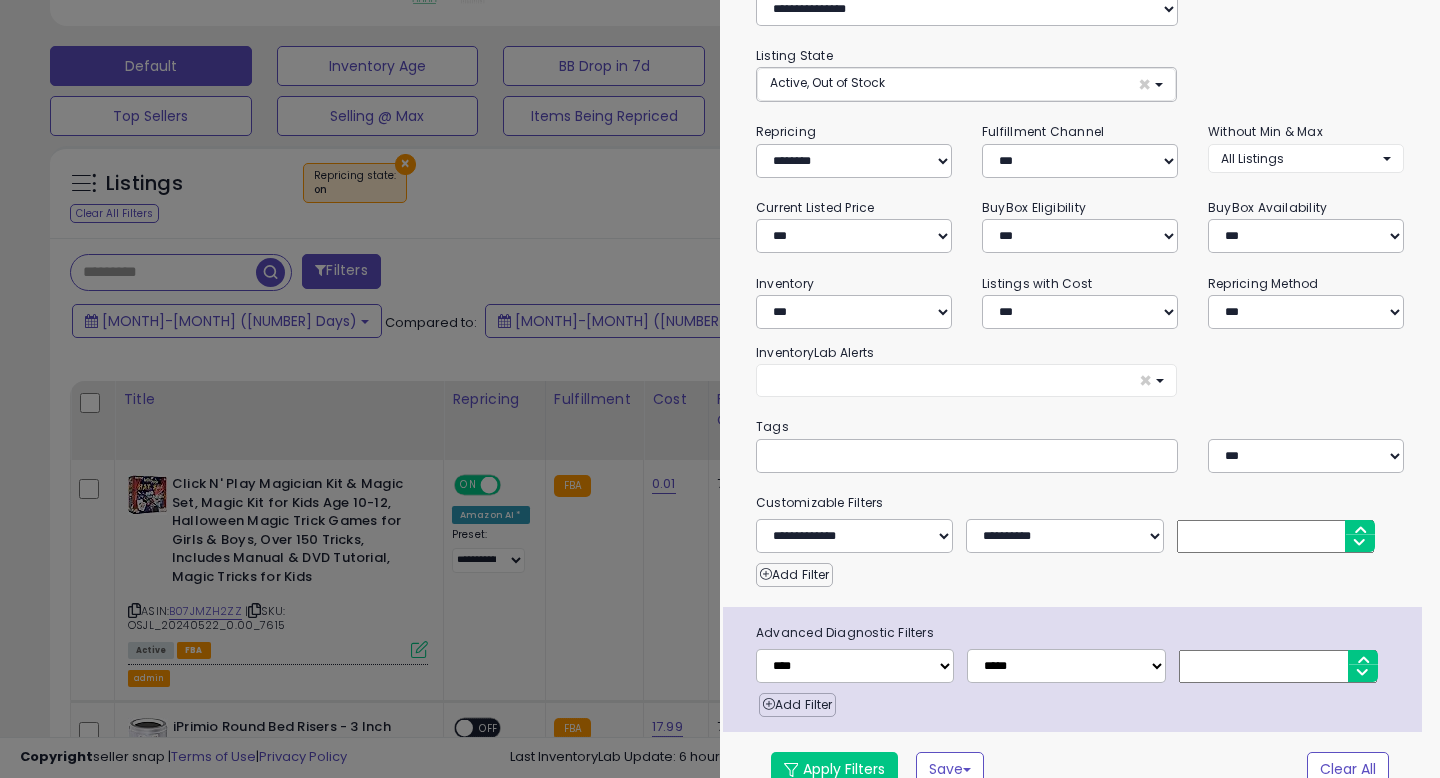 click at bounding box center [1275, 536] 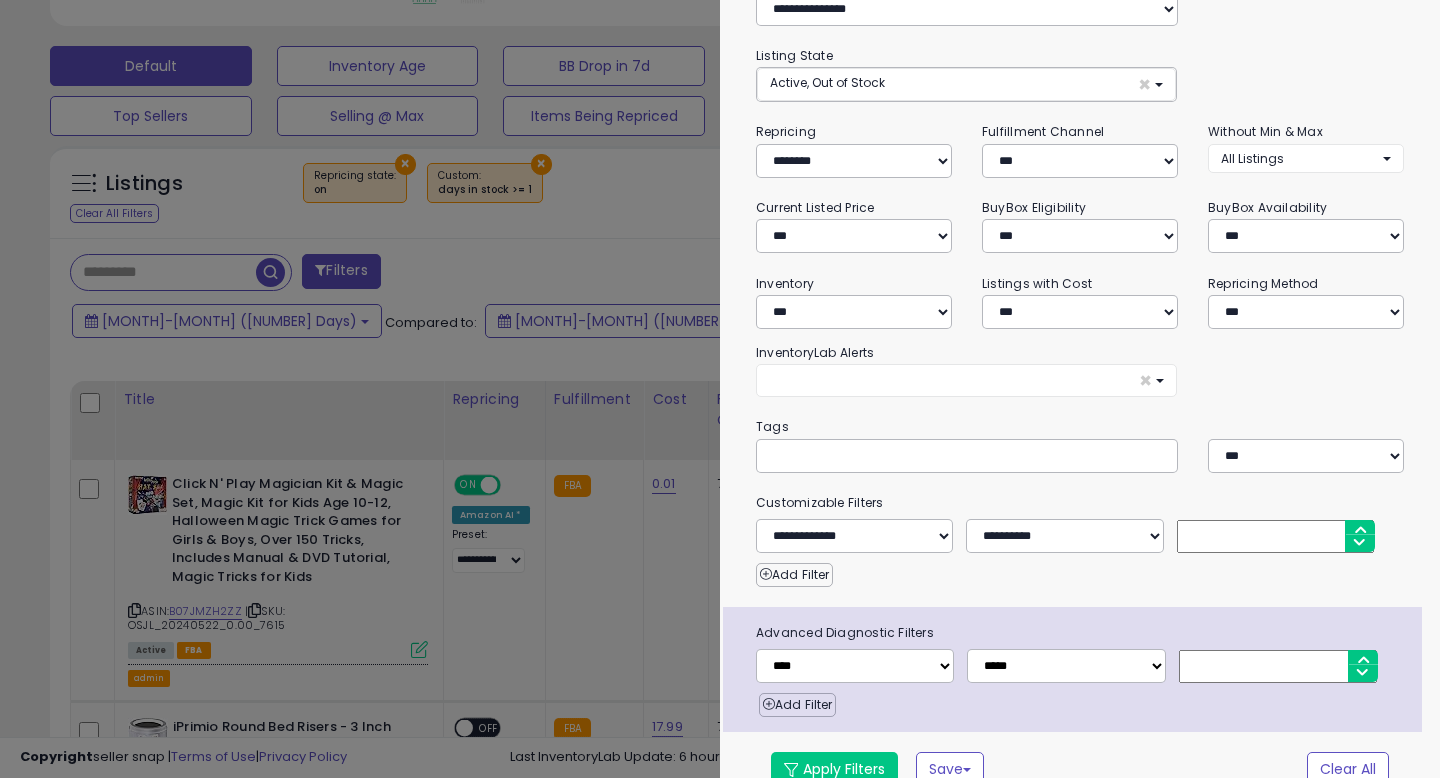 scroll, scrollTop: 134, scrollLeft: 0, axis: vertical 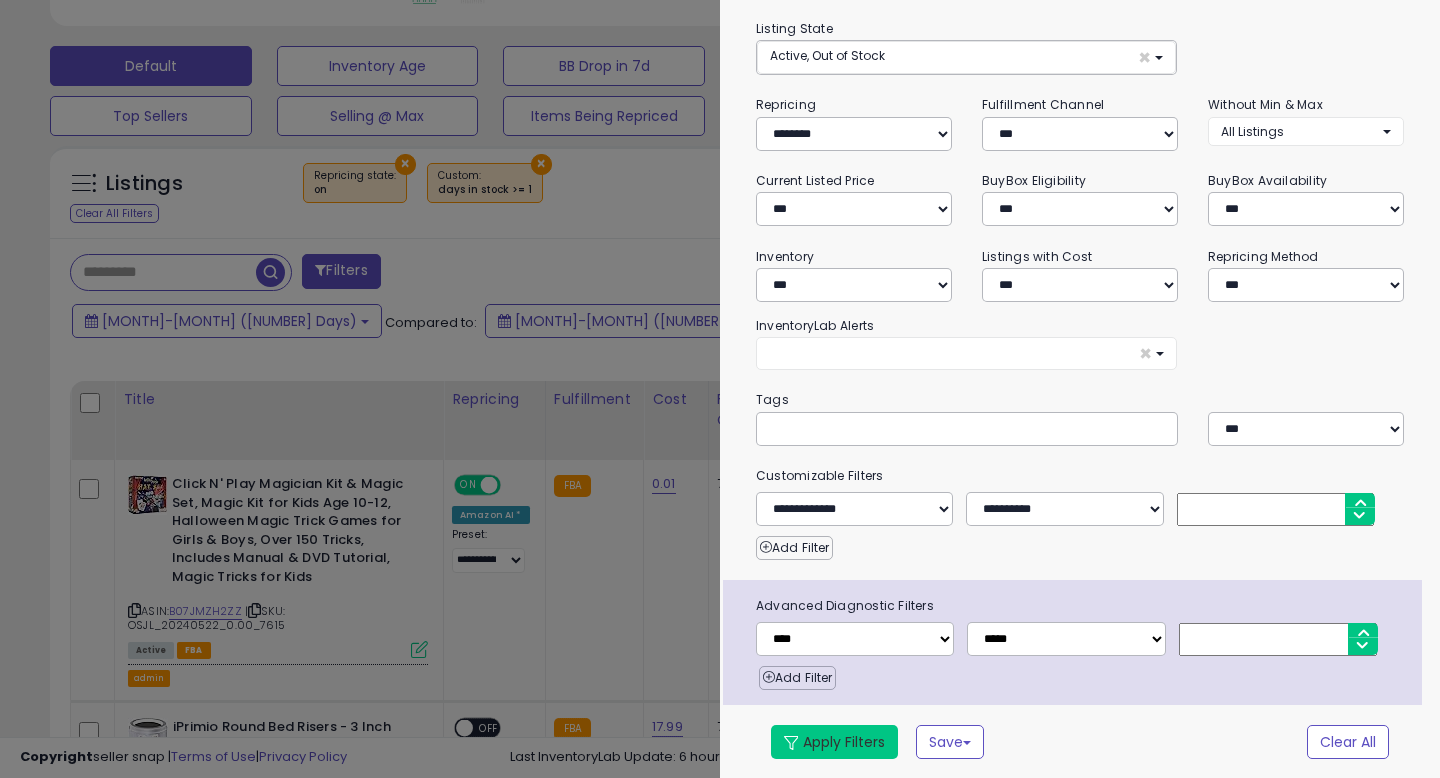 type on "*" 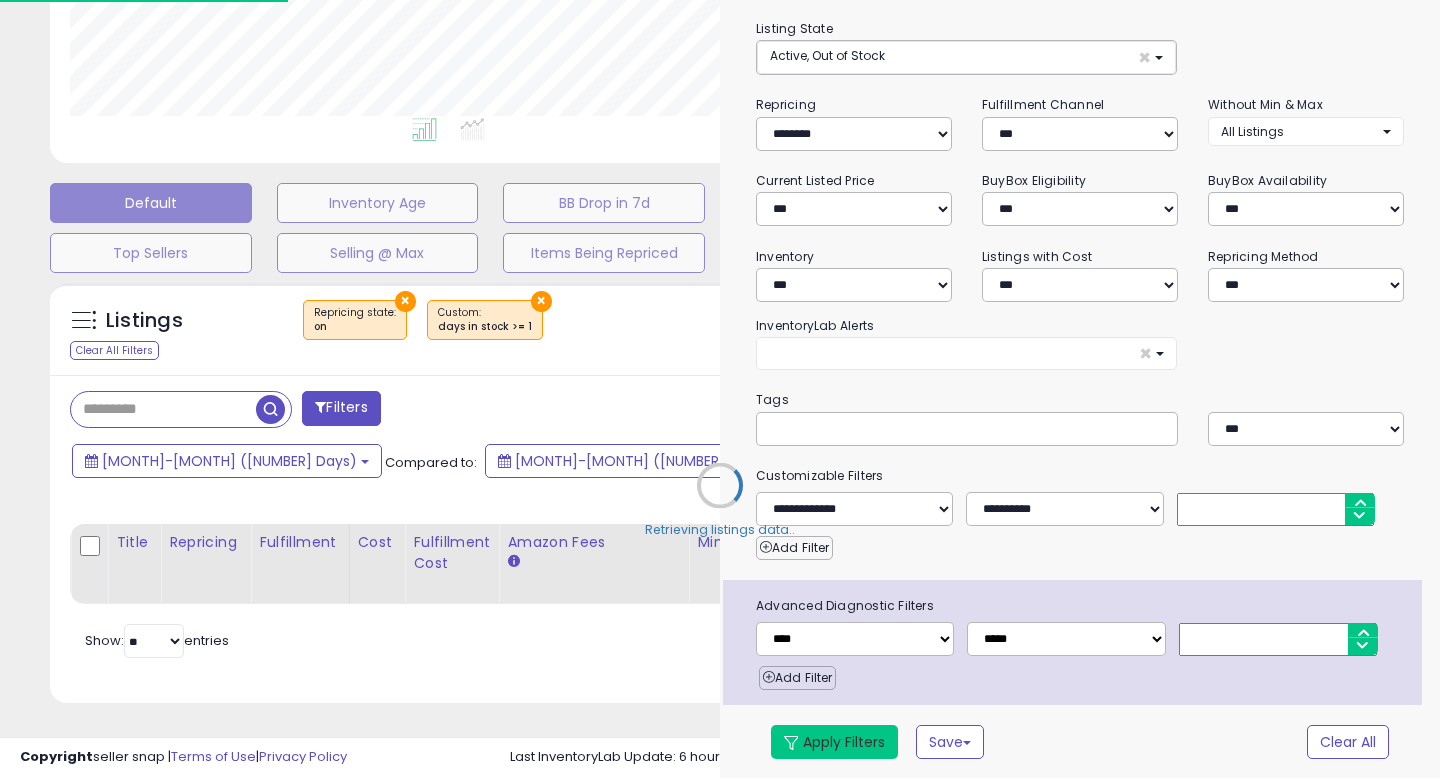 scroll, scrollTop: 447, scrollLeft: 0, axis: vertical 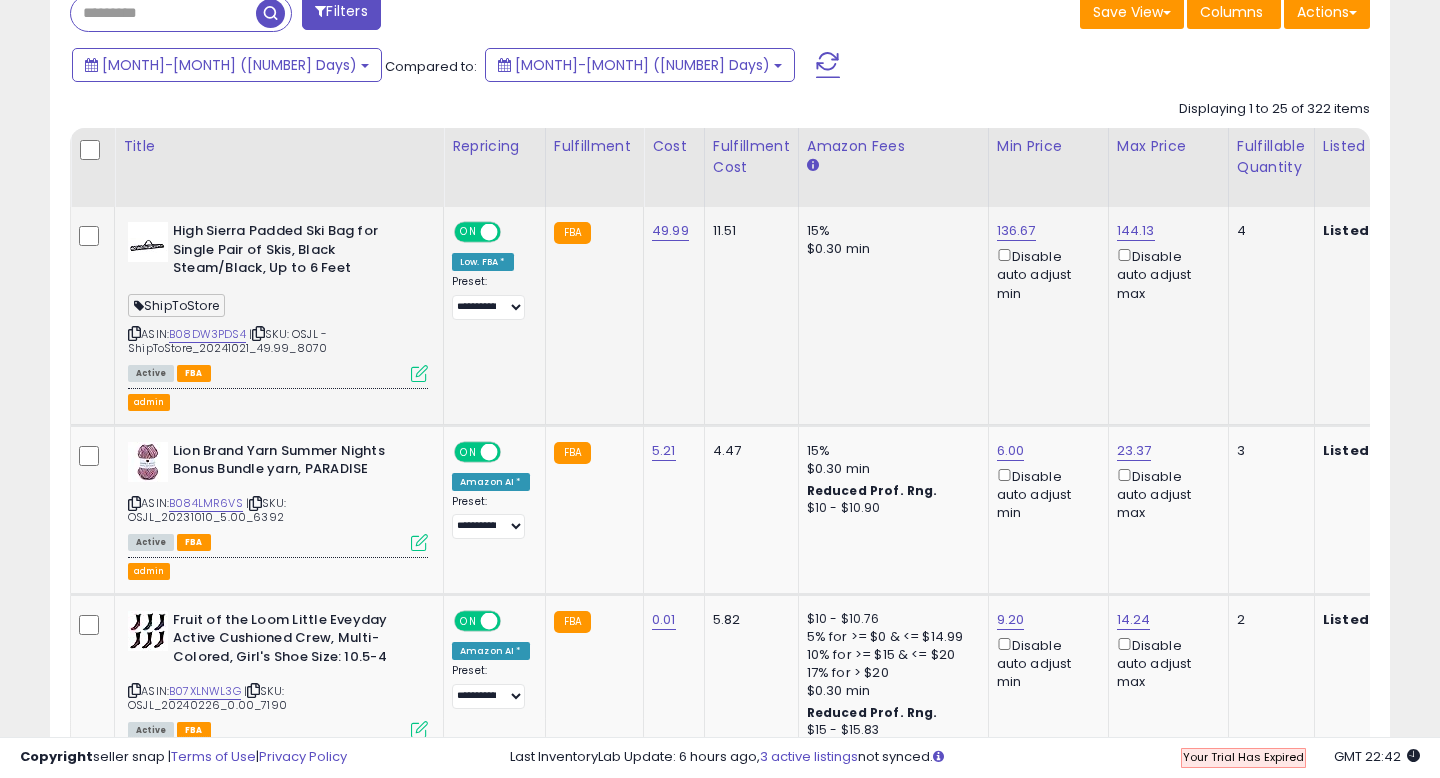 click at bounding box center [419, 373] 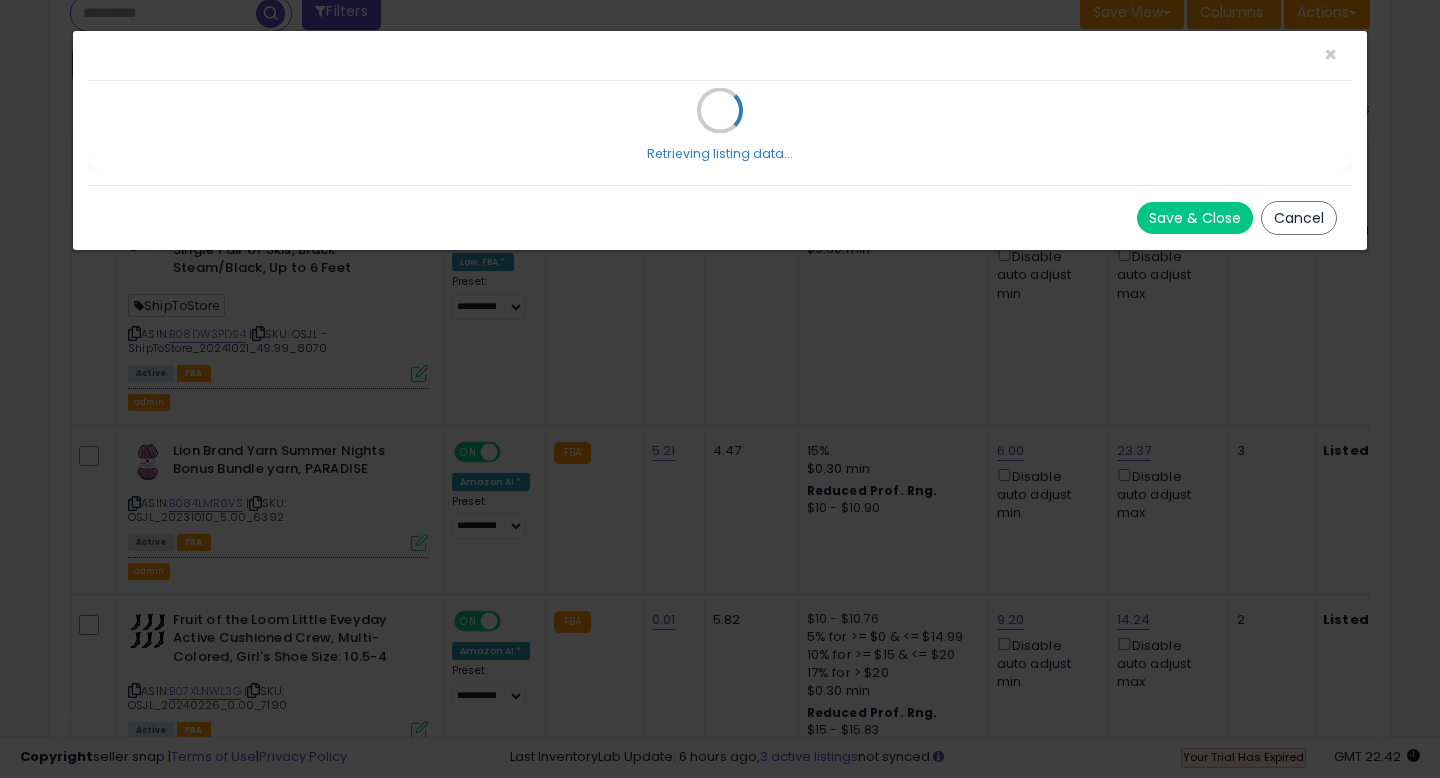 select on "*******" 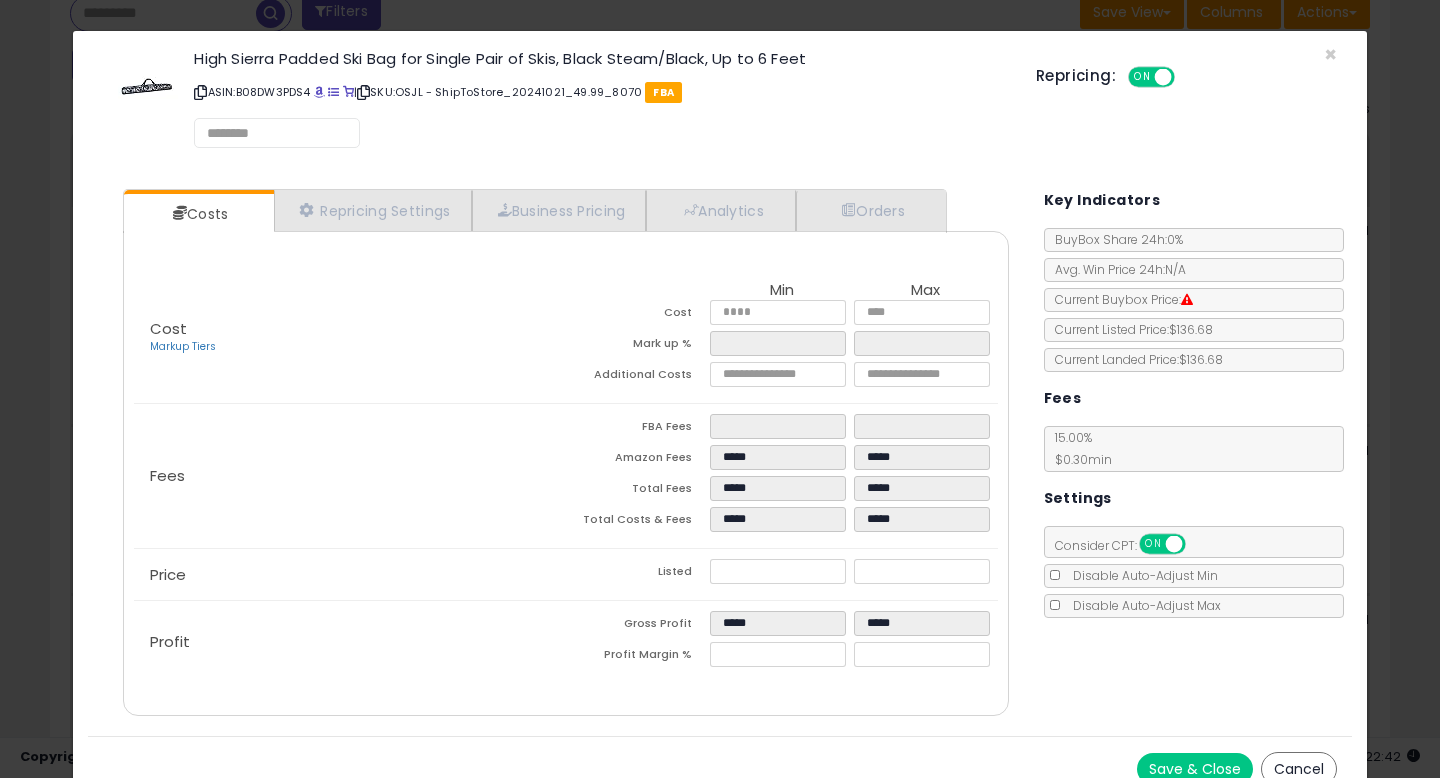 select on "**********" 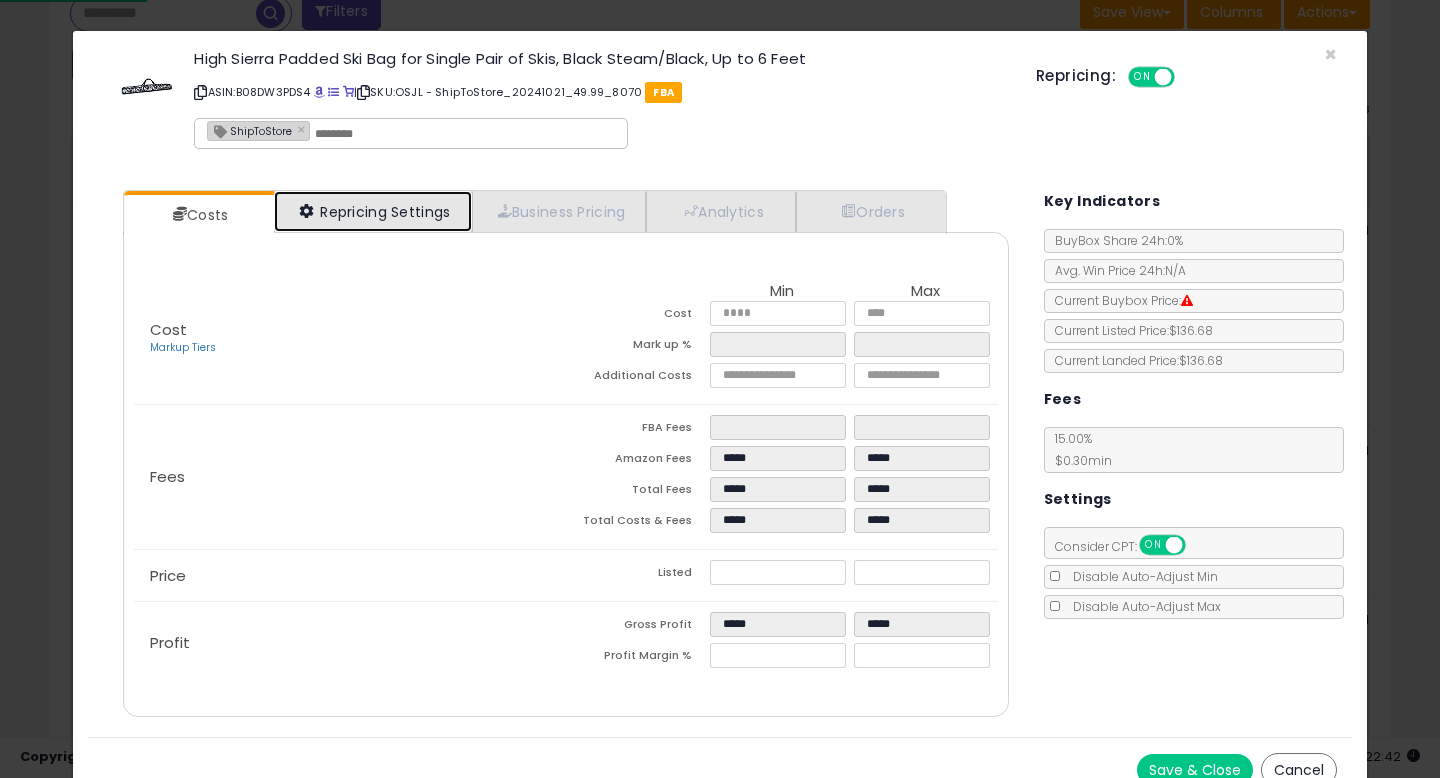 click on "Repricing Settings" at bounding box center (373, 211) 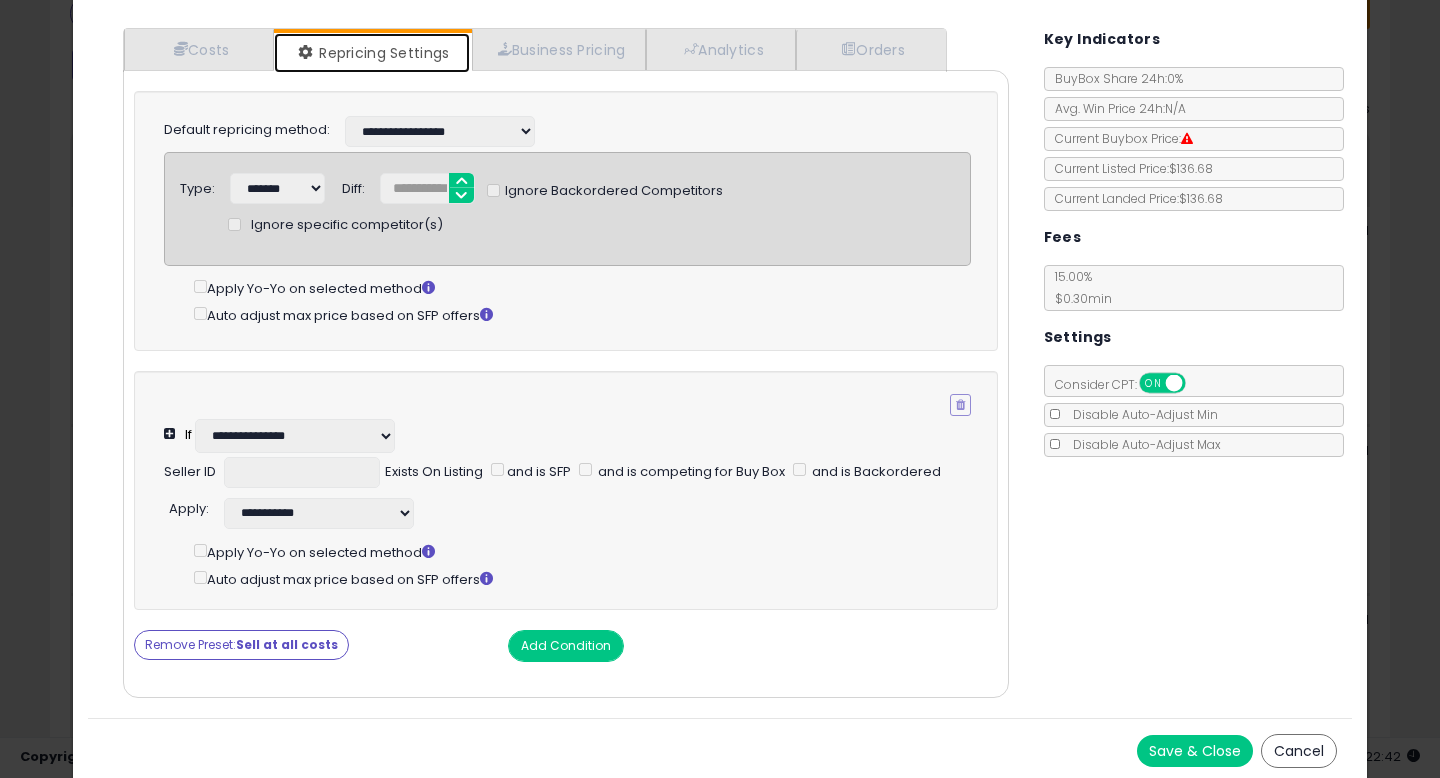 scroll, scrollTop: 0, scrollLeft: 0, axis: both 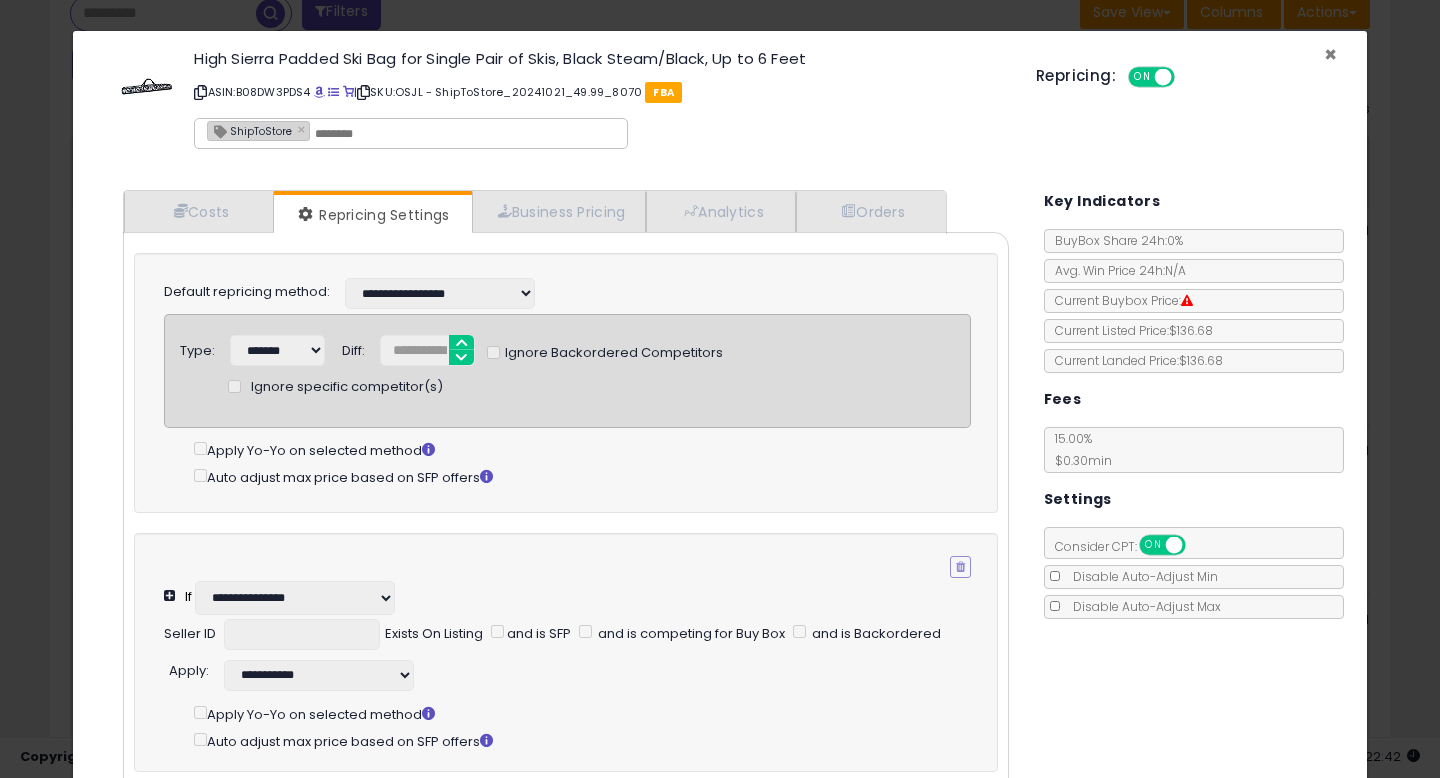 click on "×" at bounding box center (1330, 54) 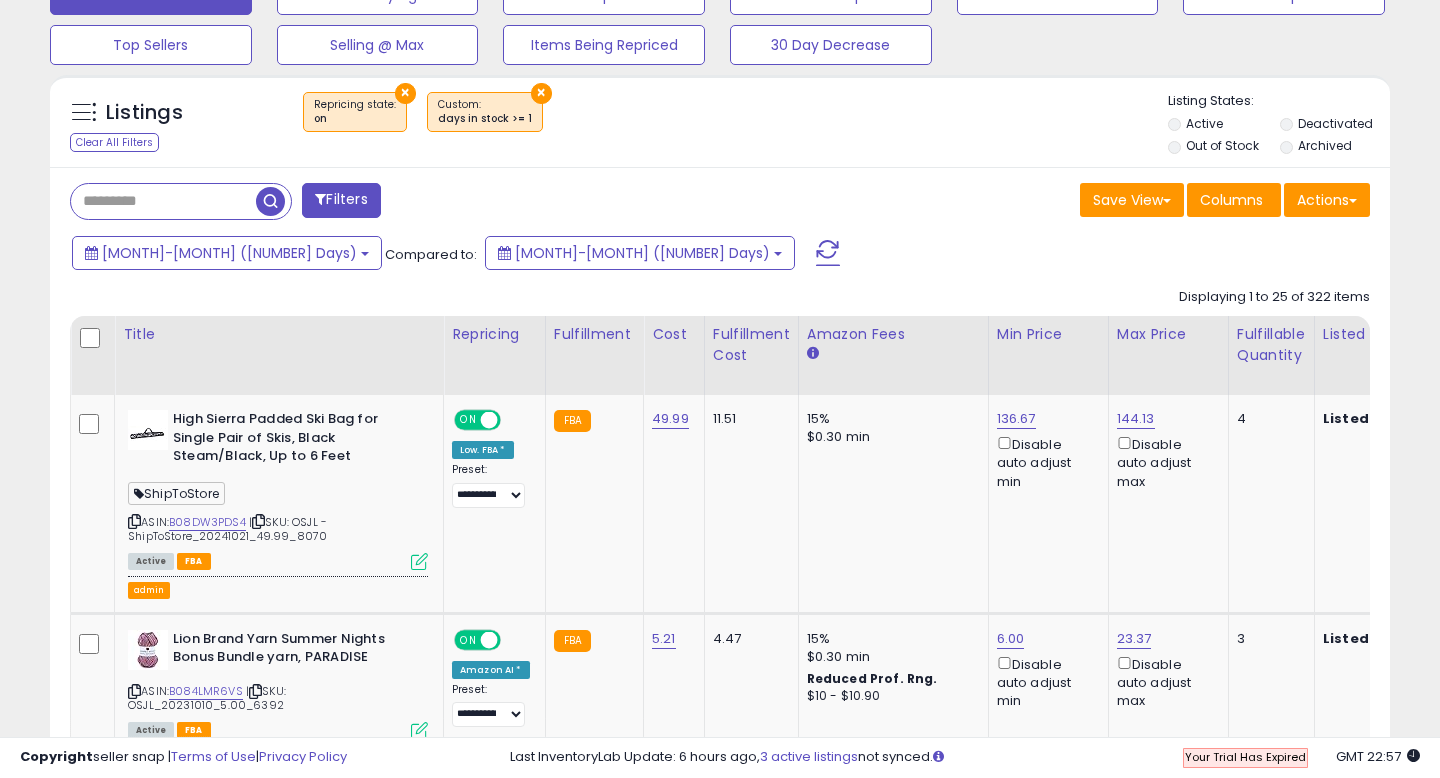 scroll, scrollTop: 891, scrollLeft: 0, axis: vertical 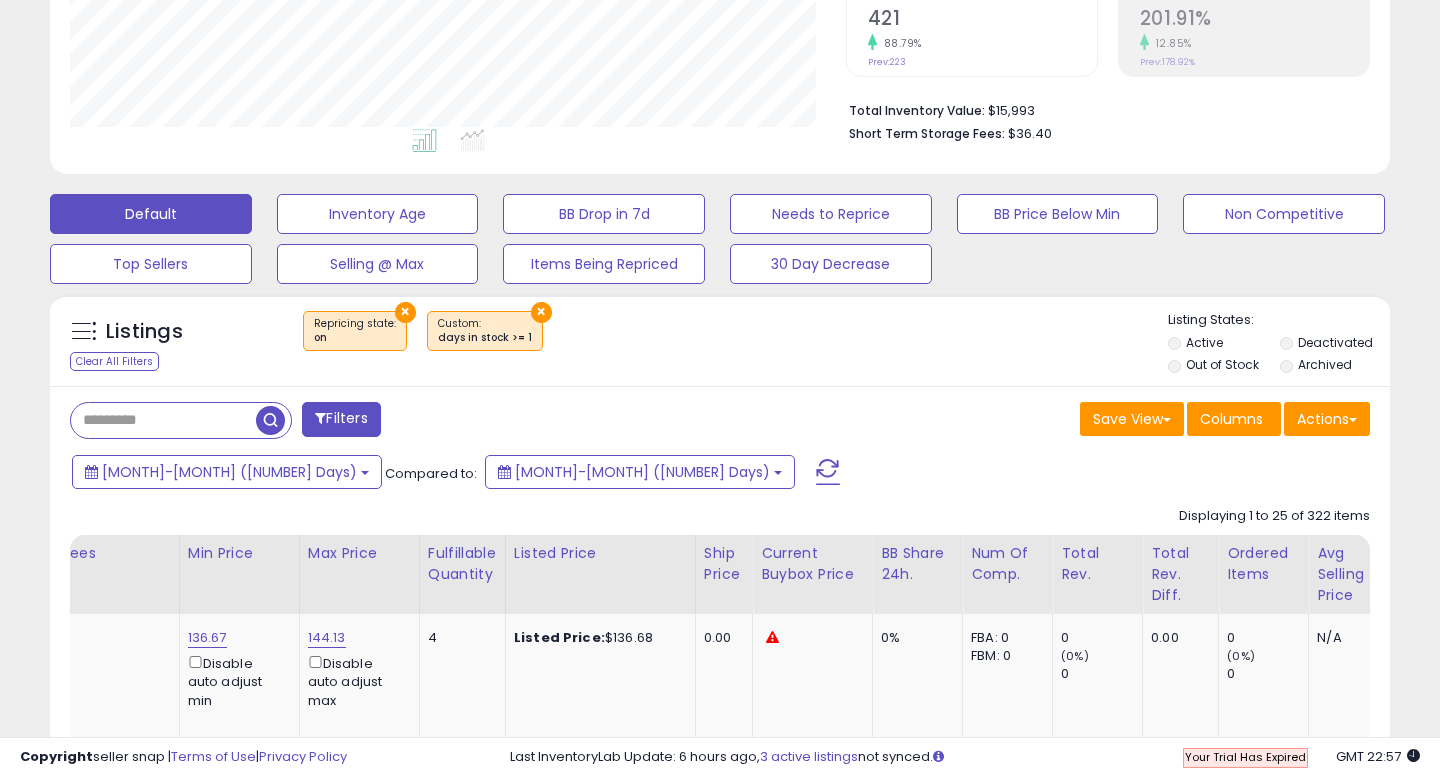 click on "Filters" at bounding box center [341, 419] 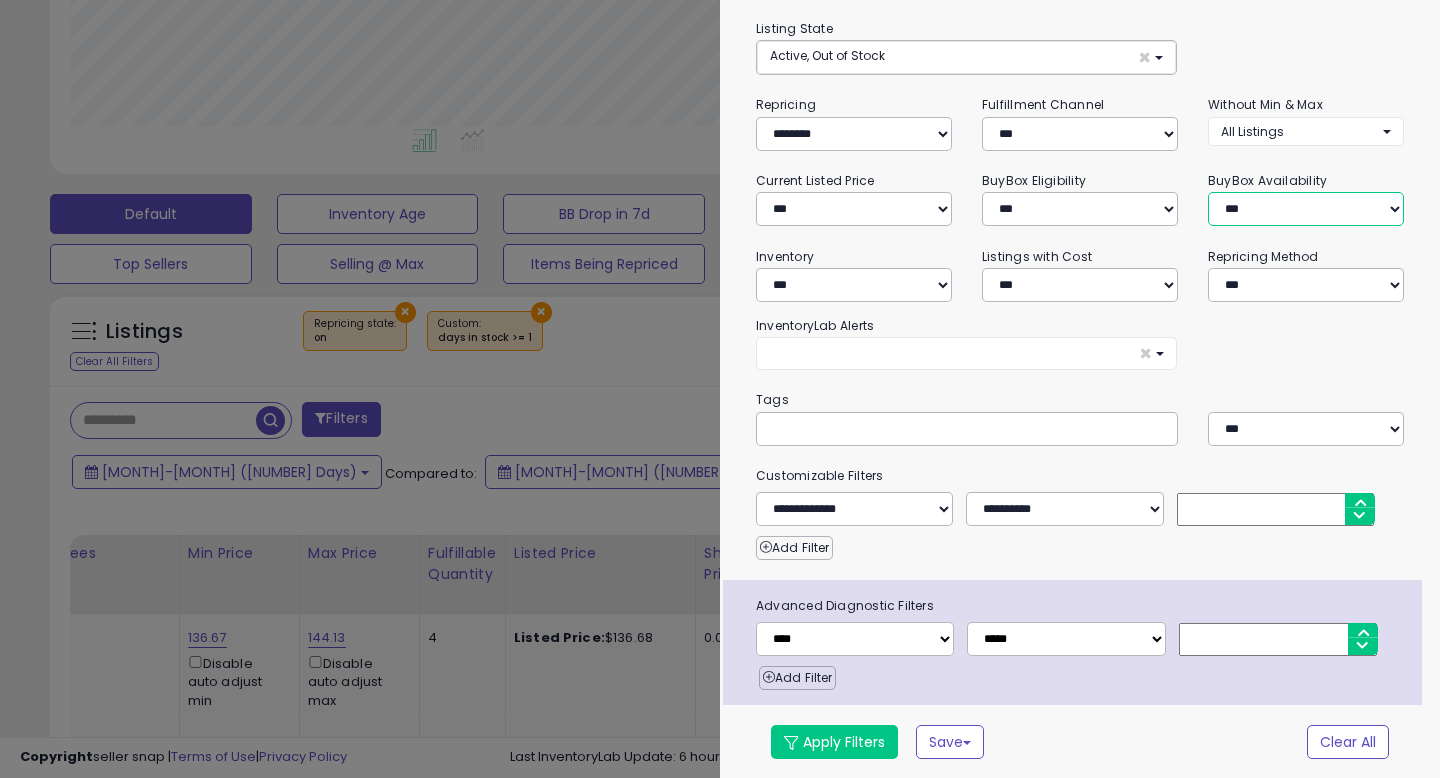 click on "**********" at bounding box center (1306, 209) 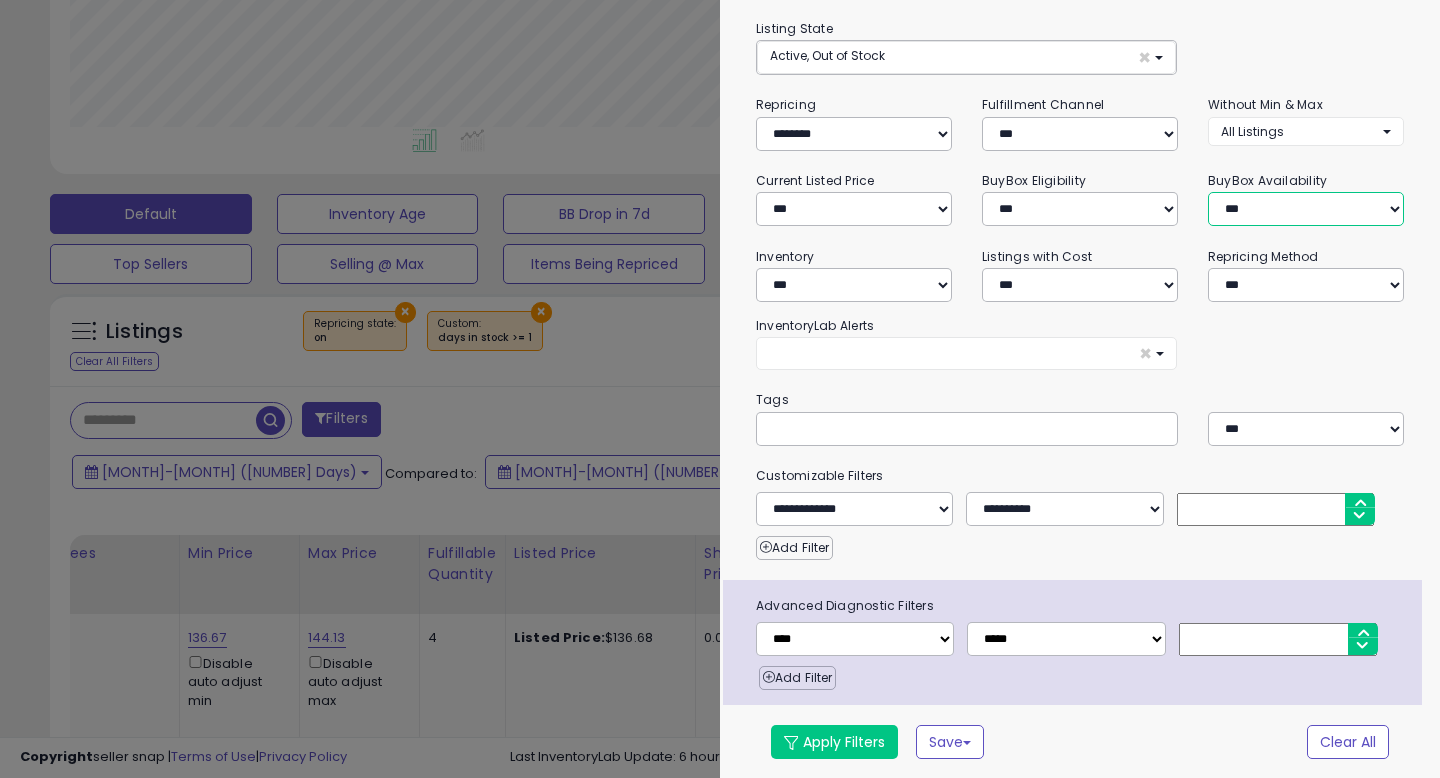 select on "**********" 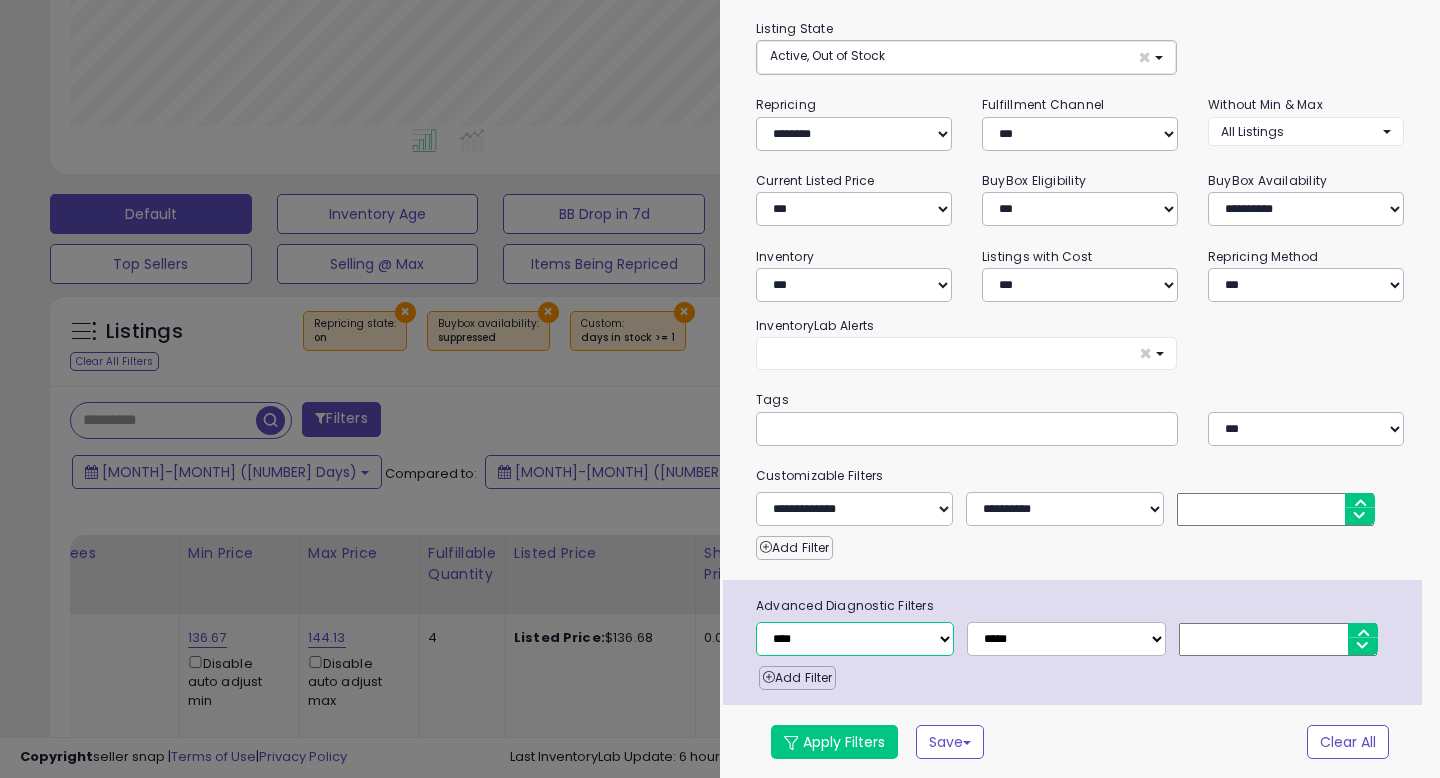 click on "**********" at bounding box center [855, 639] 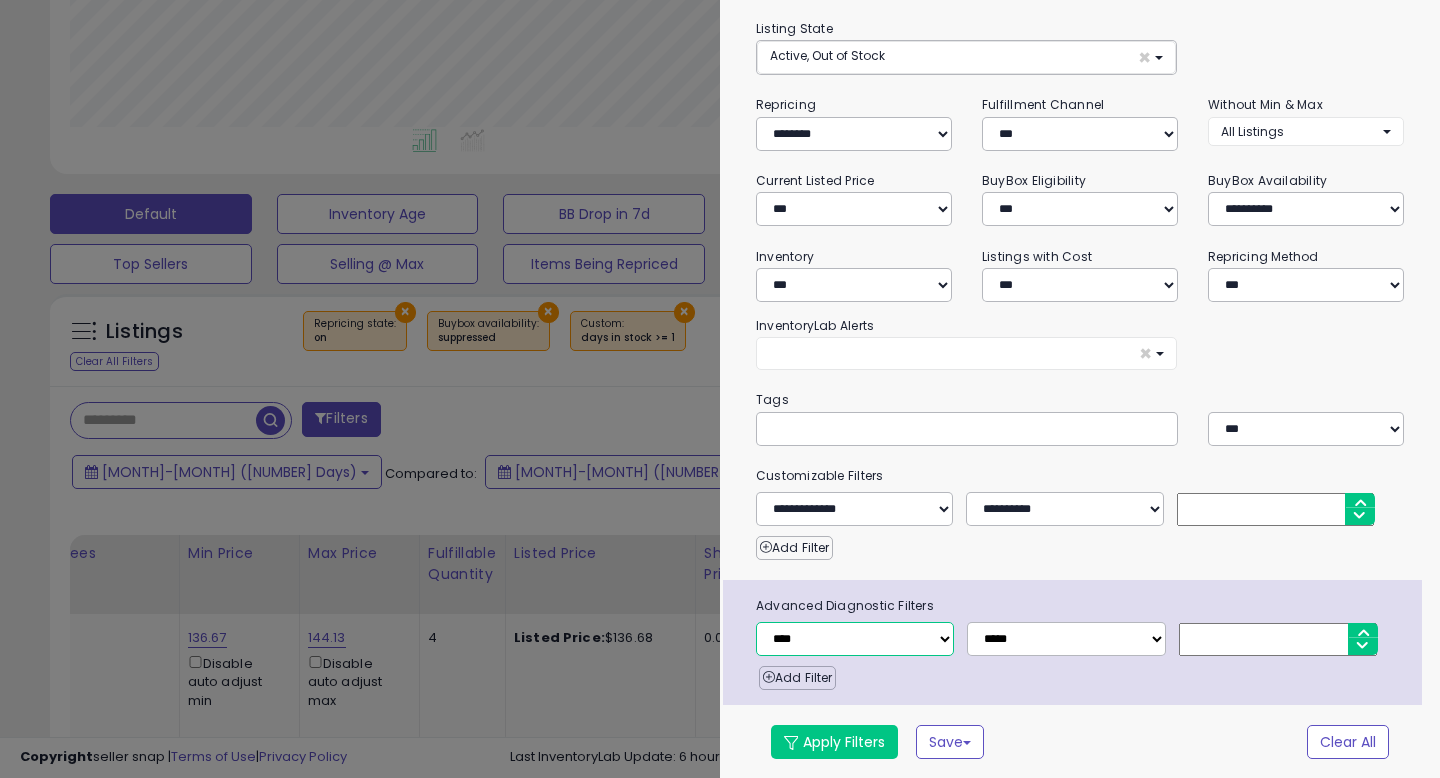 select on "********" 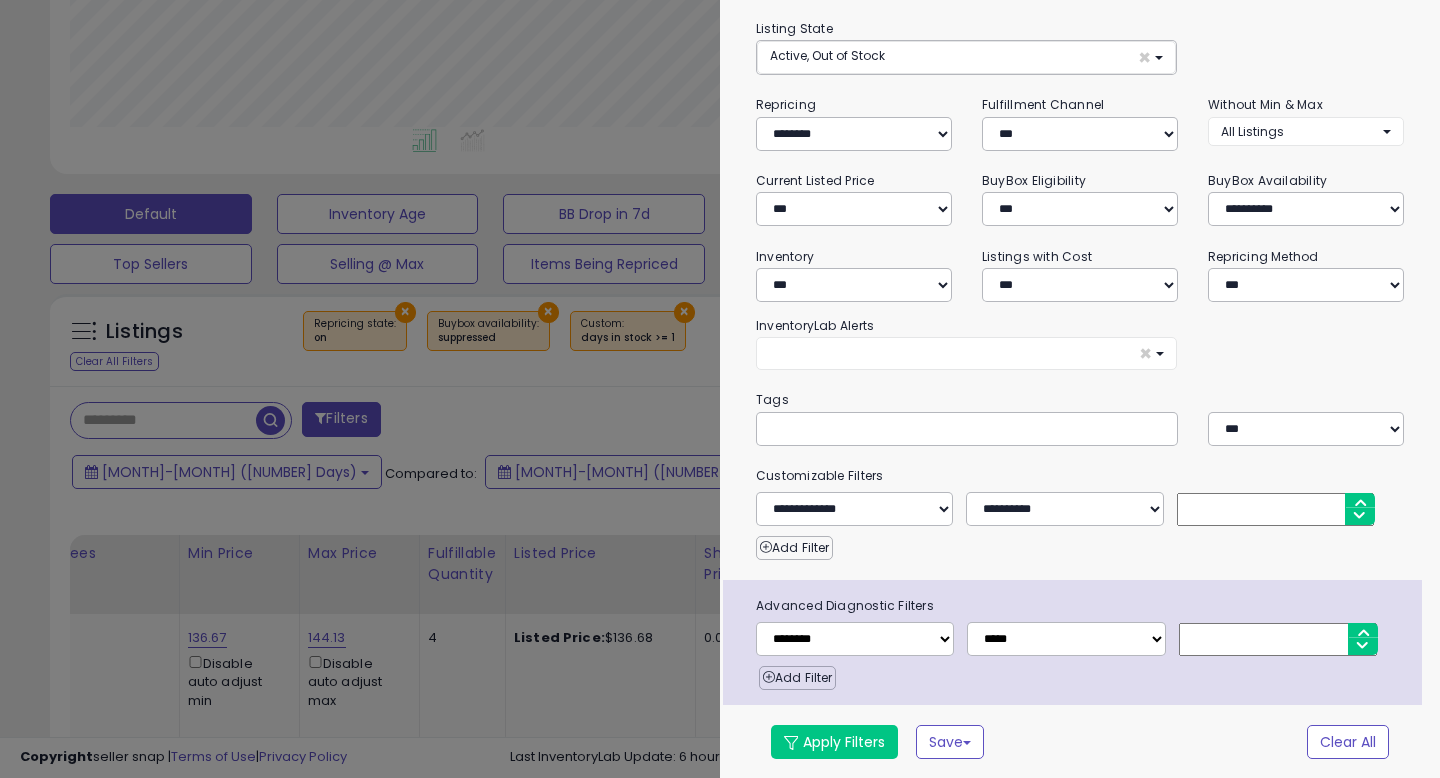 click at bounding box center [1278, 639] 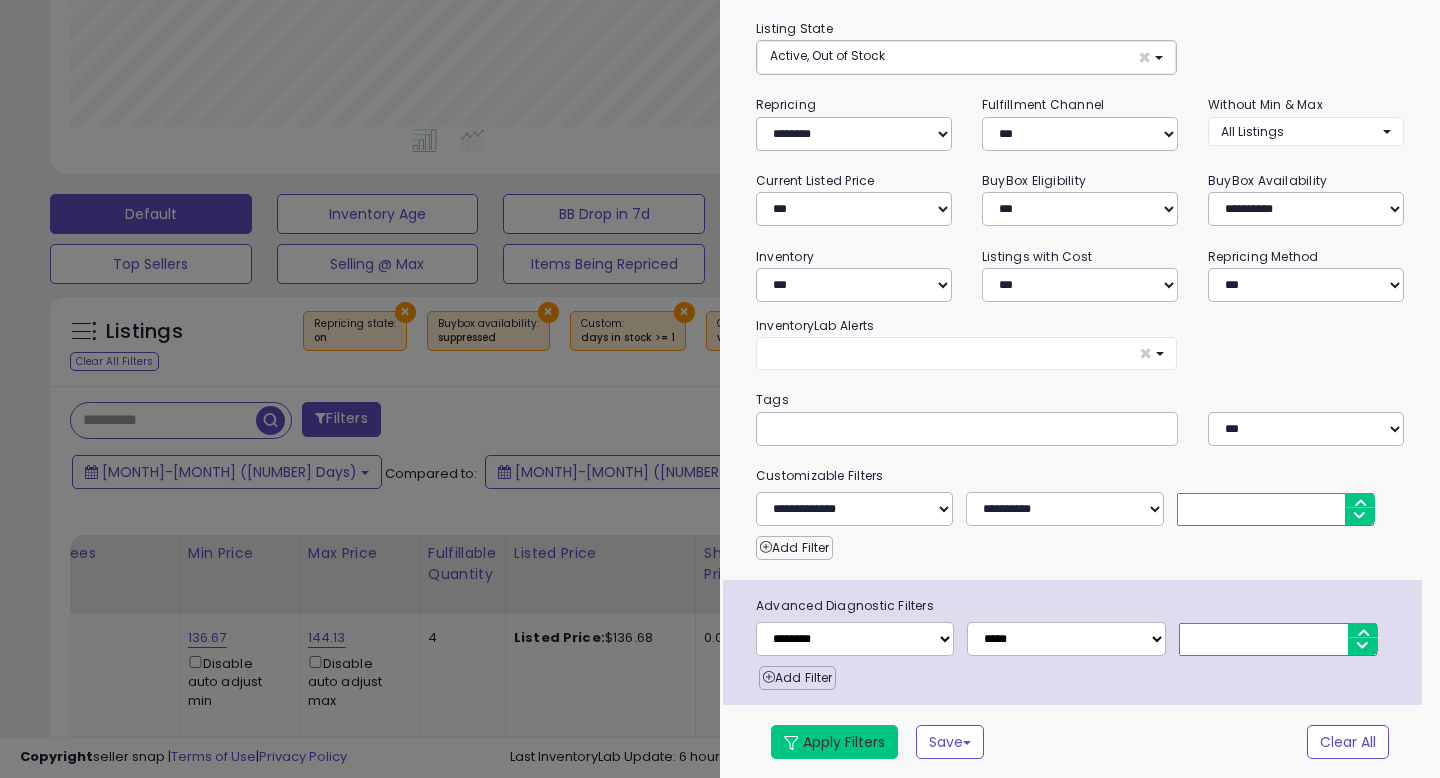 type on "*" 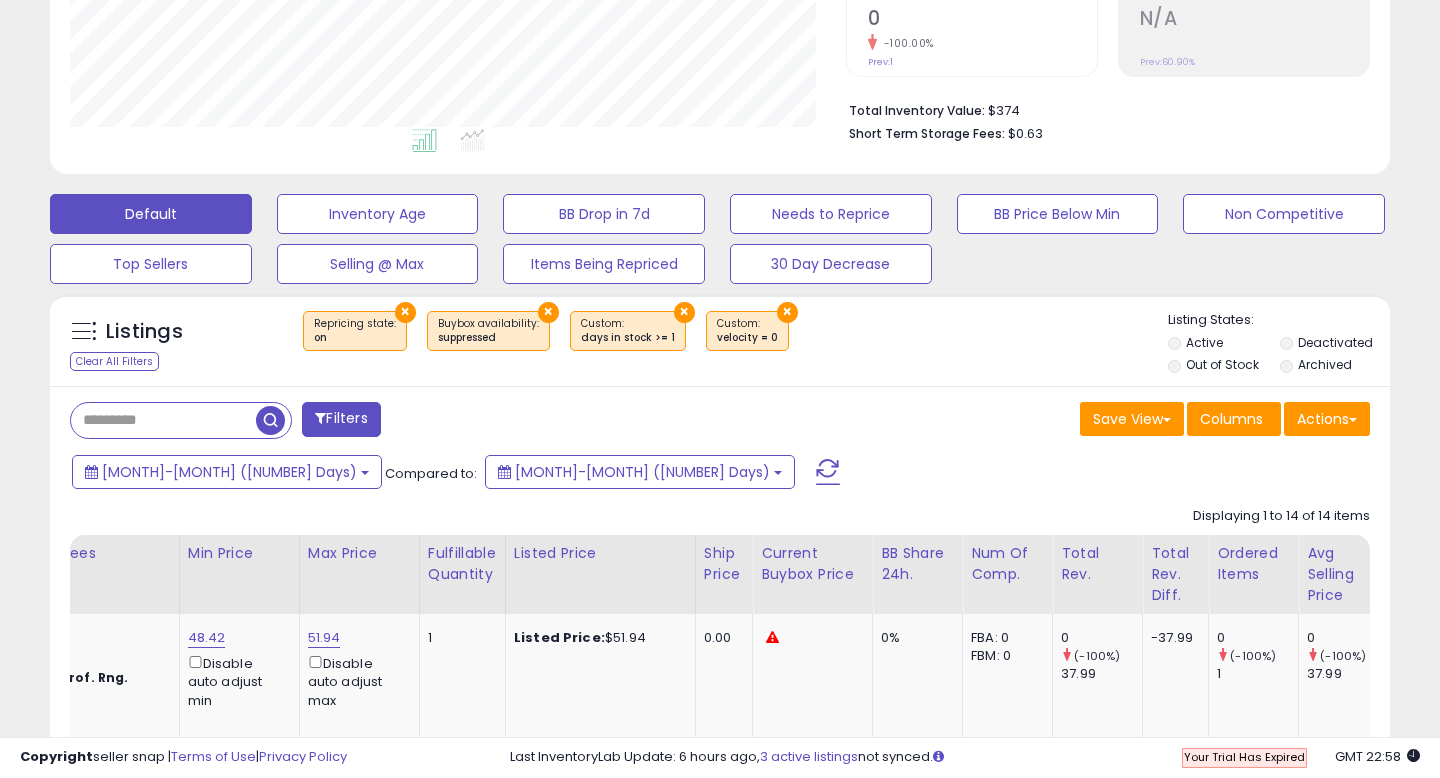 scroll, scrollTop: 999590, scrollLeft: 999224, axis: both 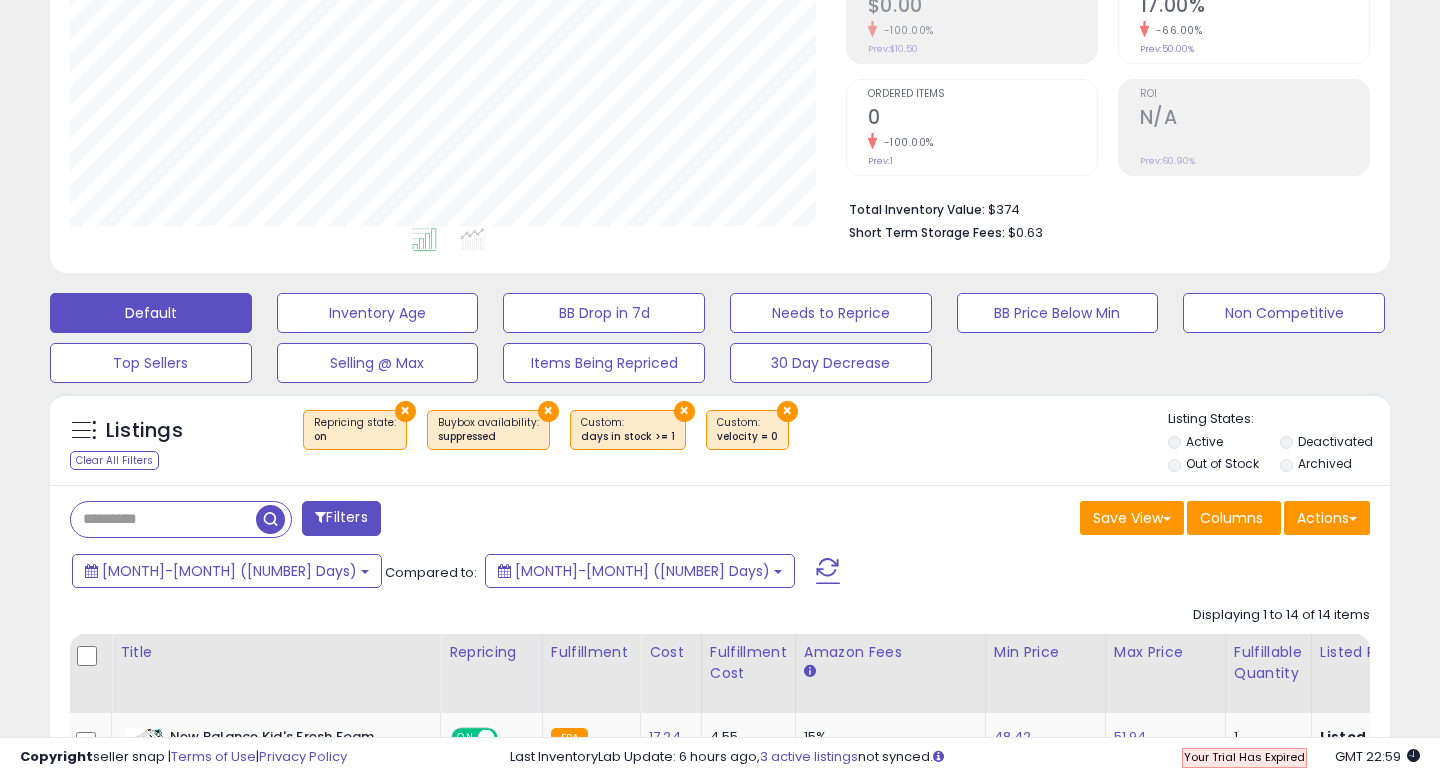 click on "Filters" at bounding box center [341, 518] 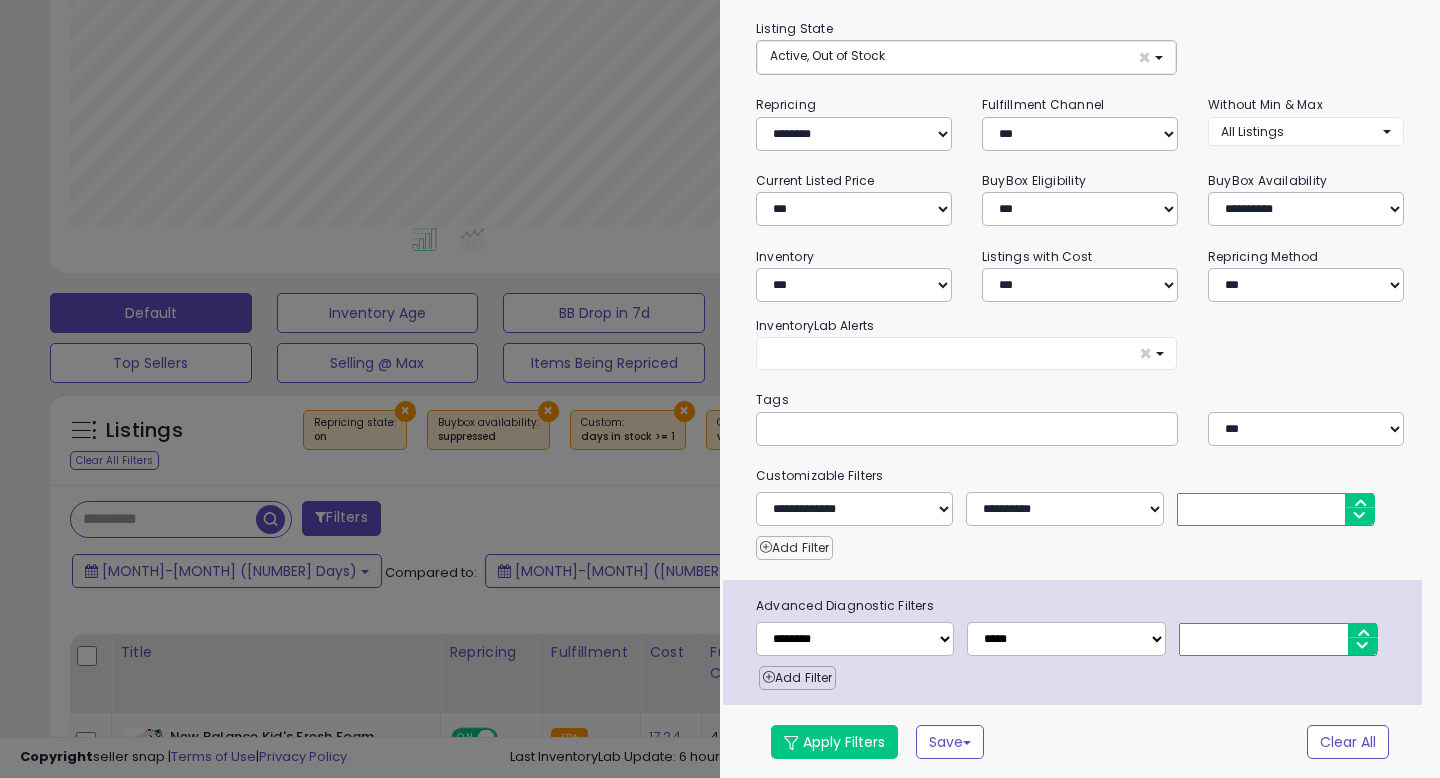 click on "Add Filter" at bounding box center (794, 548) 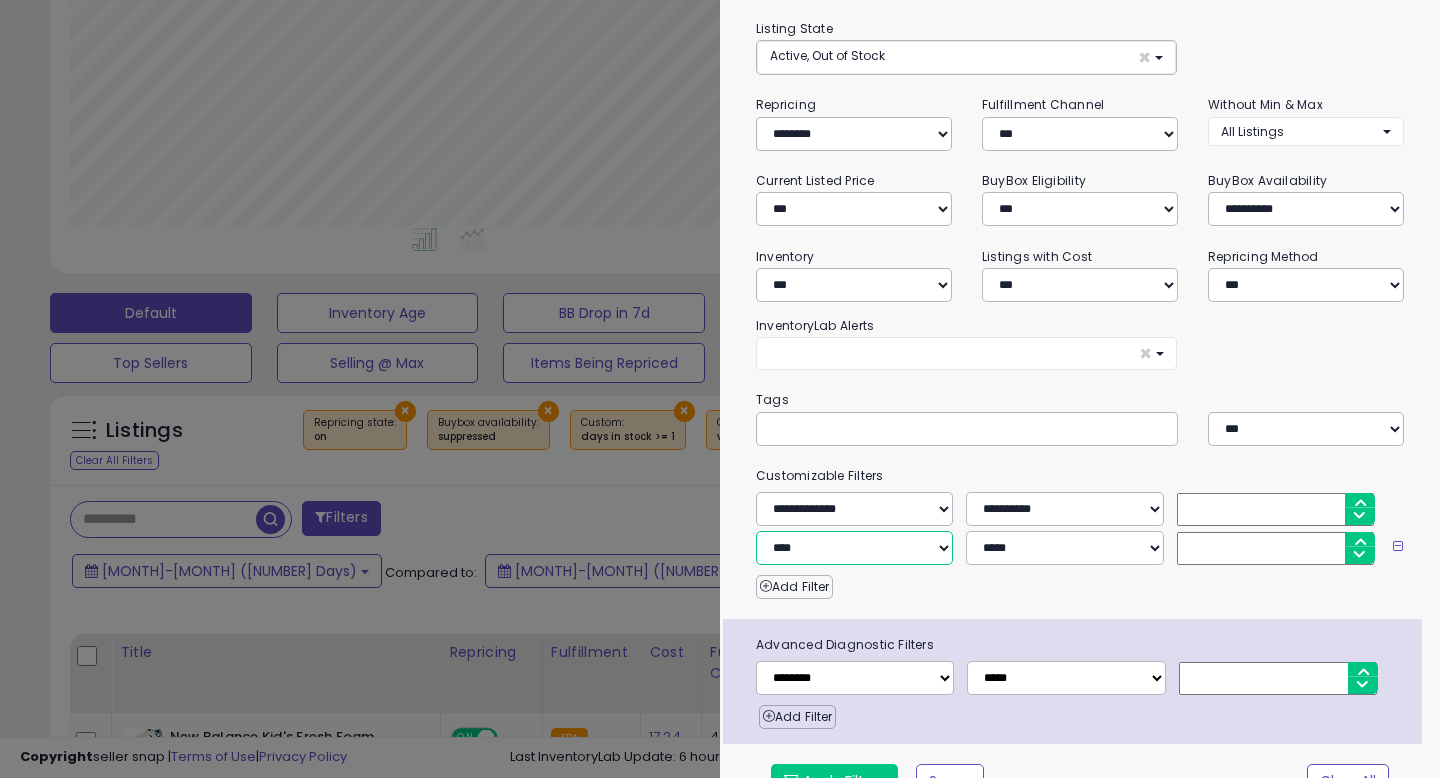 click on "**********" at bounding box center [854, 548] 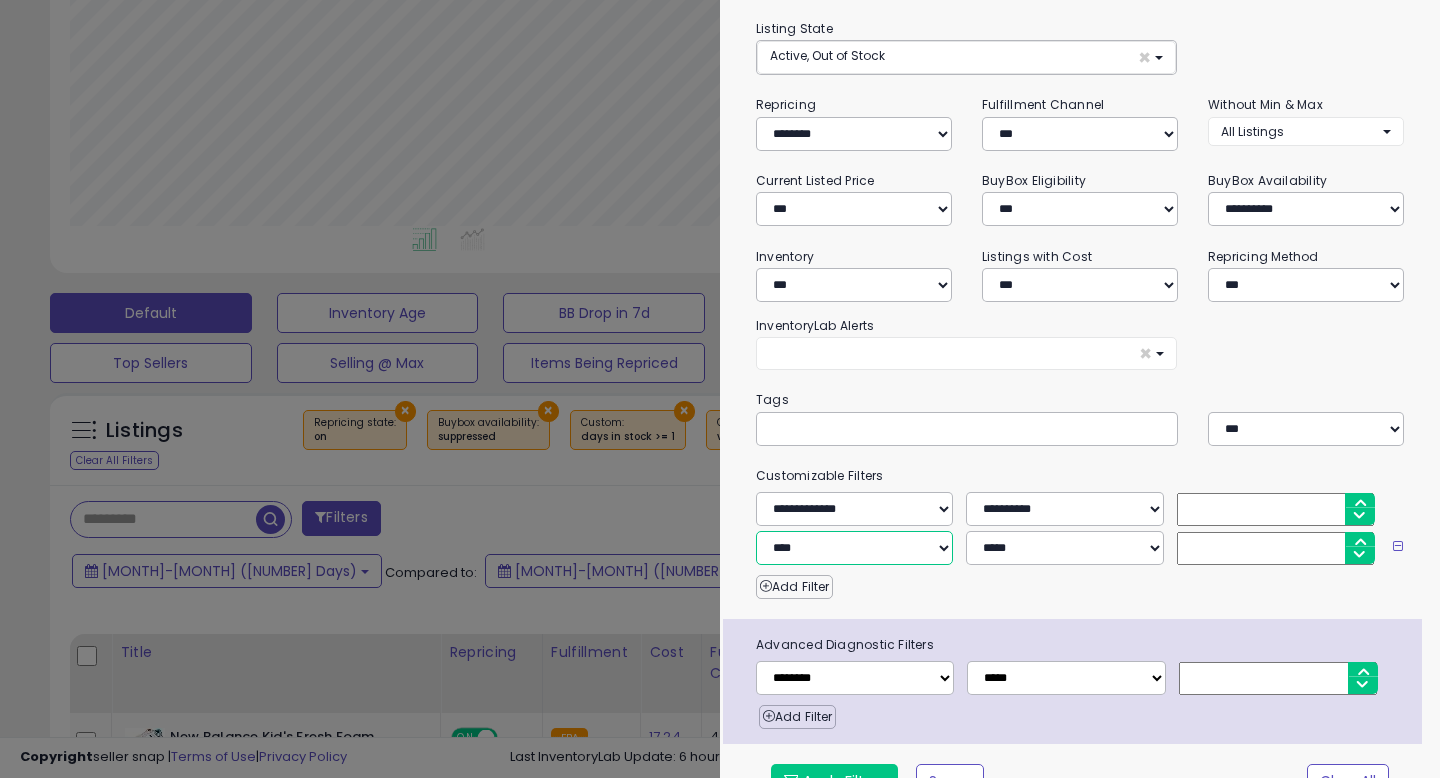select on "**********" 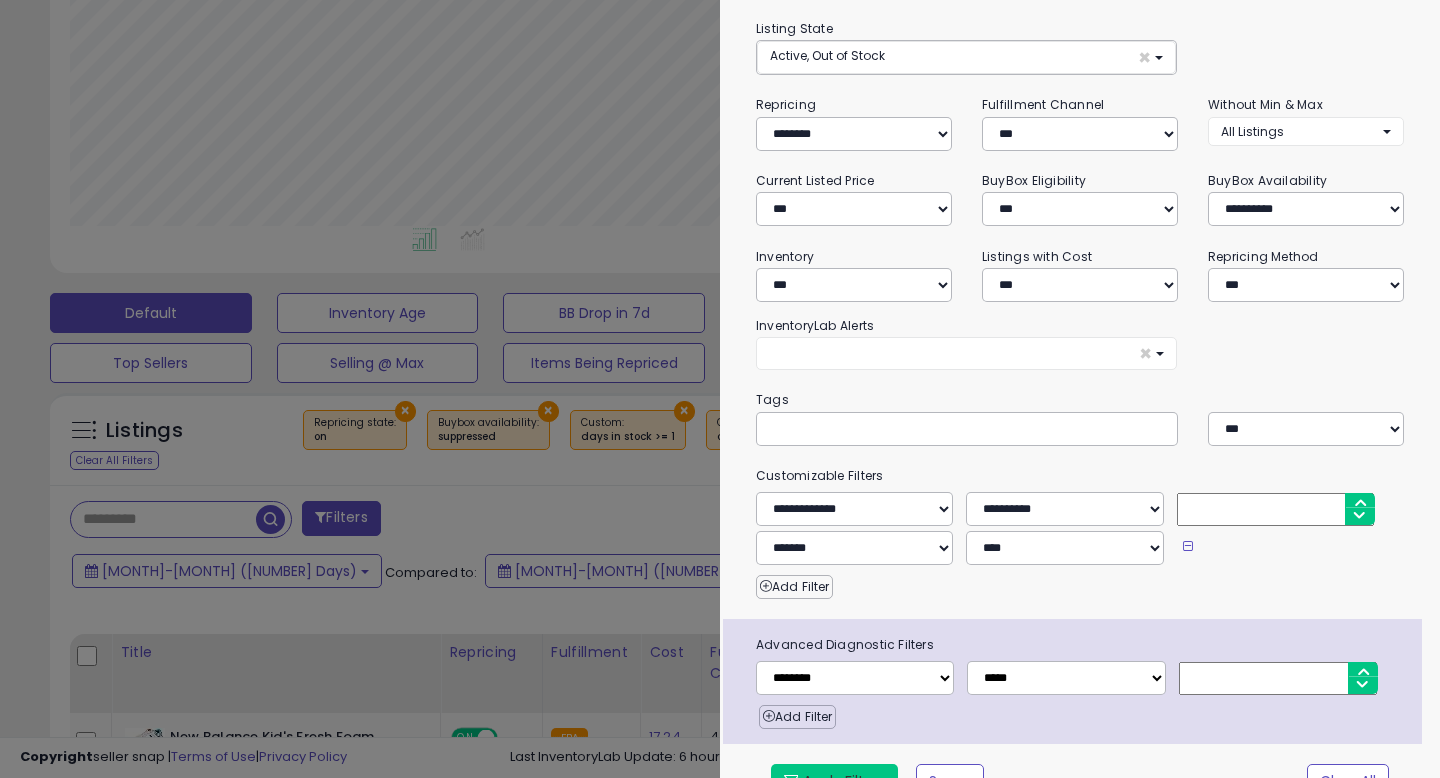click on "Apply Filters" at bounding box center [834, 781] 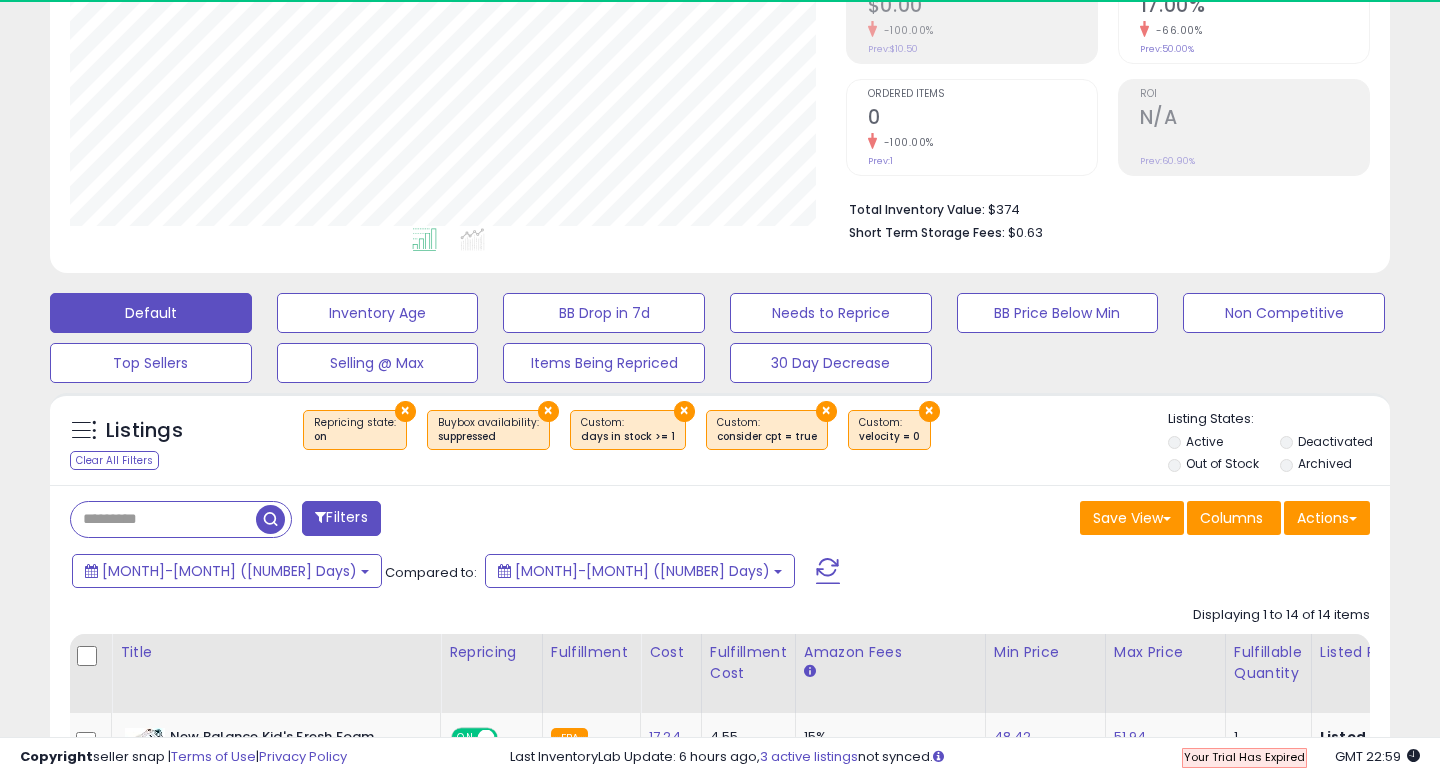 scroll, scrollTop: 999590, scrollLeft: 999224, axis: both 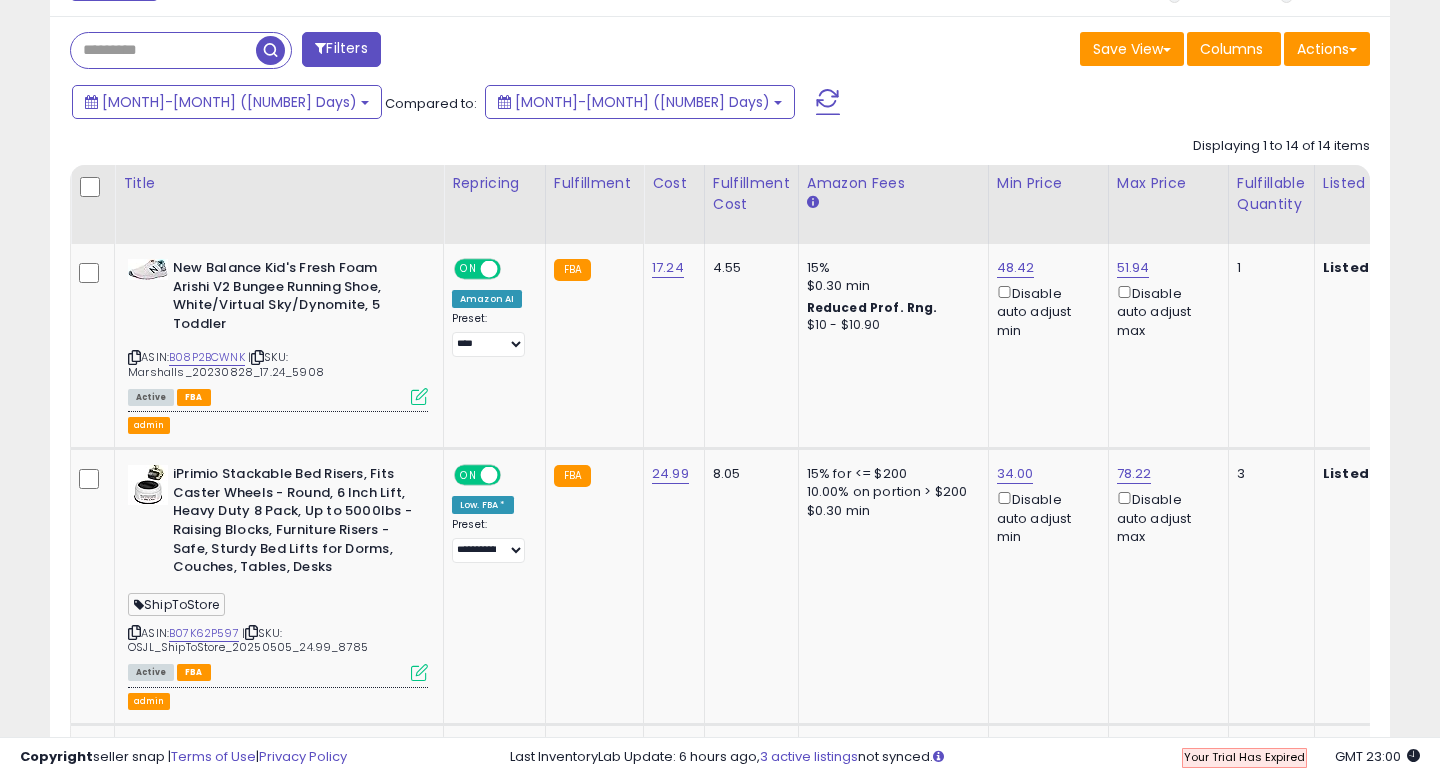 click on "Filters" at bounding box center [341, 49] 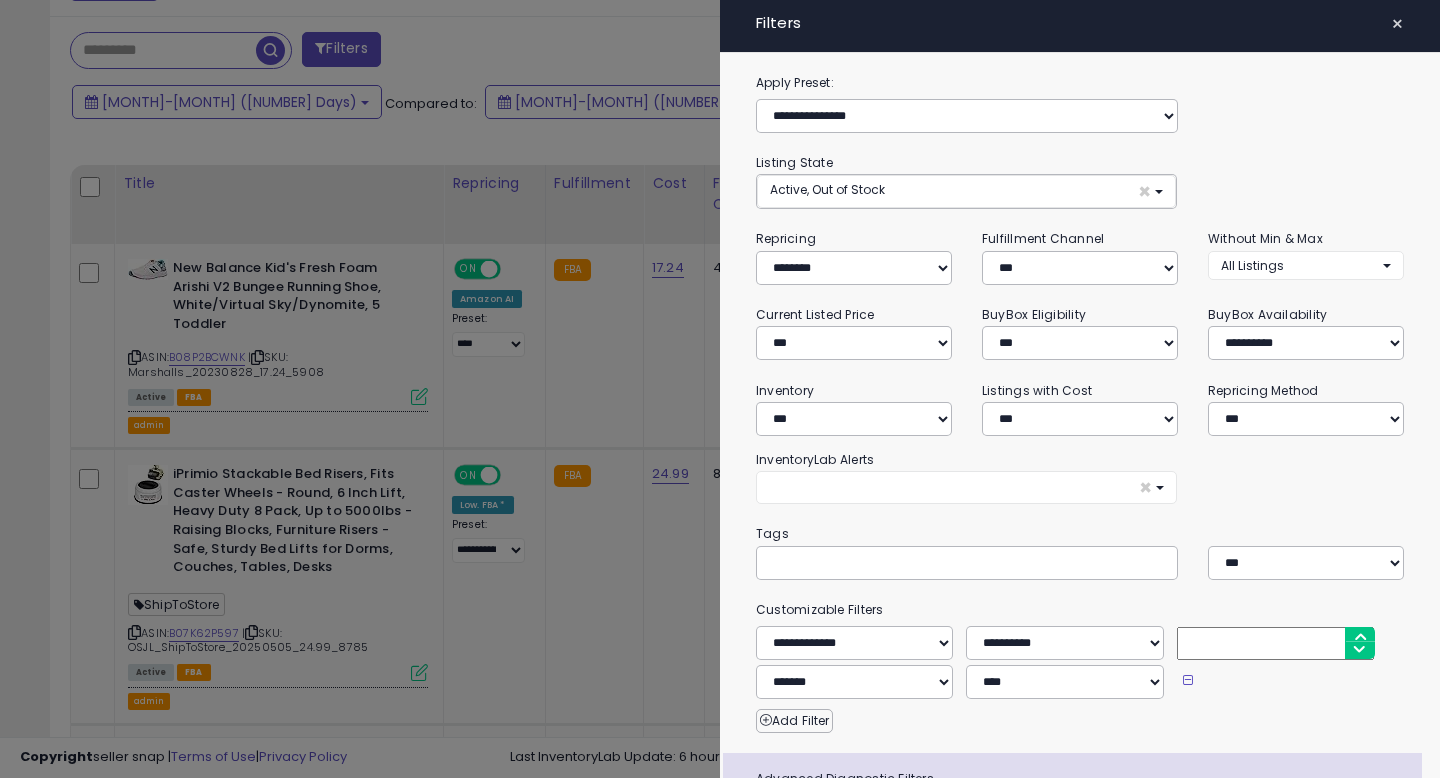 click on "×" at bounding box center [1397, 24] 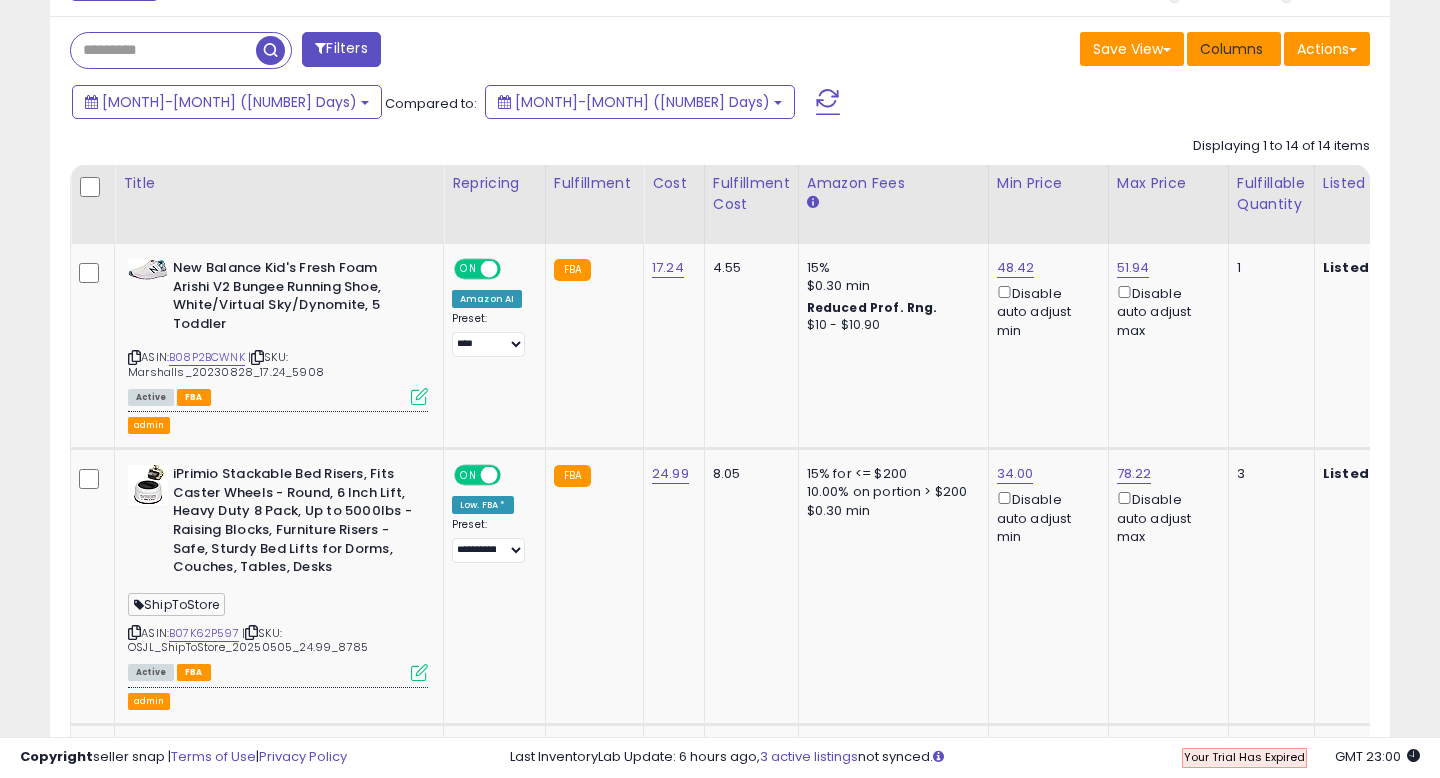 click on "Columns" at bounding box center [1231, 49] 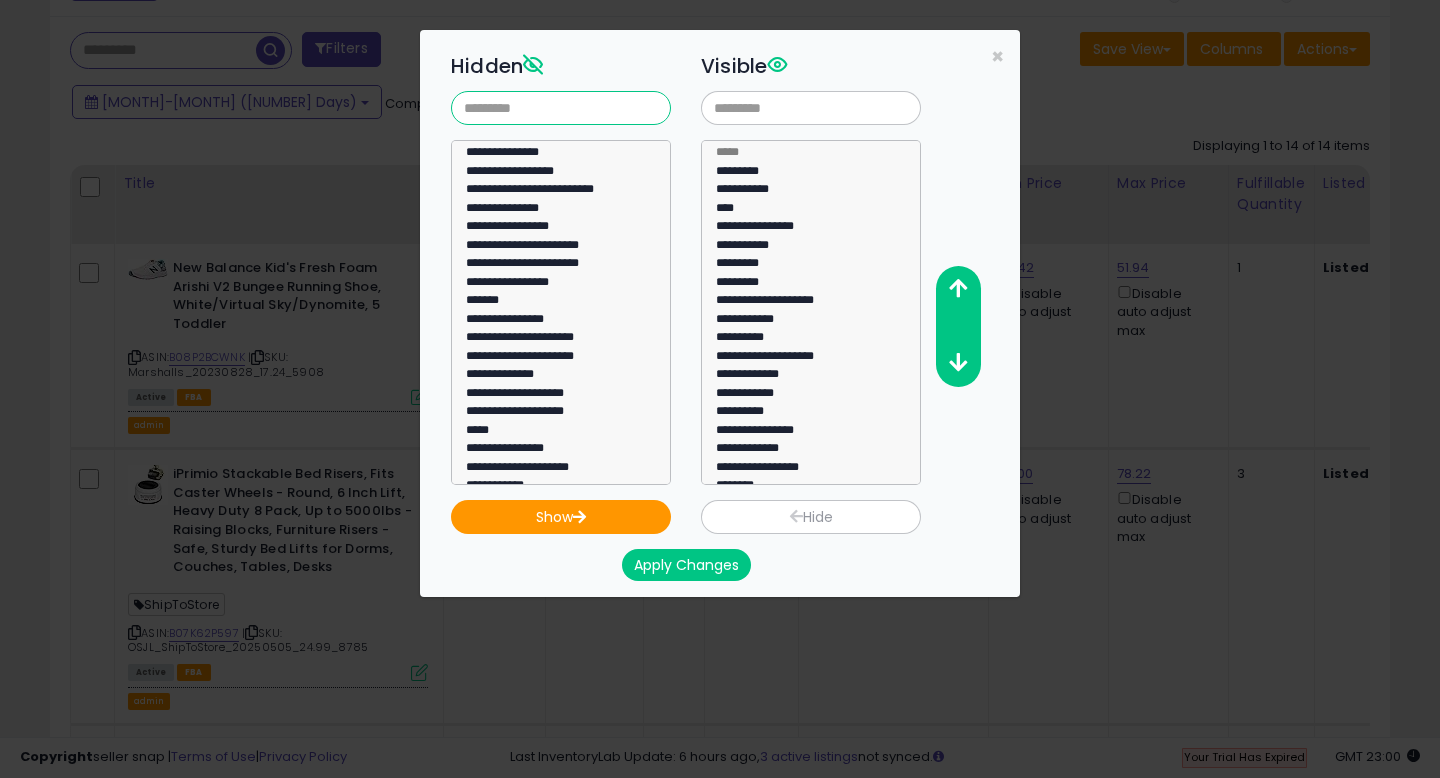 click at bounding box center (561, 108) 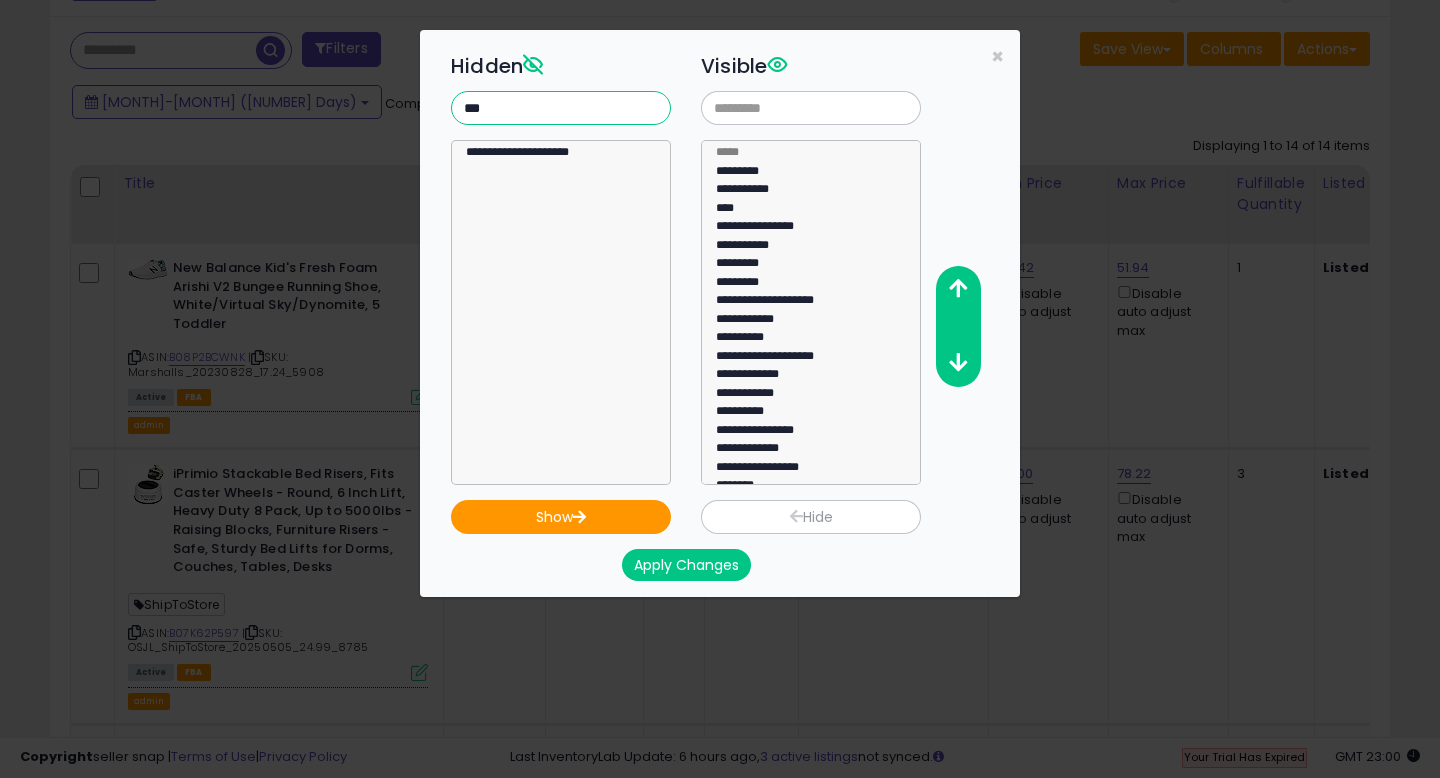 type on "***" 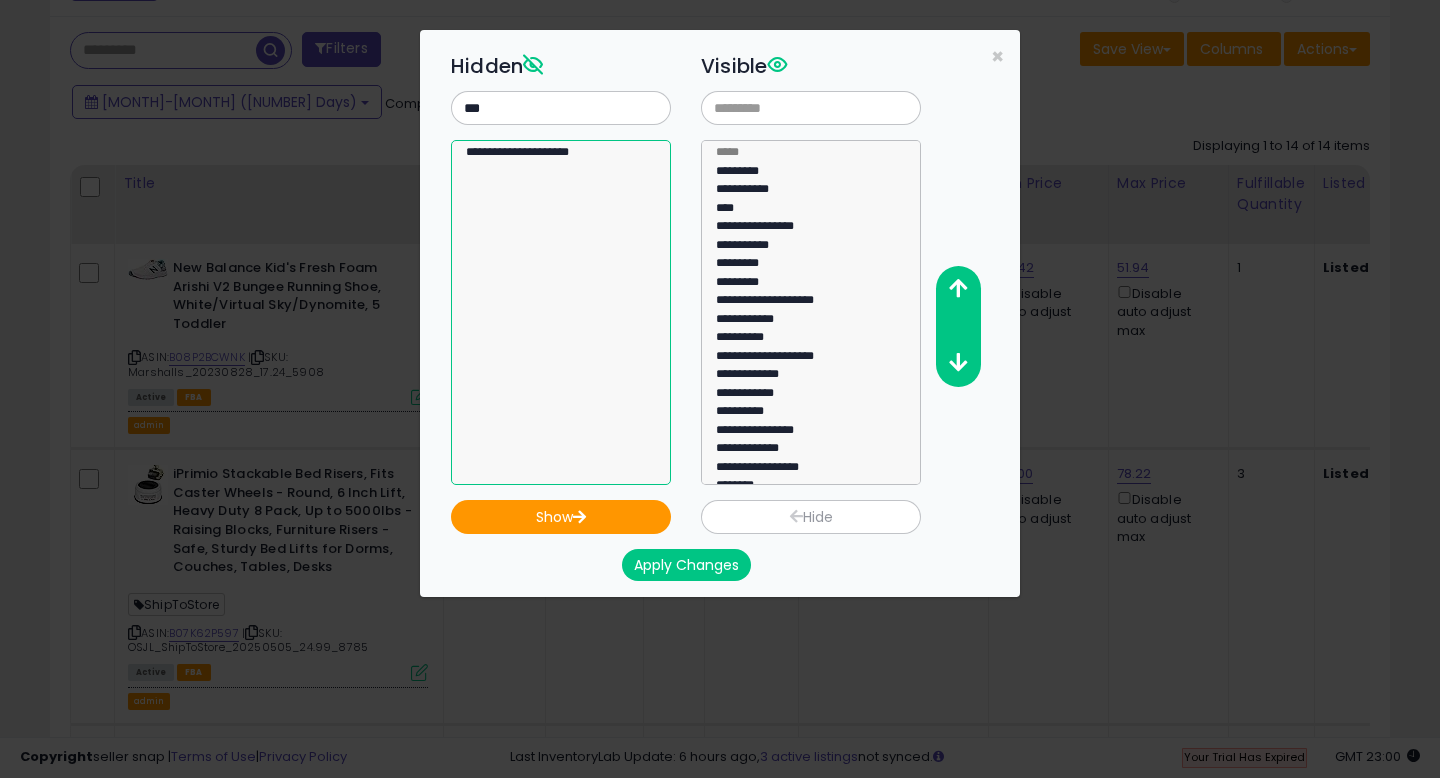 select on "**********" 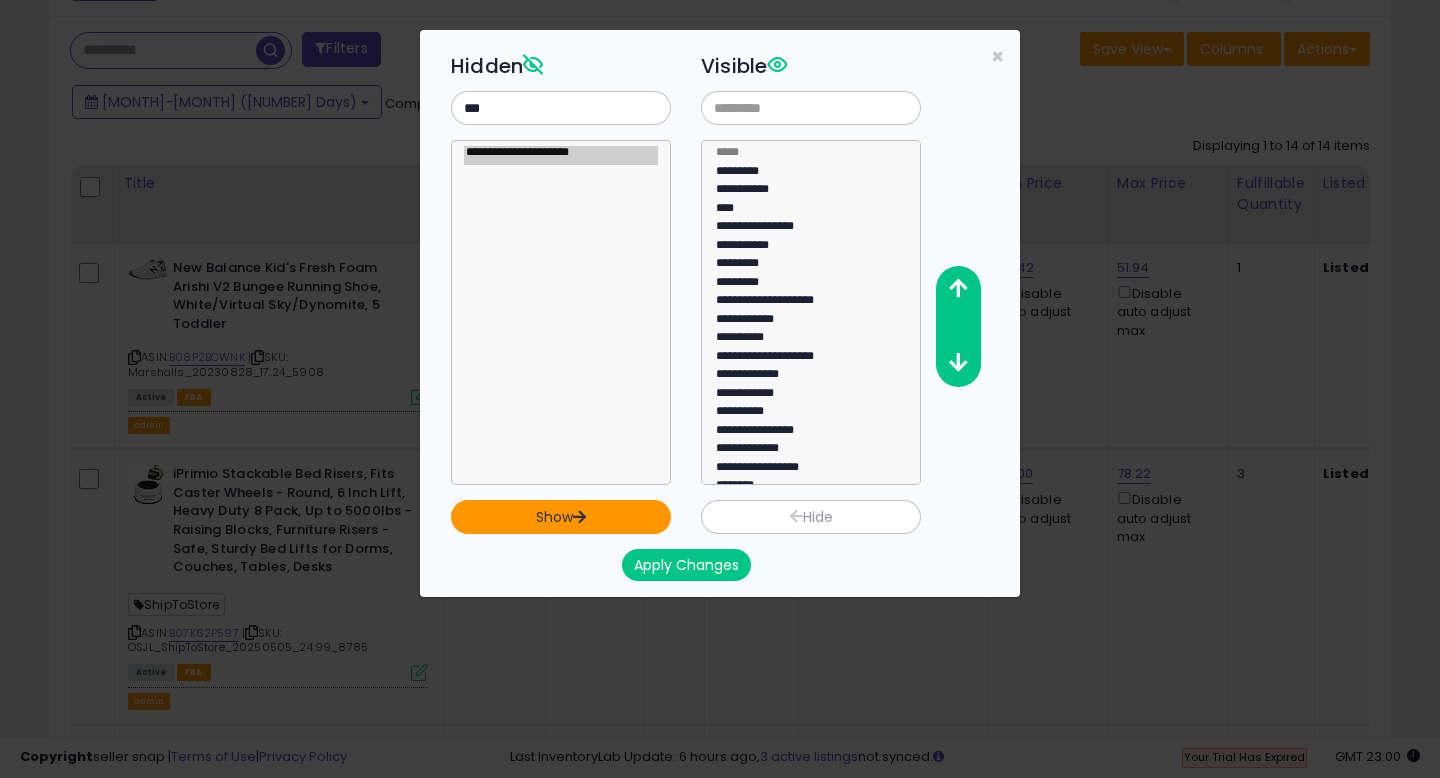 click on "Show" at bounding box center [561, 517] 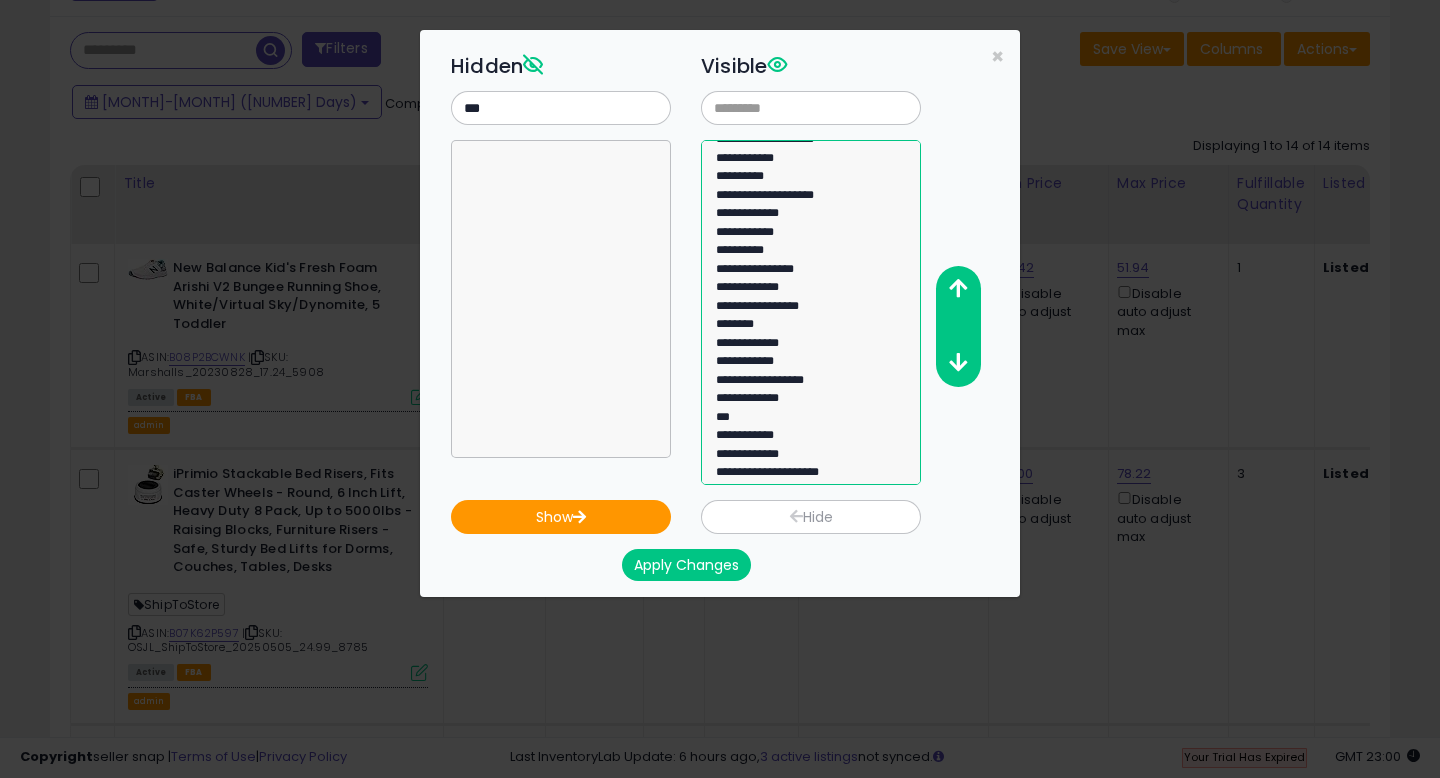 select on "**********" 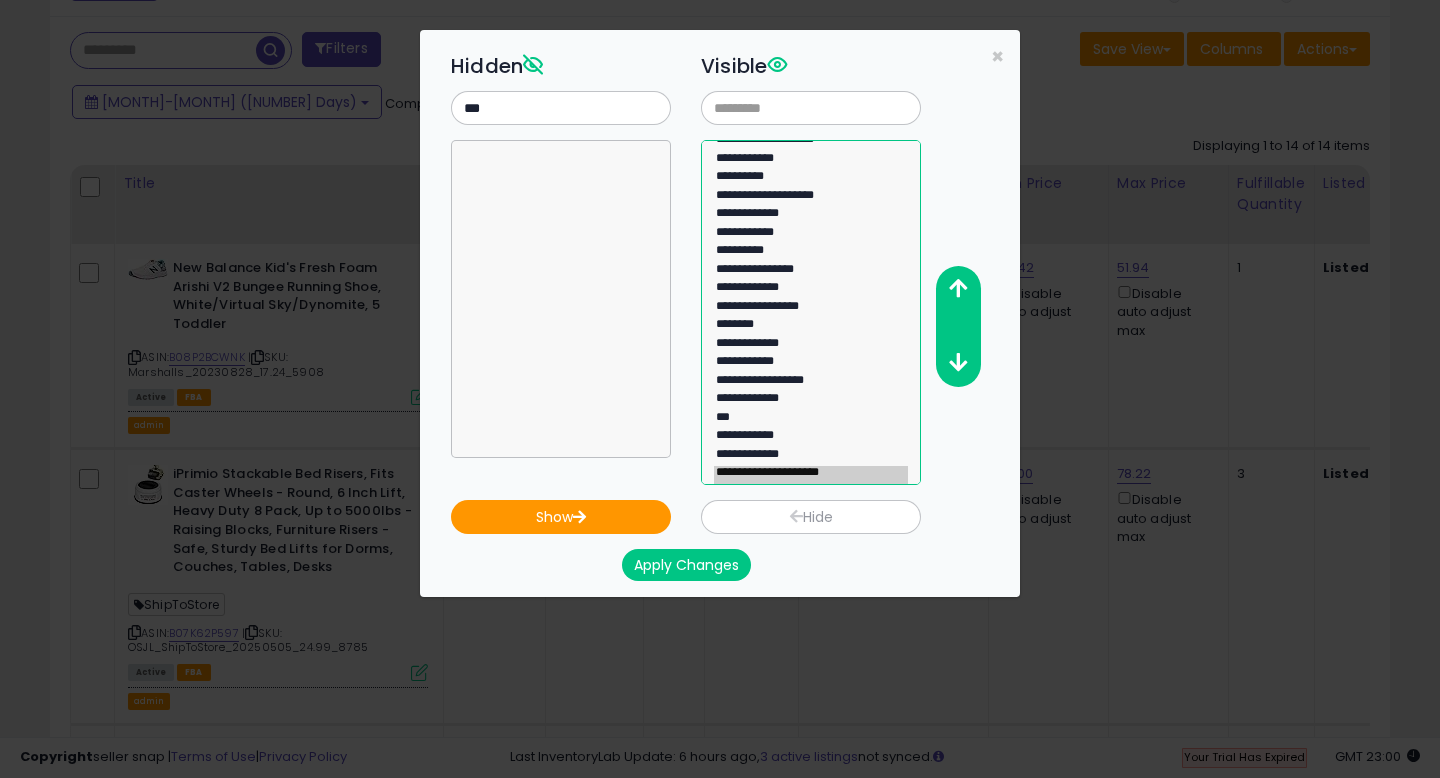 click on "**********" 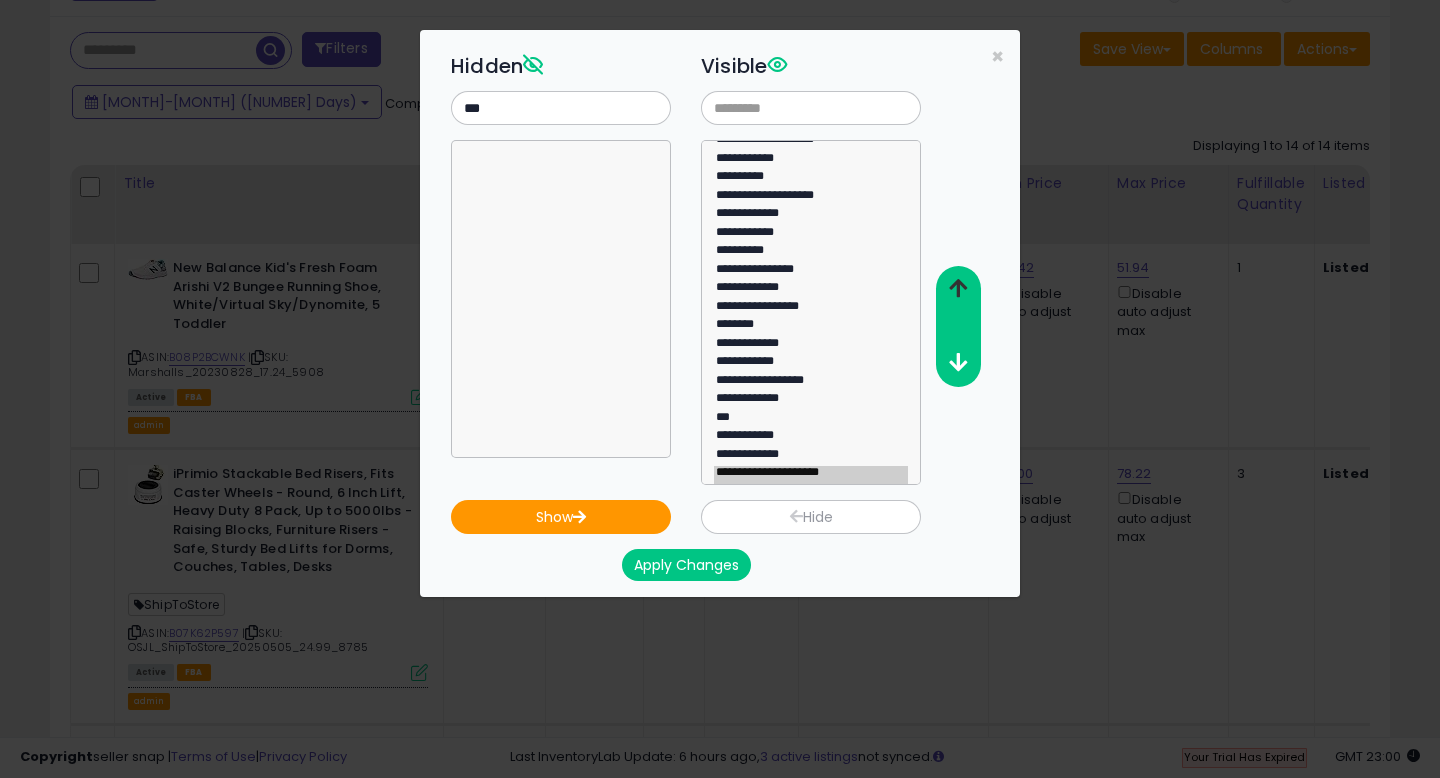 click at bounding box center [958, 288] 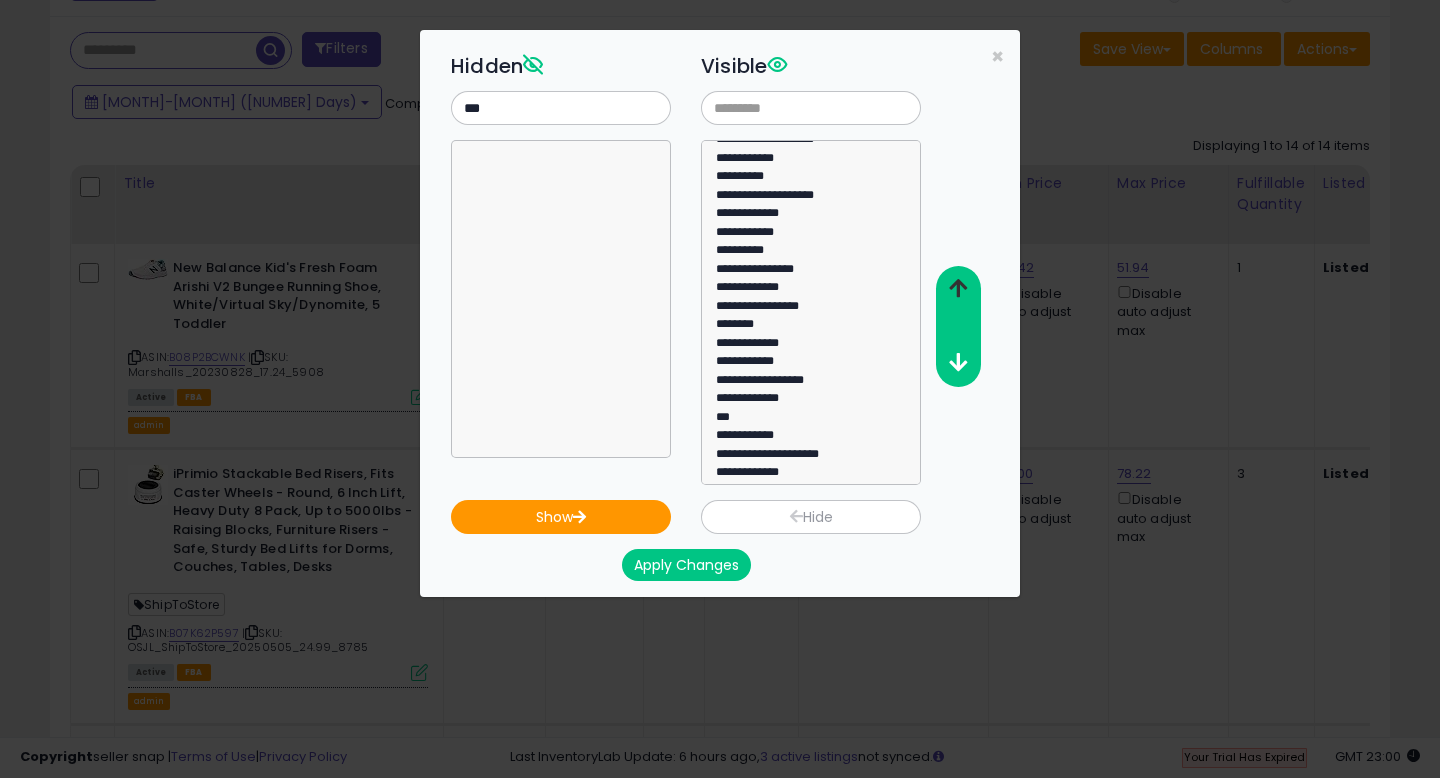 click at bounding box center [958, 288] 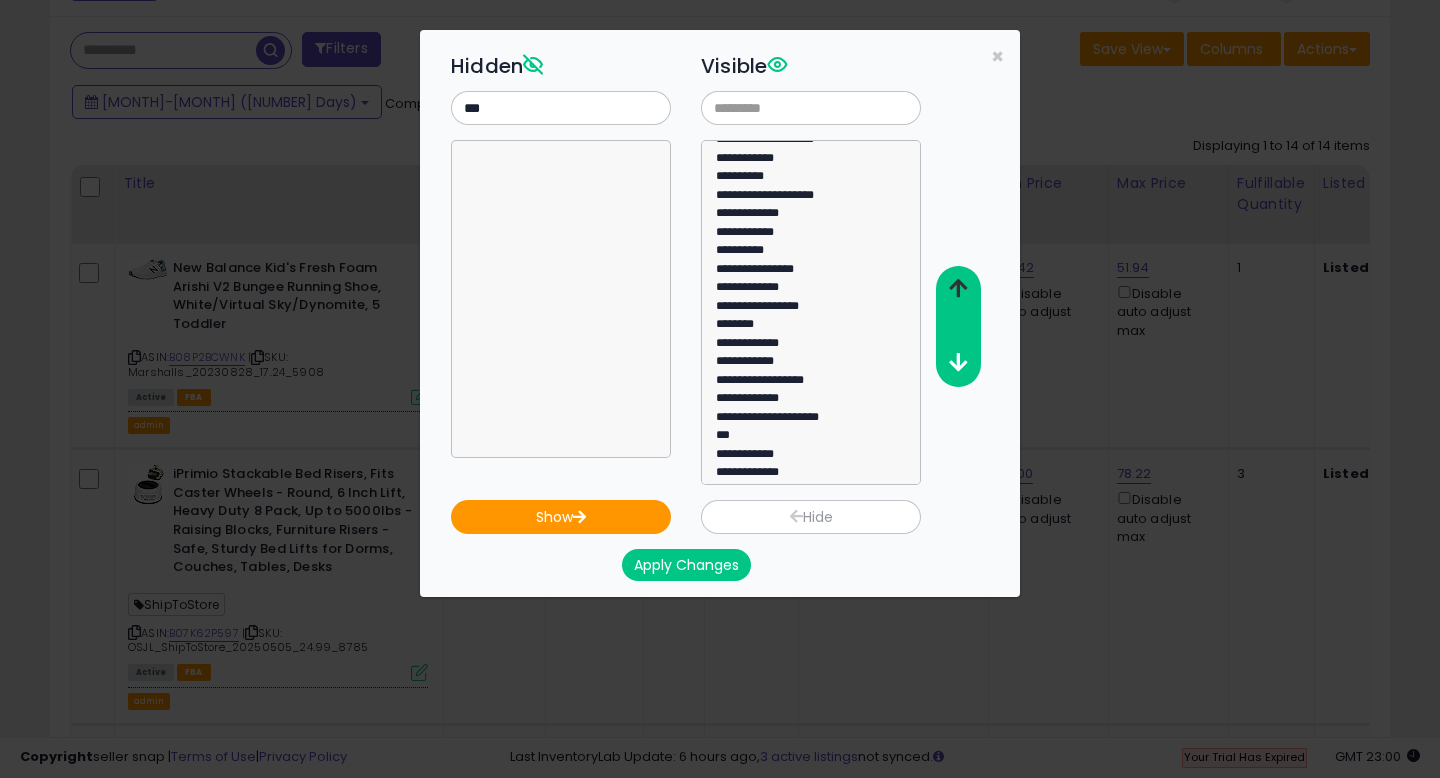 click at bounding box center (958, 288) 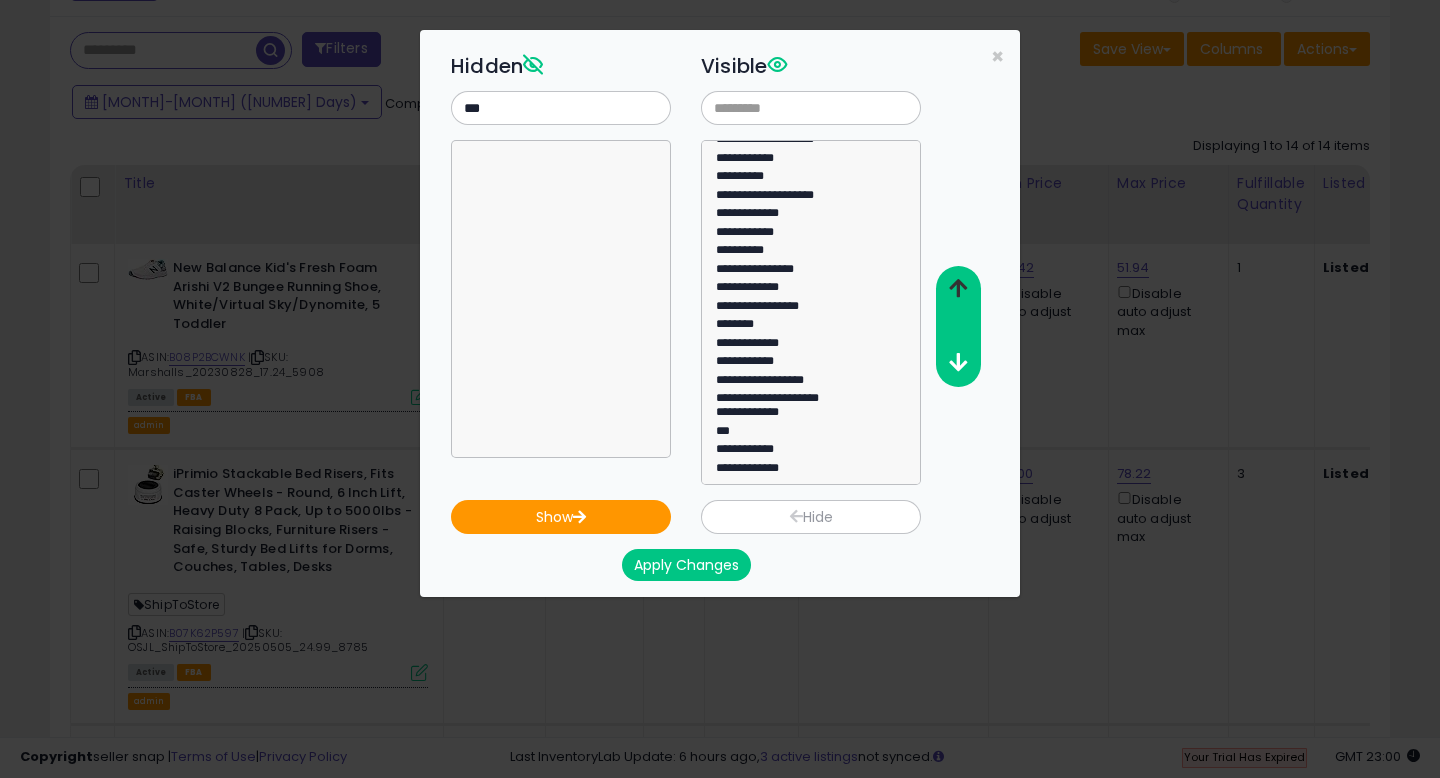 click at bounding box center (958, 288) 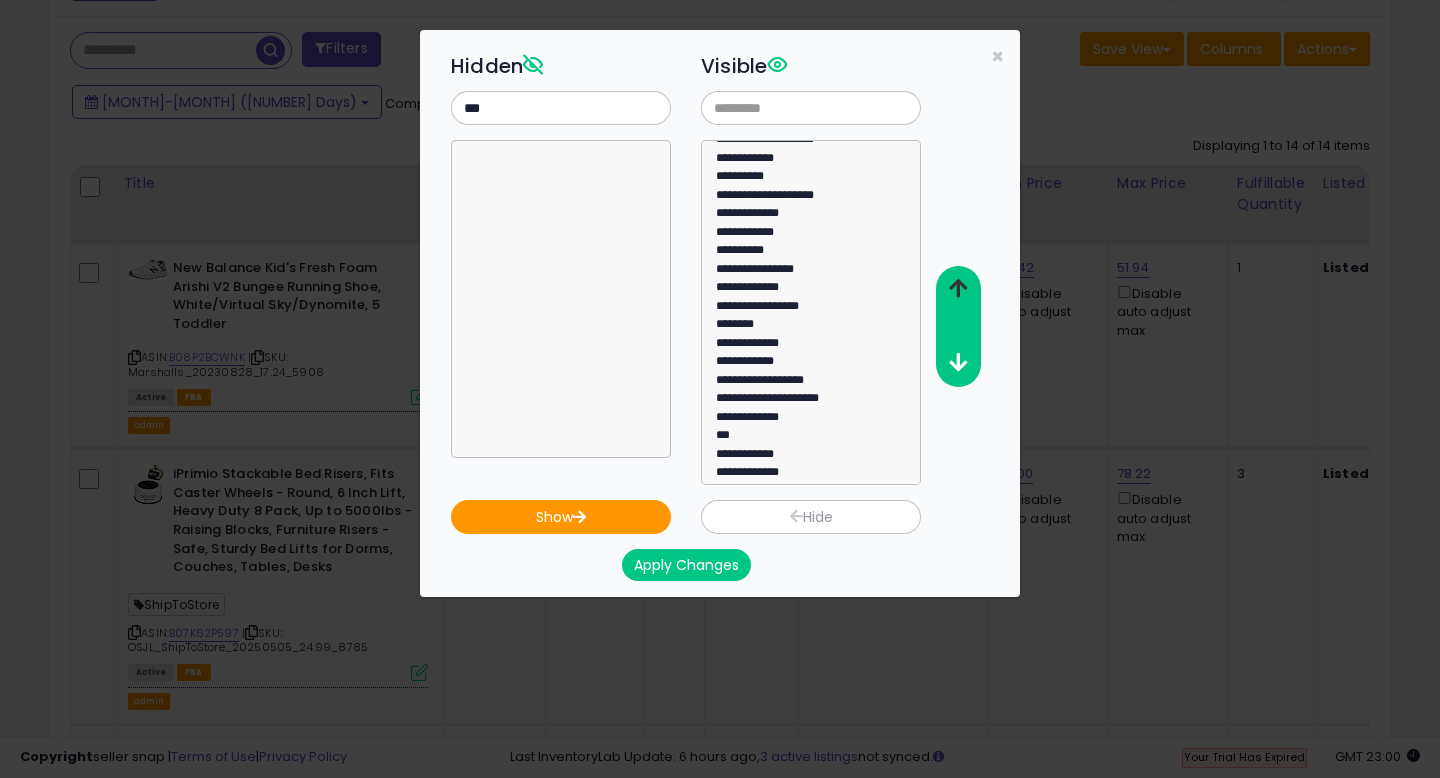 click at bounding box center (958, 288) 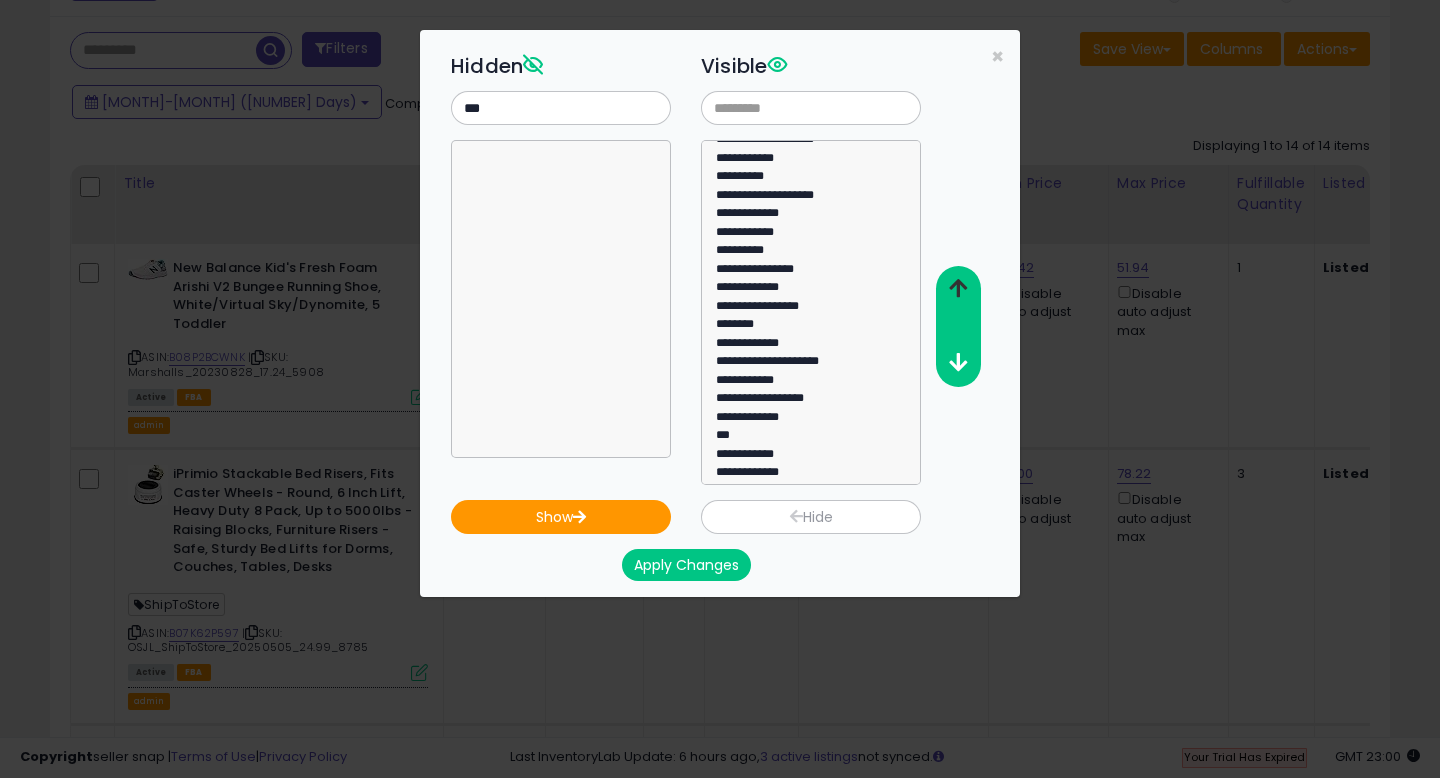 click at bounding box center (958, 288) 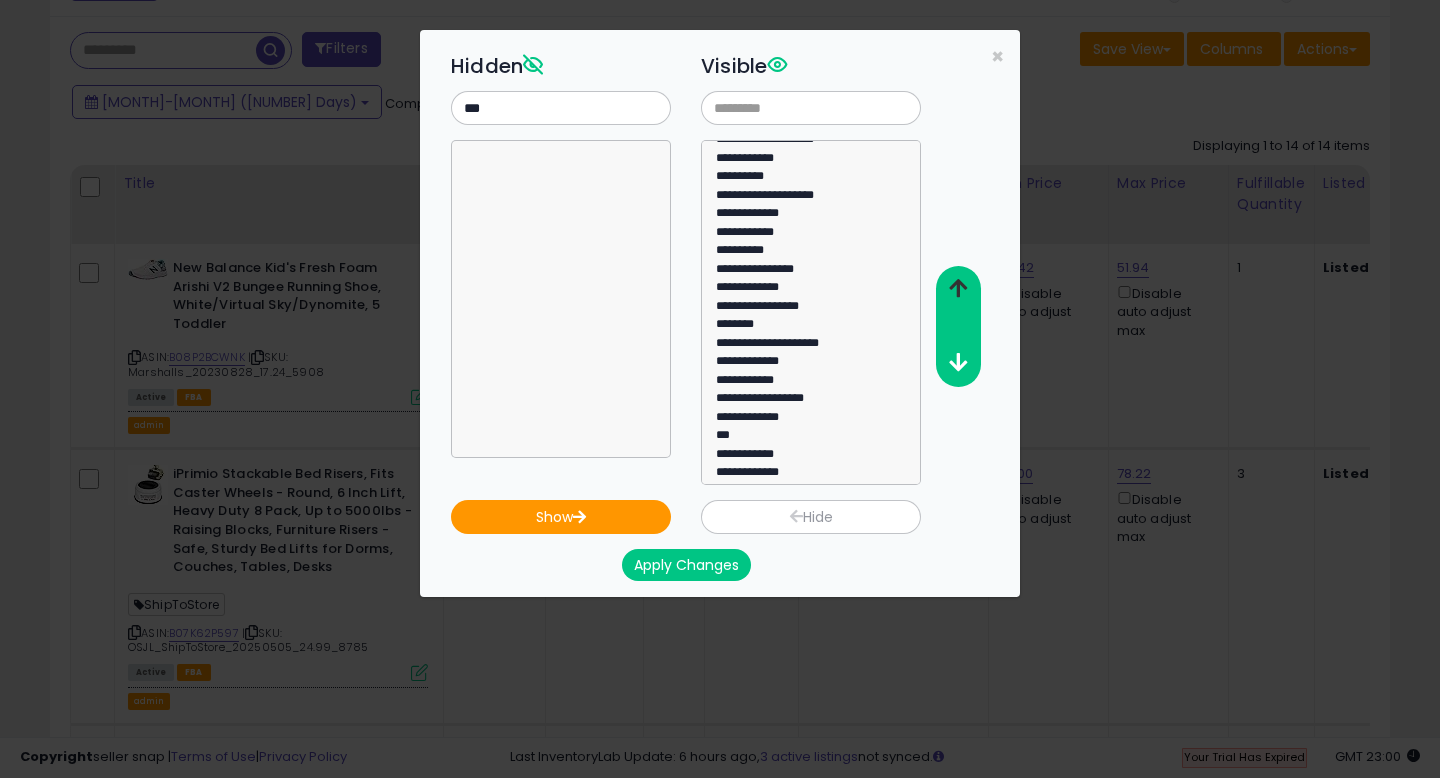 click at bounding box center [958, 288] 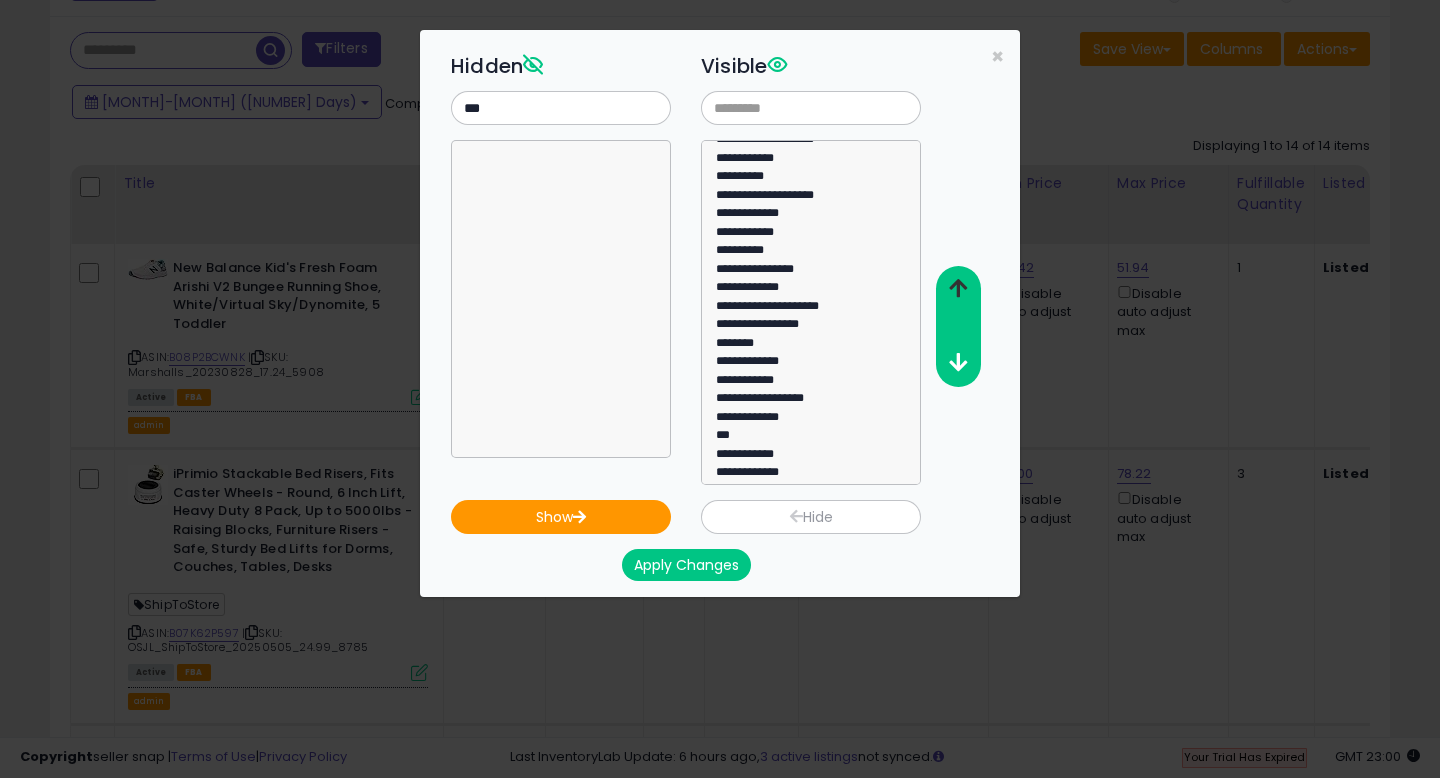 click at bounding box center (958, 288) 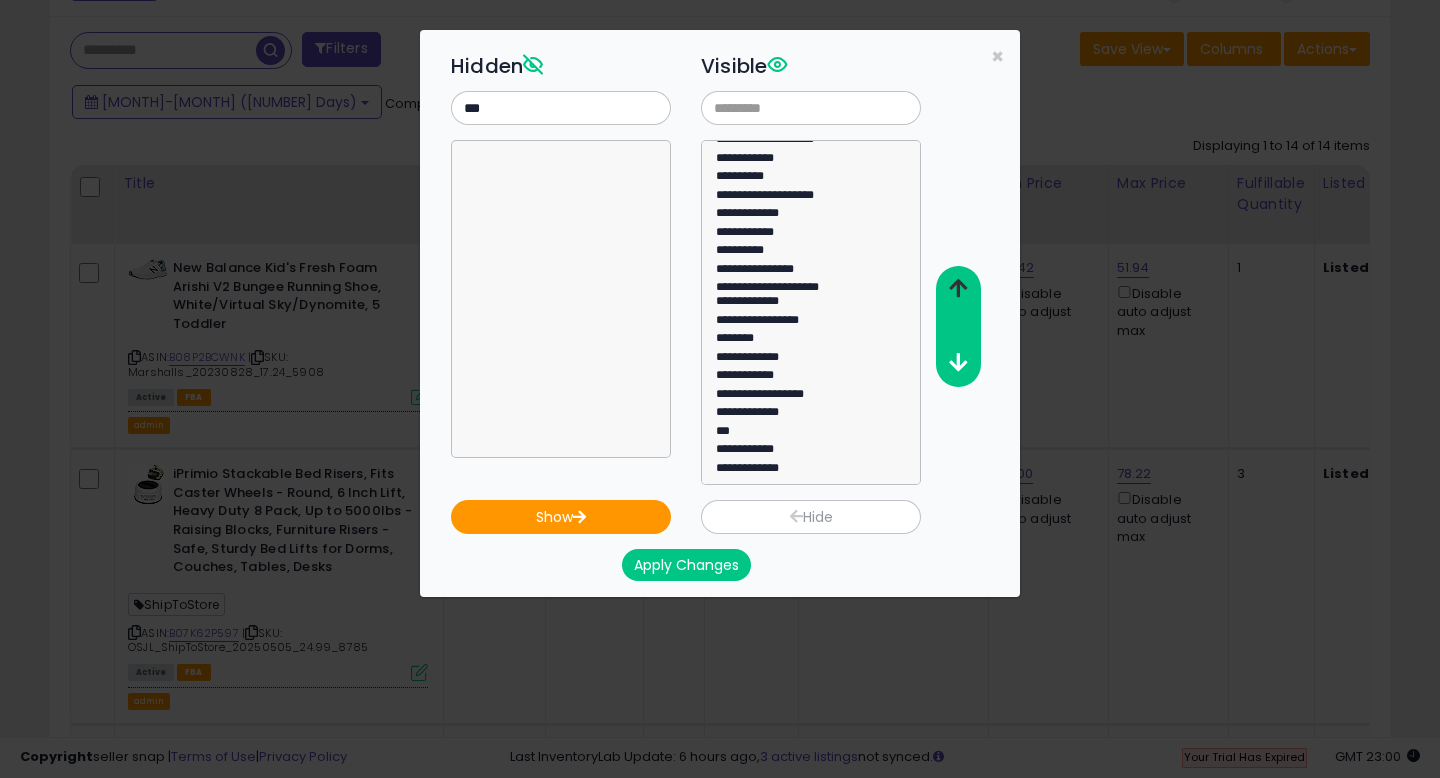 click at bounding box center [958, 288] 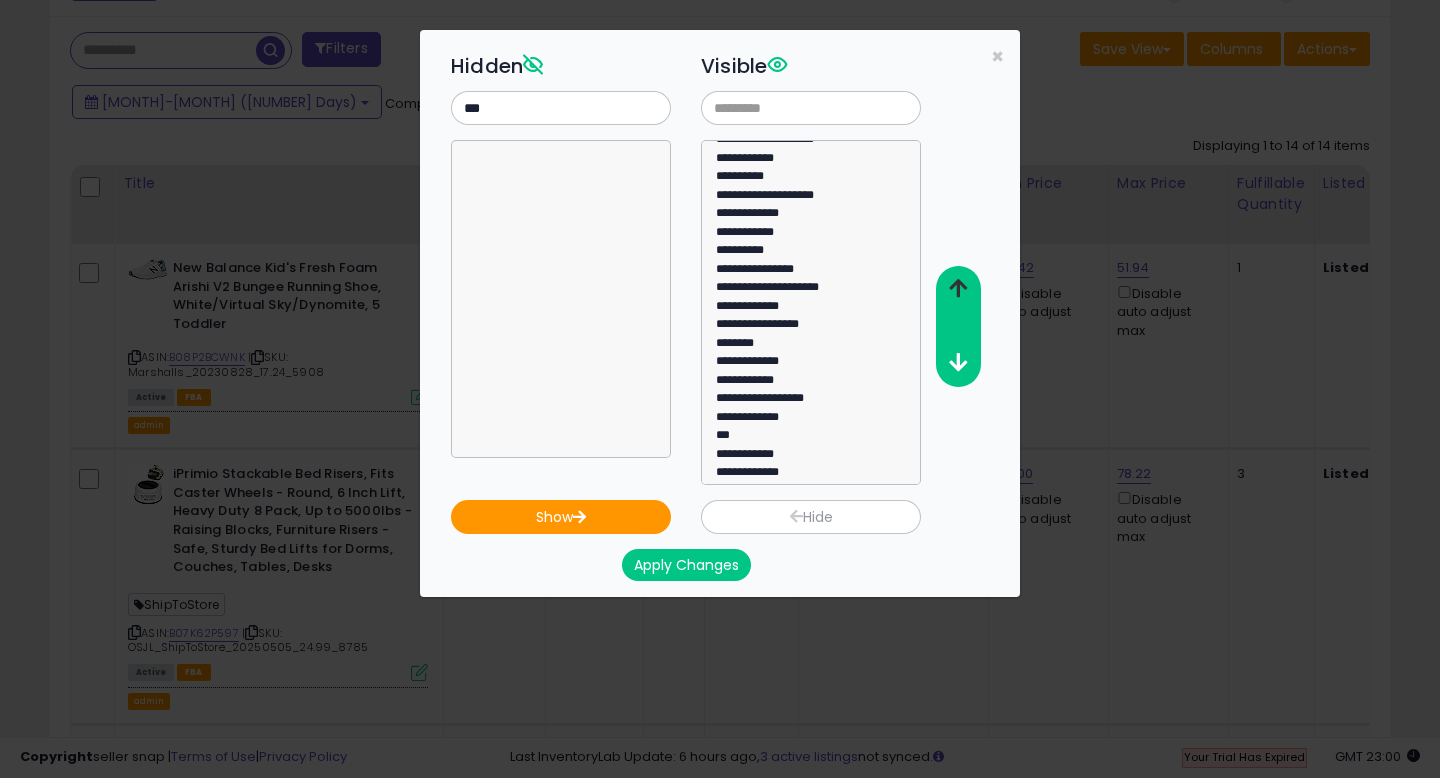 click at bounding box center (958, 288) 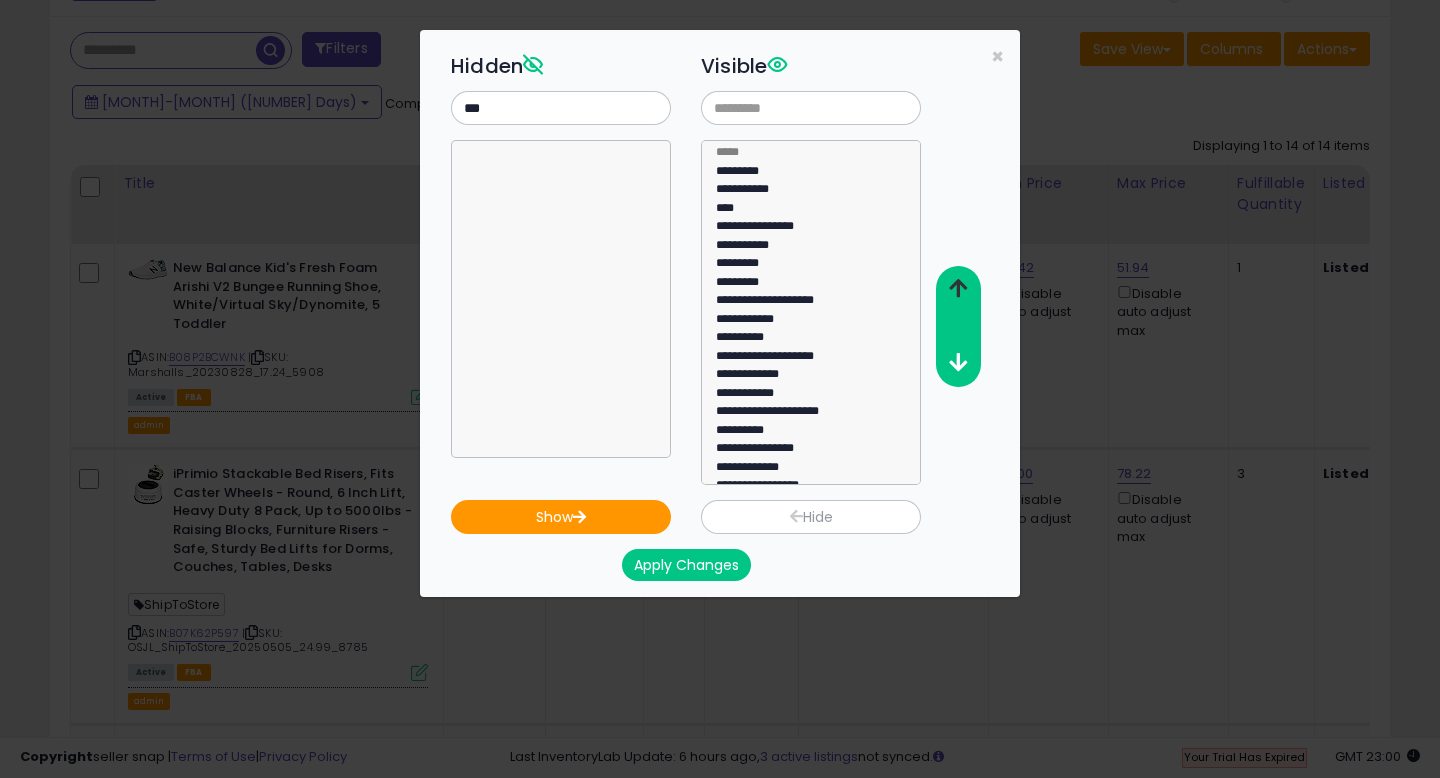 click at bounding box center (958, 288) 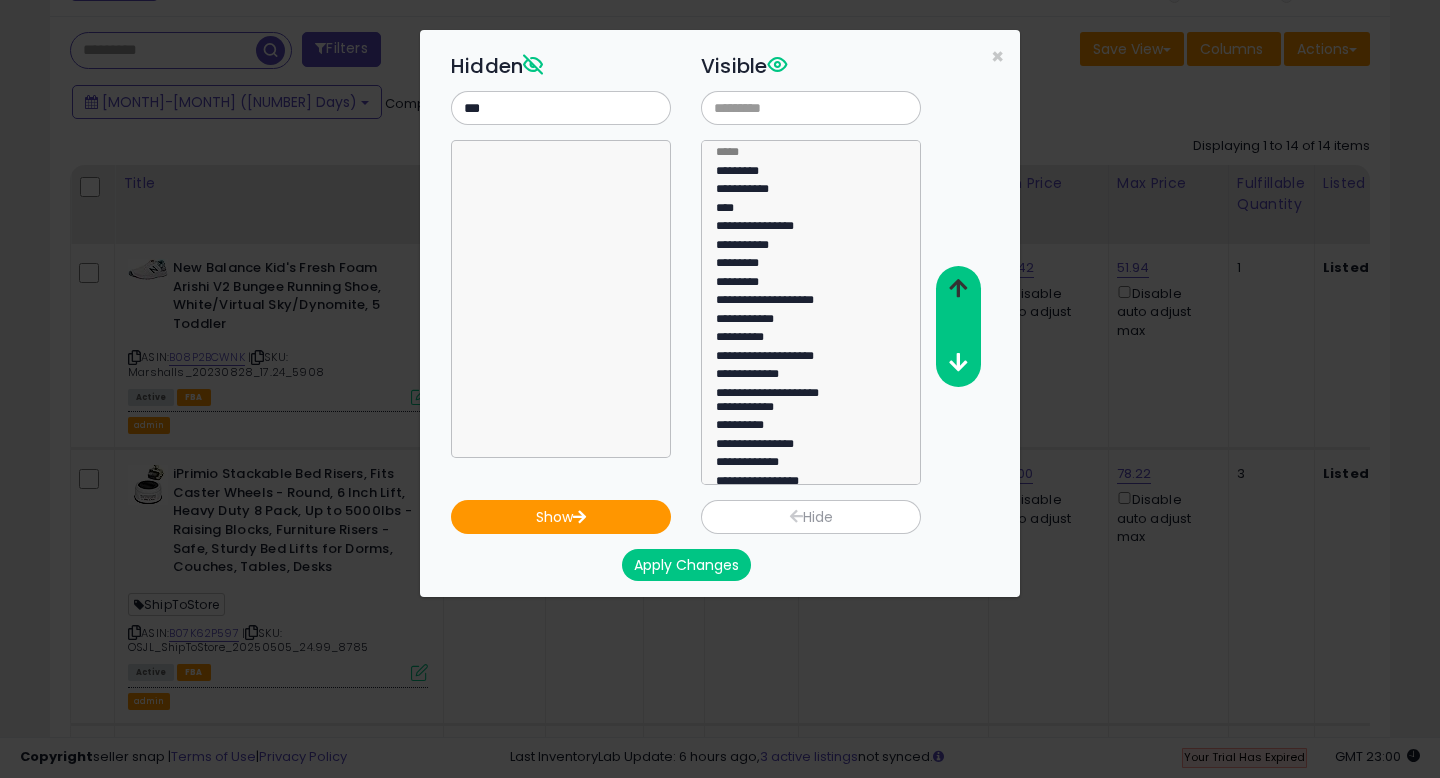 click at bounding box center [958, 288] 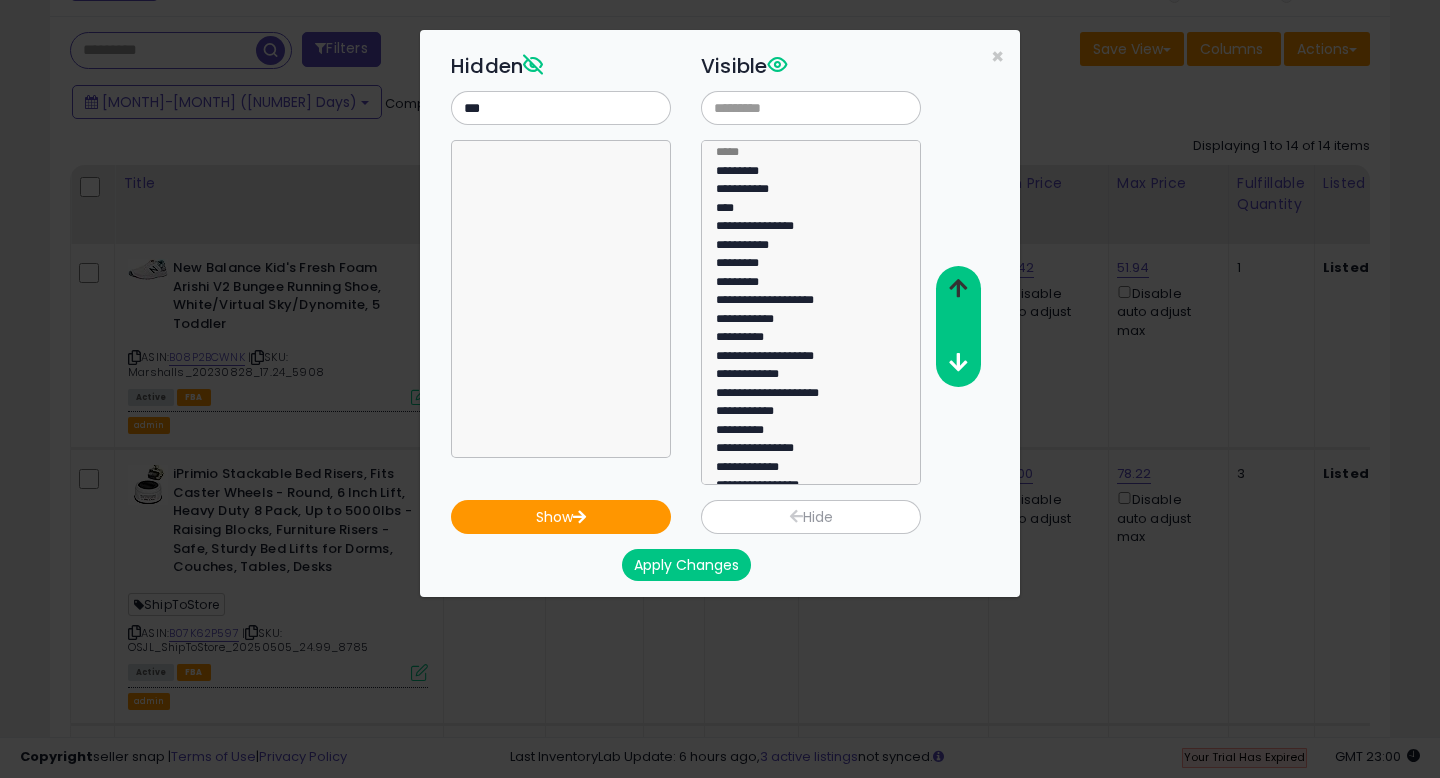 click at bounding box center [958, 288] 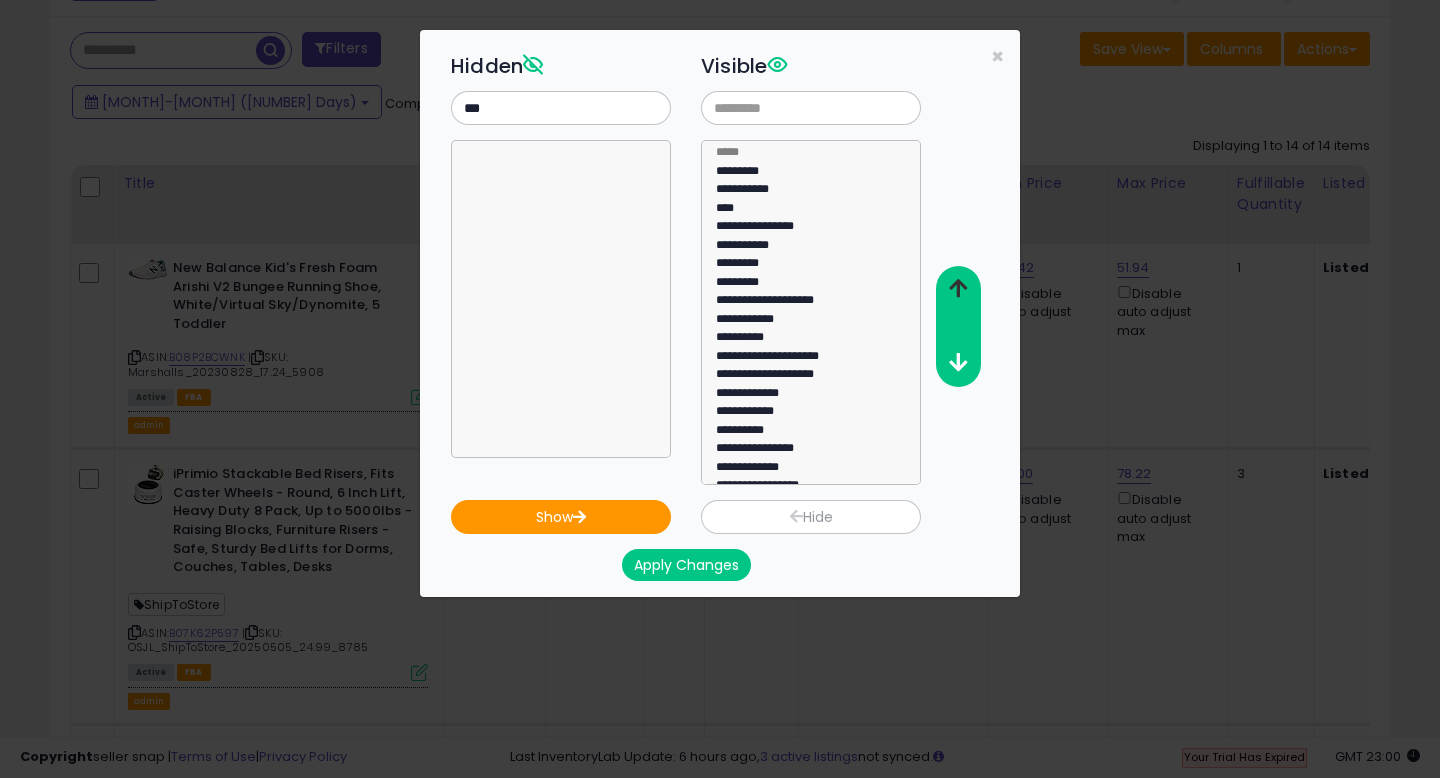 click at bounding box center (958, 288) 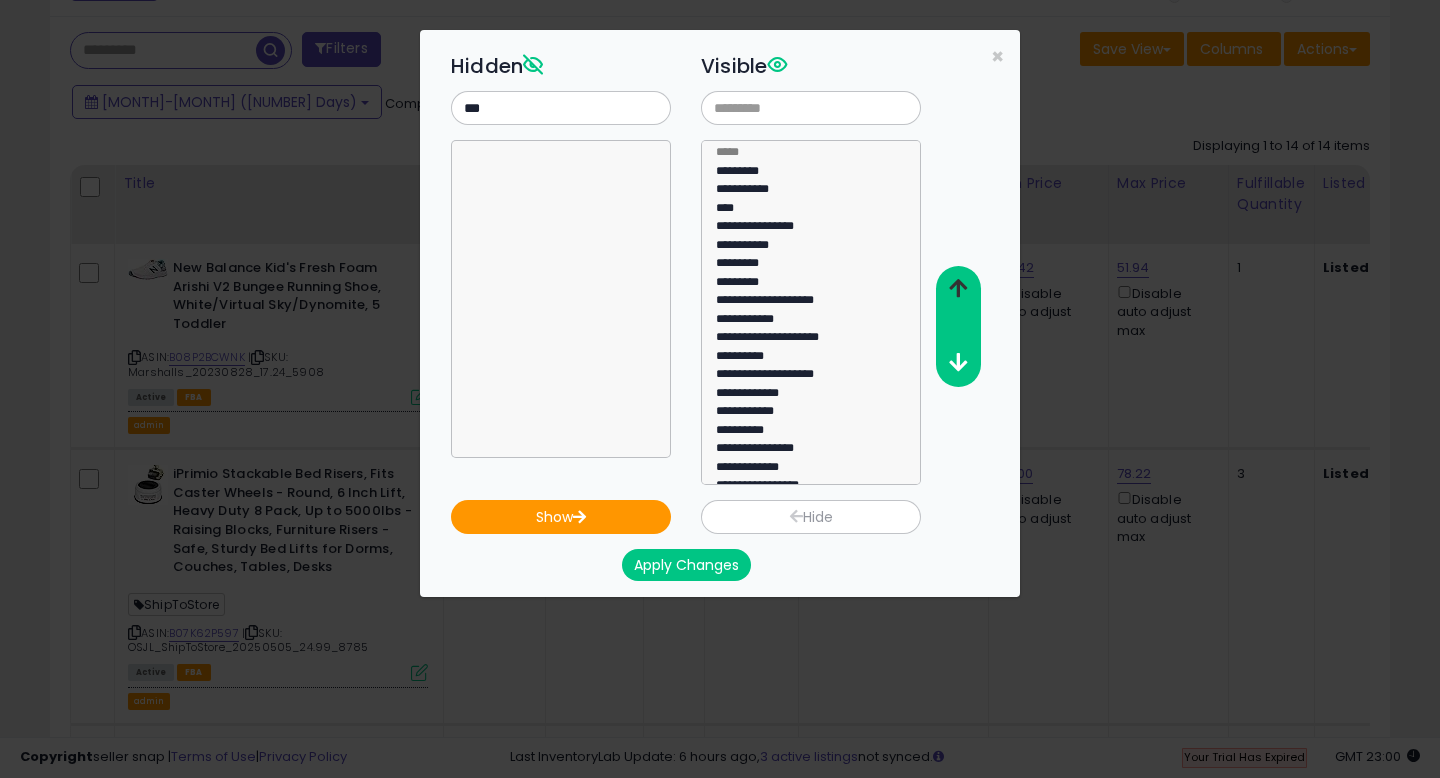 click at bounding box center [958, 288] 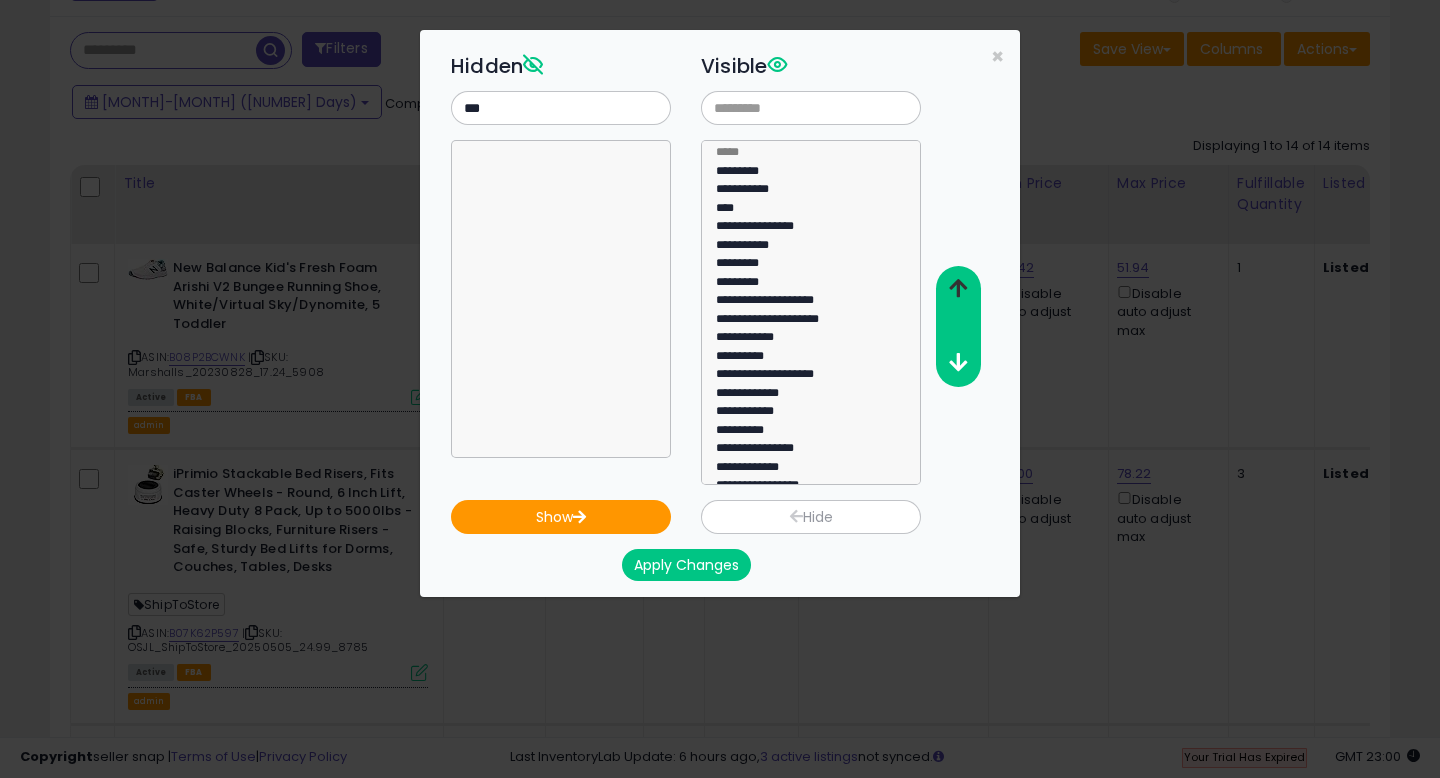 click at bounding box center (958, 288) 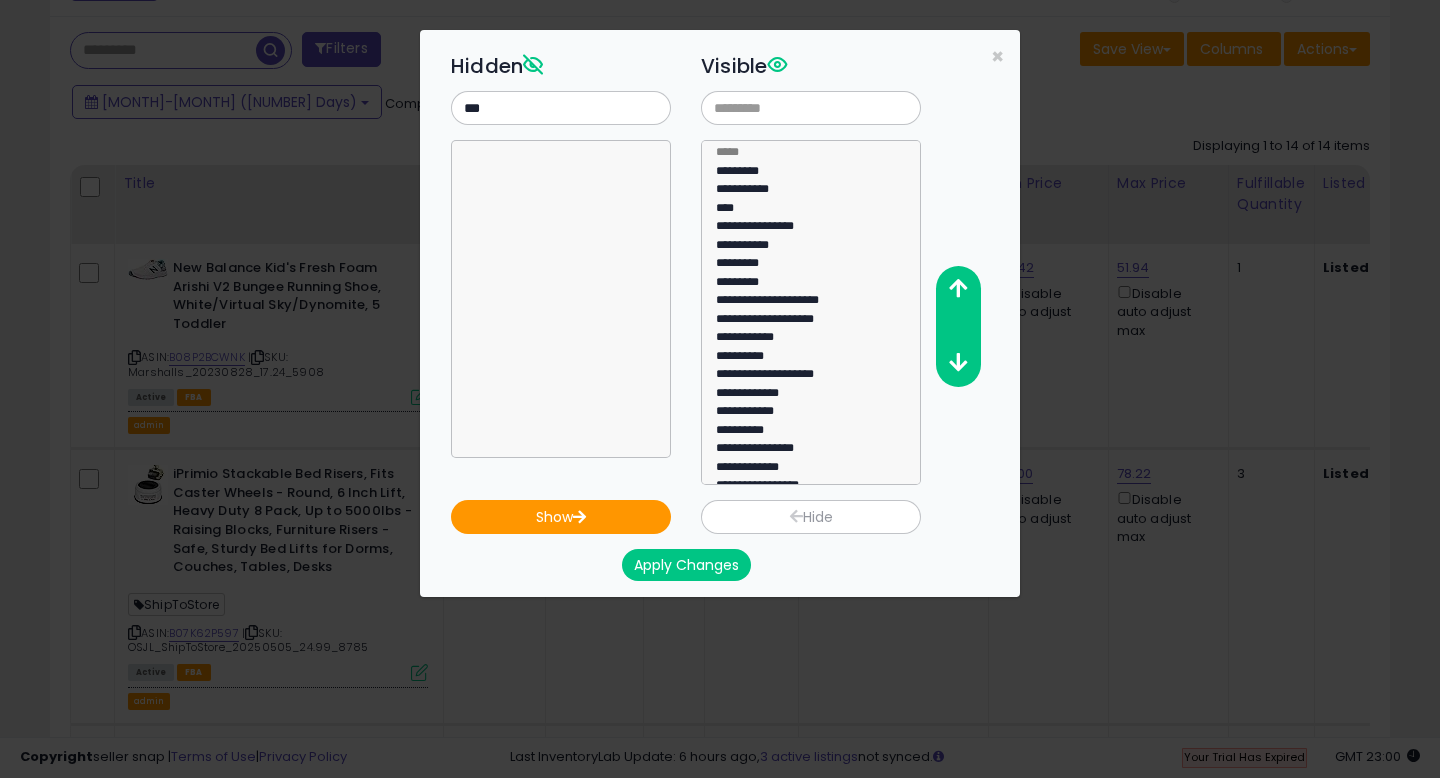 click on "Apply Changes" at bounding box center [686, 565] 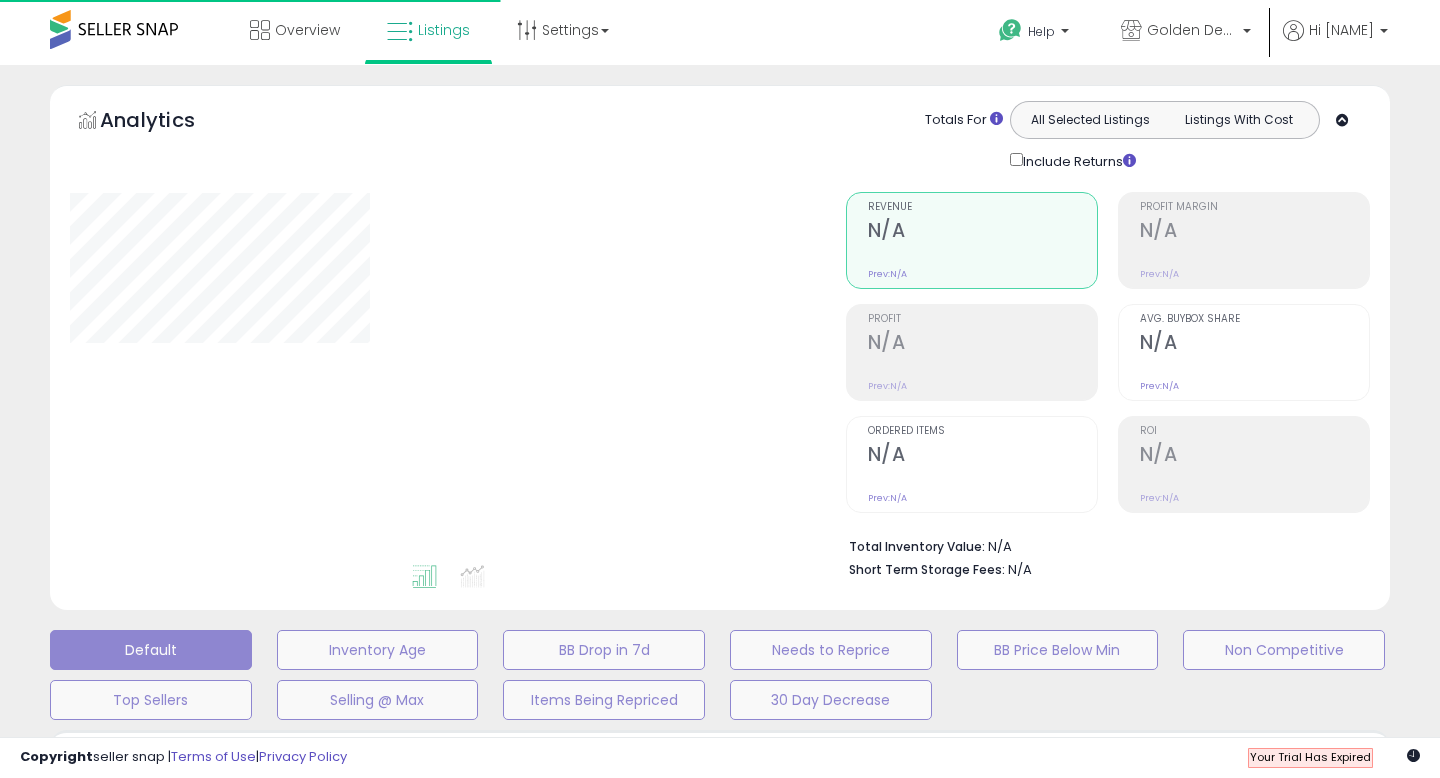 scroll, scrollTop: 448, scrollLeft: 0, axis: vertical 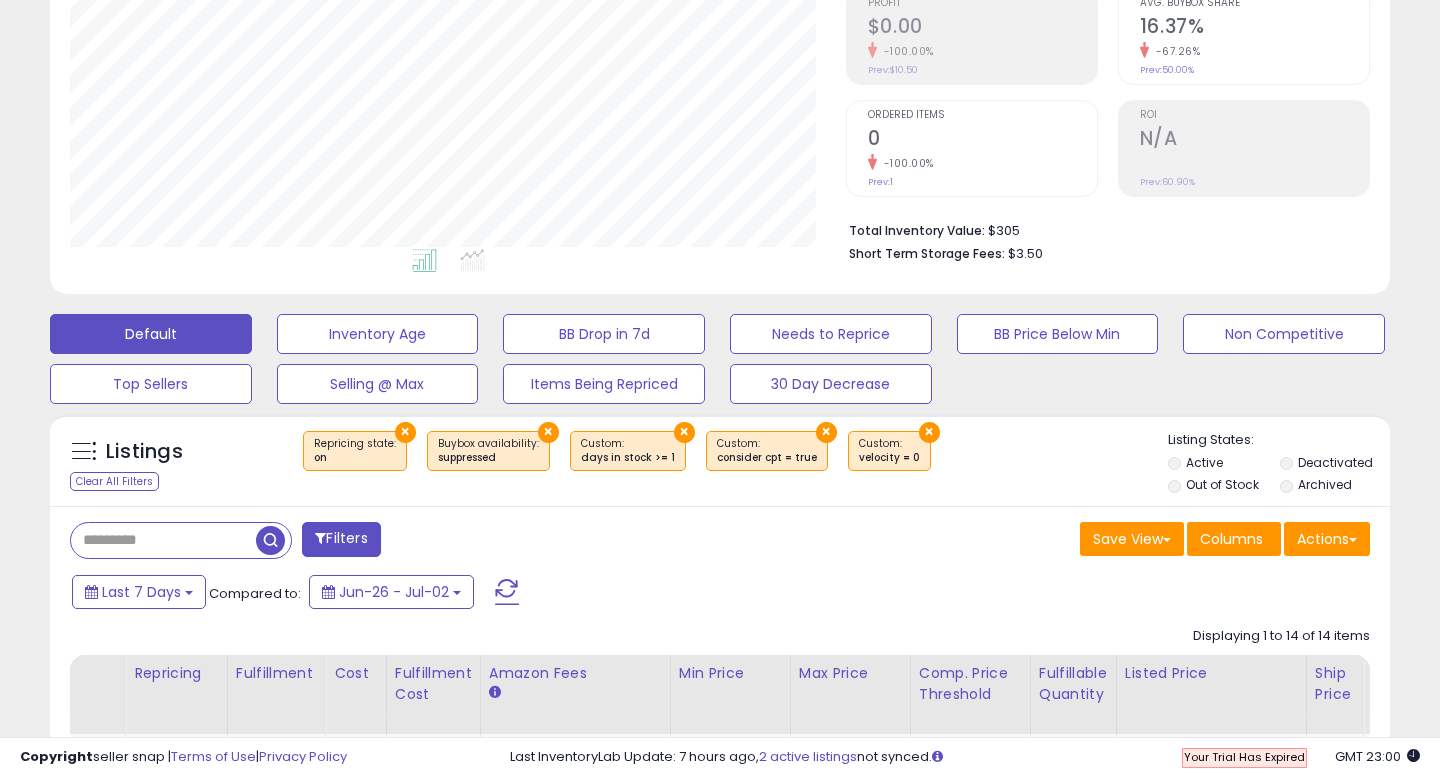 click on "Filters" at bounding box center (341, 539) 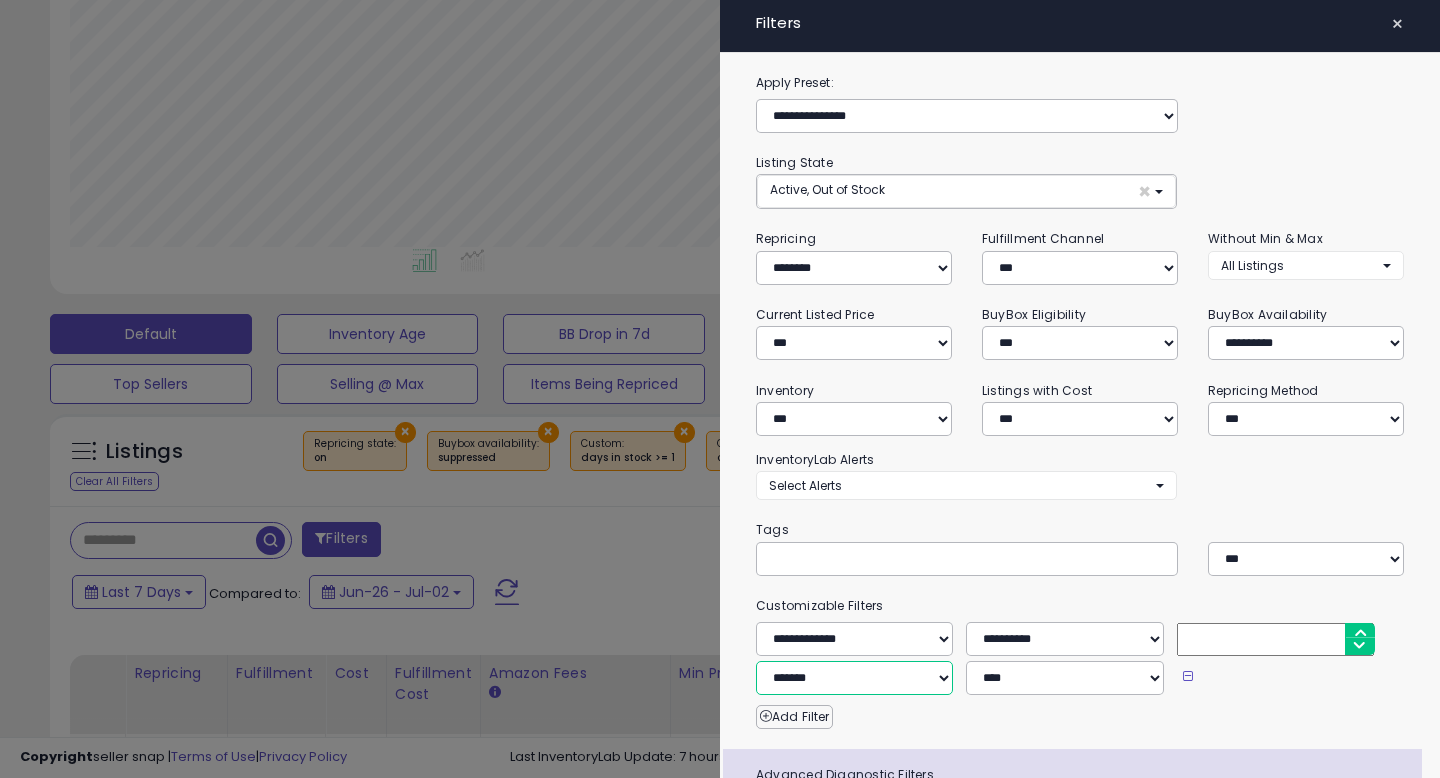 click on "**********" at bounding box center (854, 678) 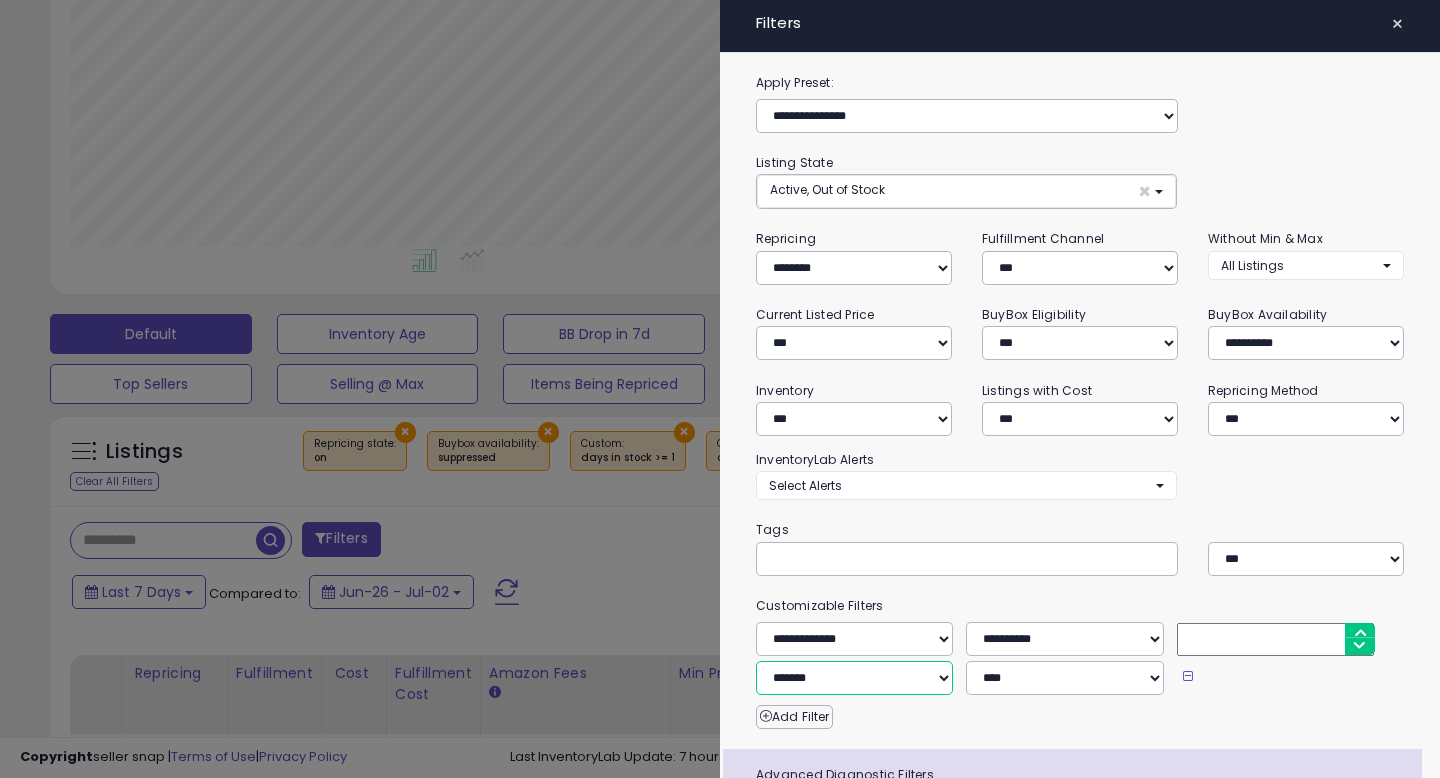 click on "**********" at bounding box center (854, 678) 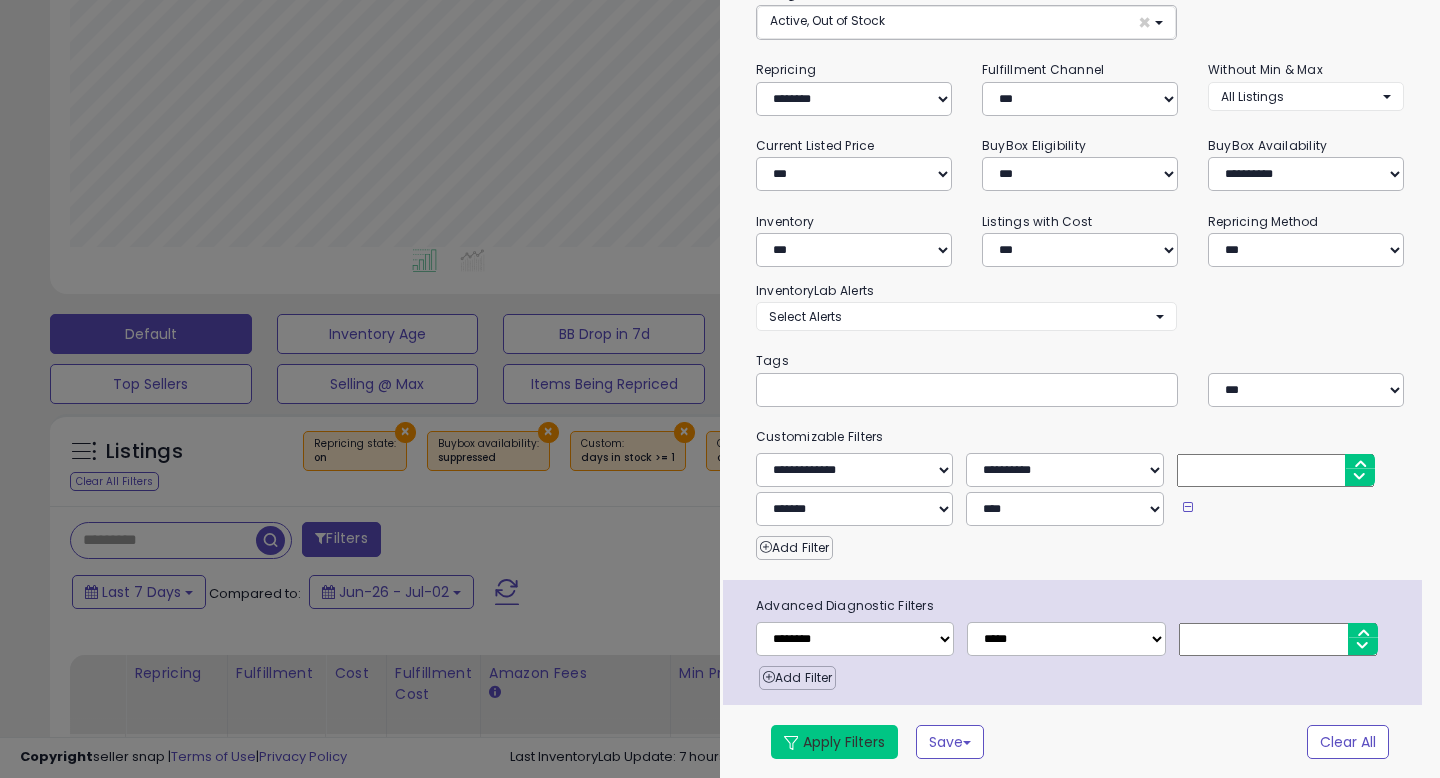 click on "Apply Filters" at bounding box center [834, 742] 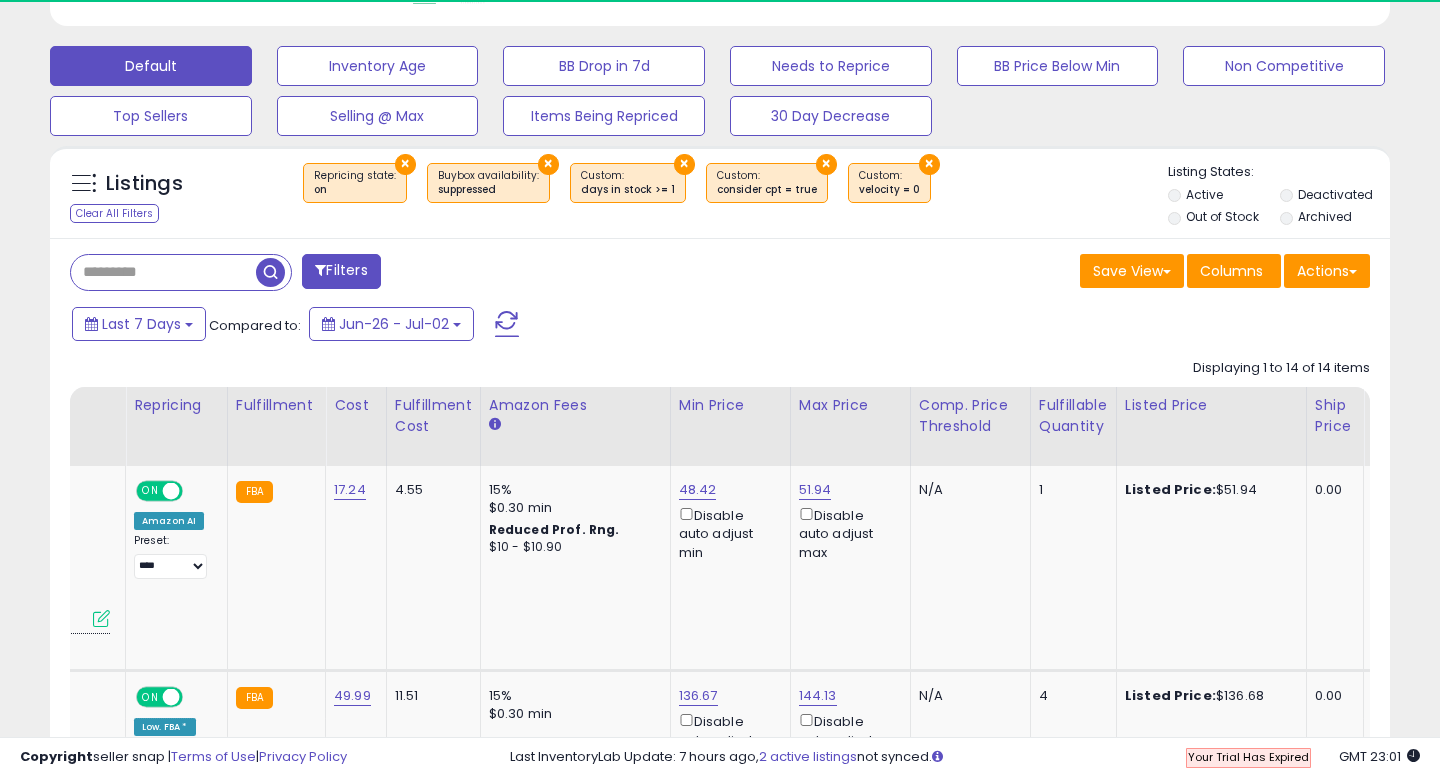 scroll, scrollTop: 612, scrollLeft: 0, axis: vertical 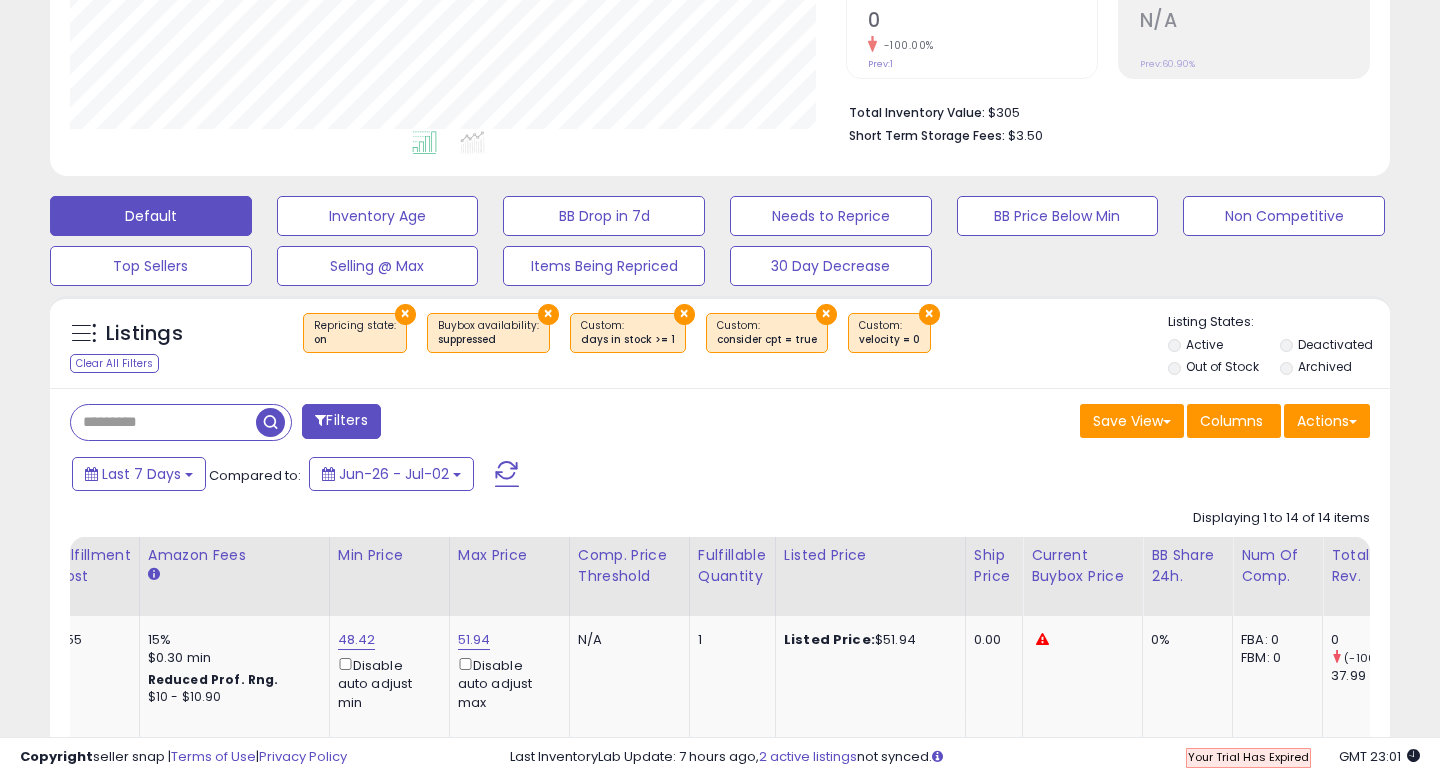 click on "×" at bounding box center (826, 314) 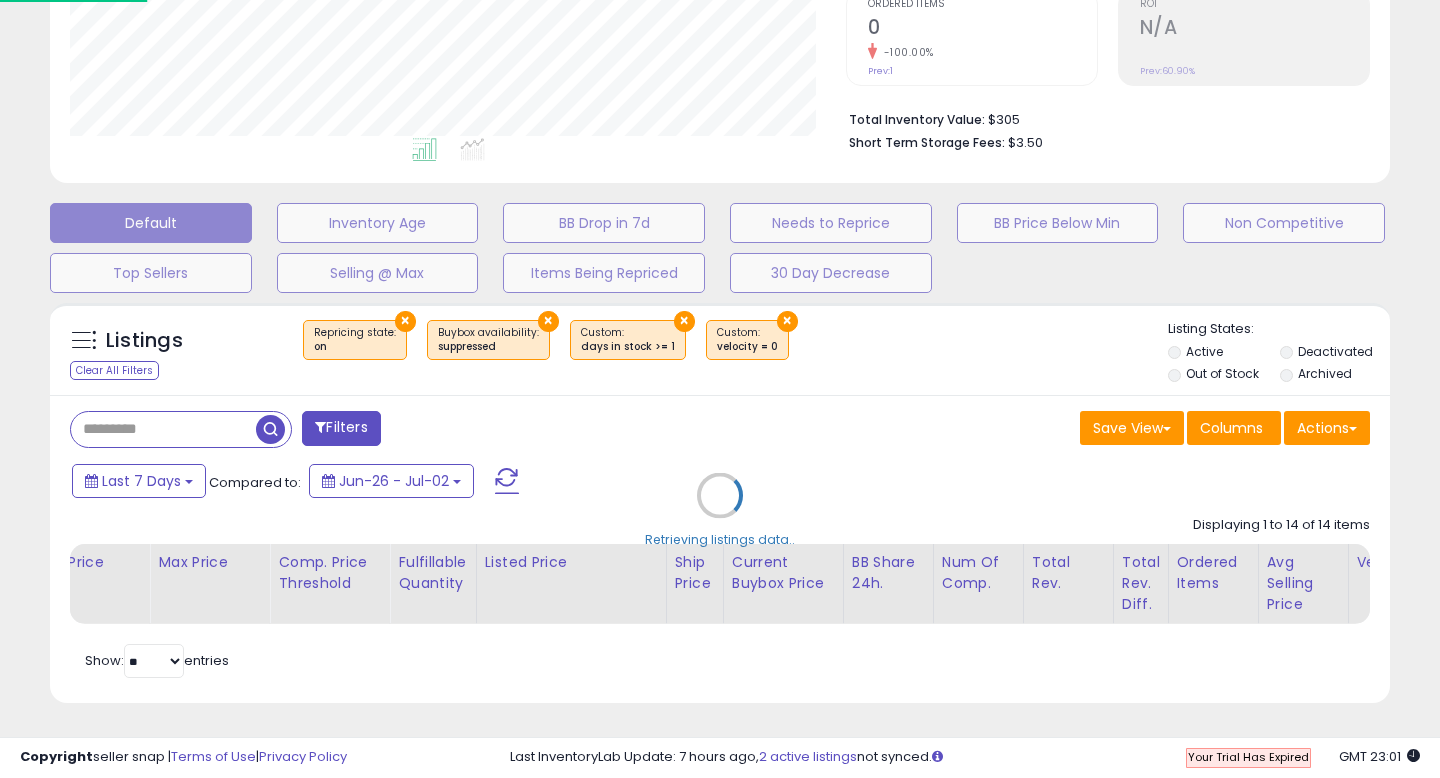scroll, scrollTop: 427, scrollLeft: 0, axis: vertical 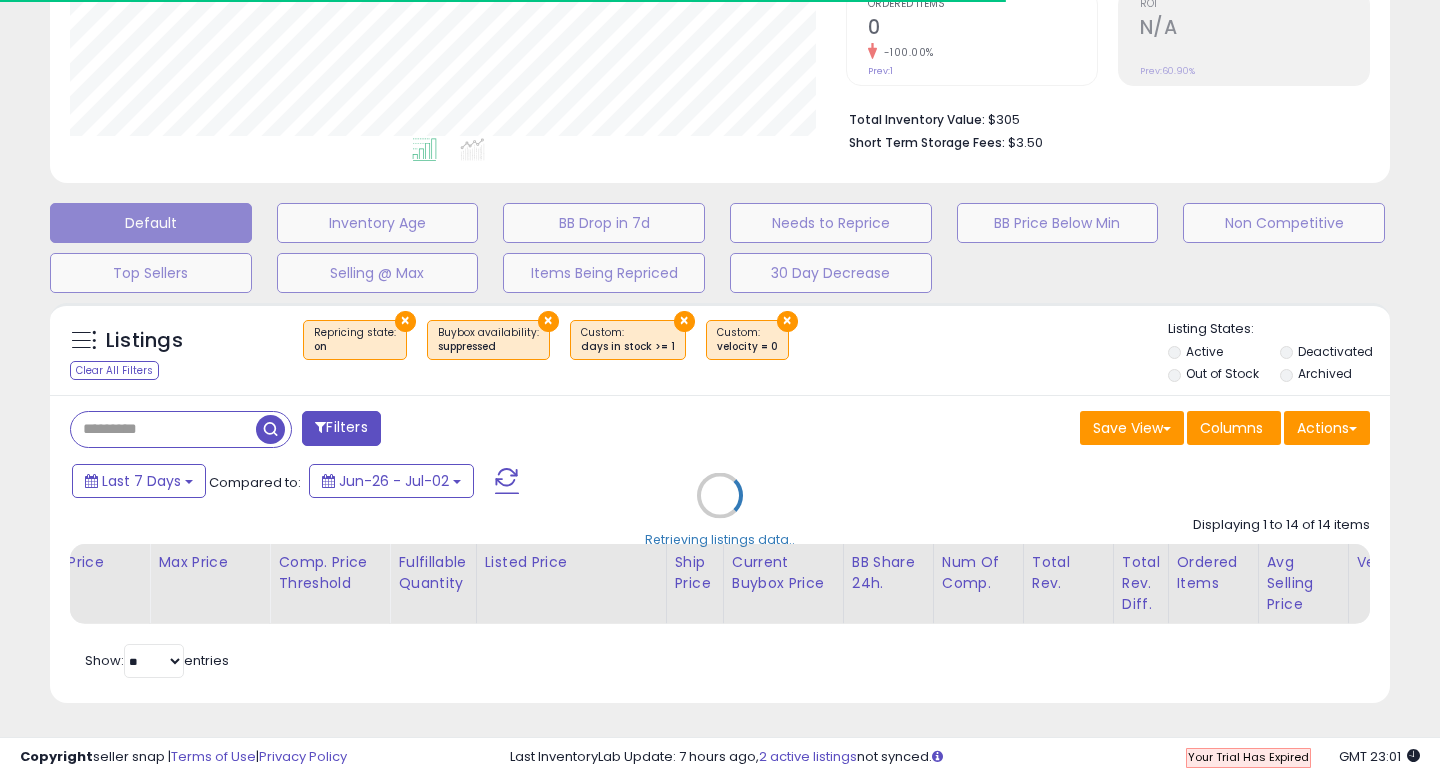 select on "**********" 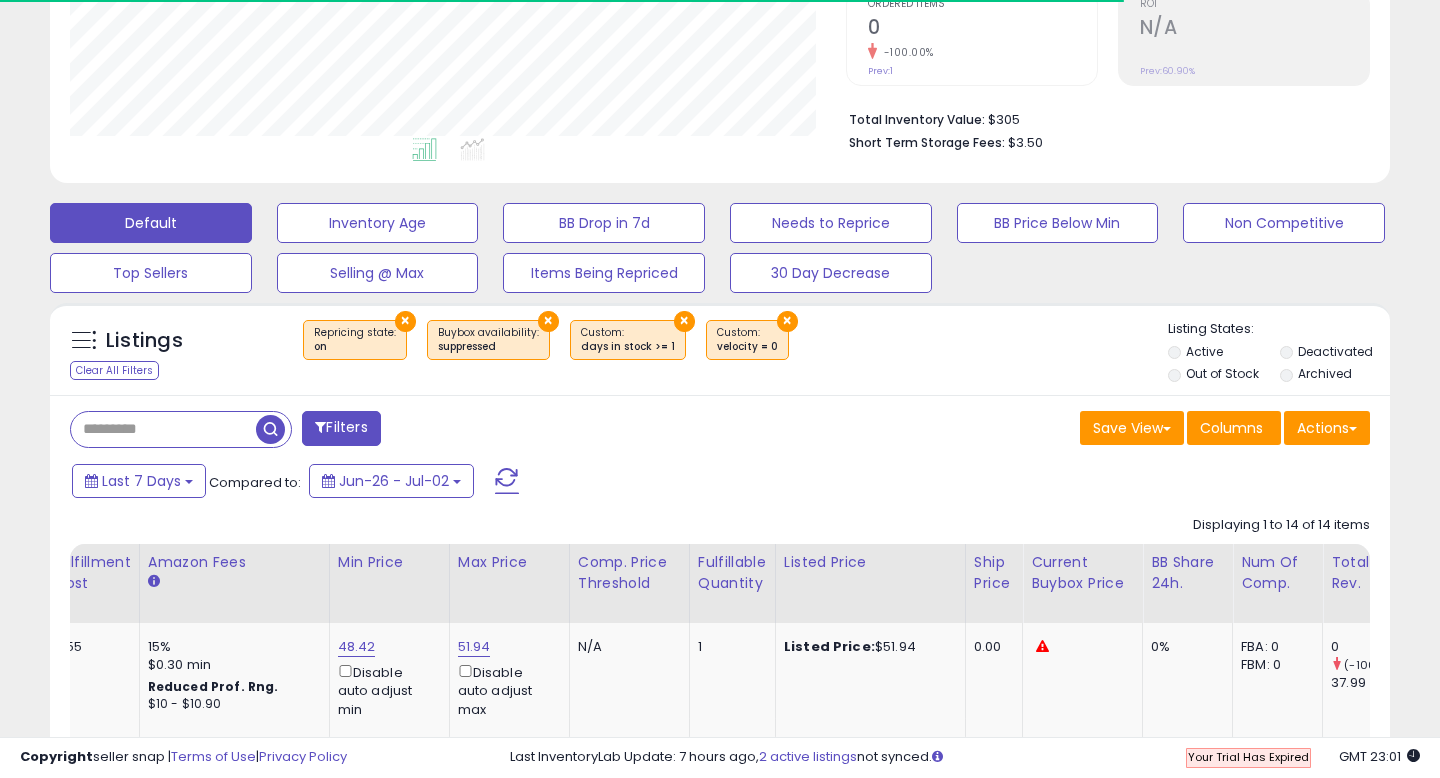 scroll, scrollTop: 434, scrollLeft: 0, axis: vertical 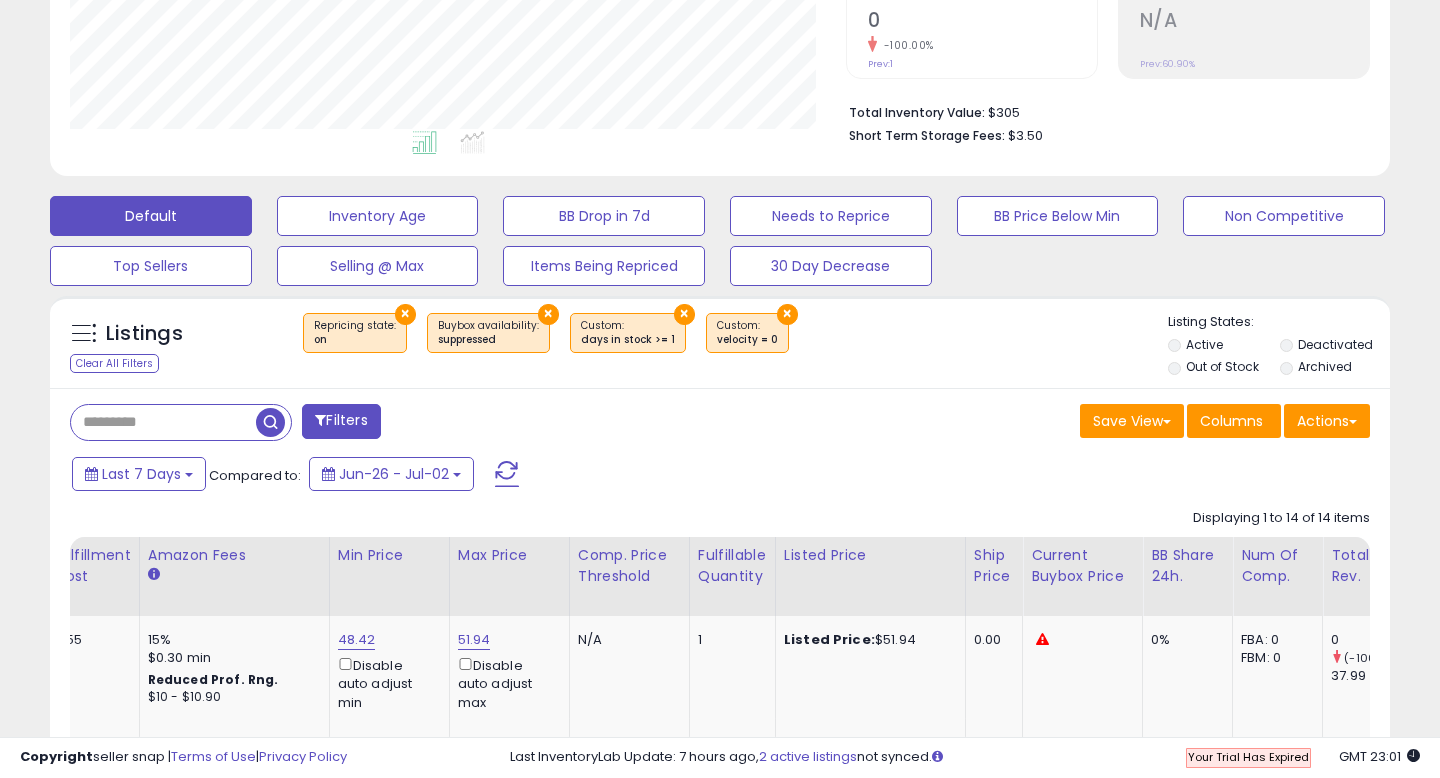 click on "Filters" at bounding box center (341, 421) 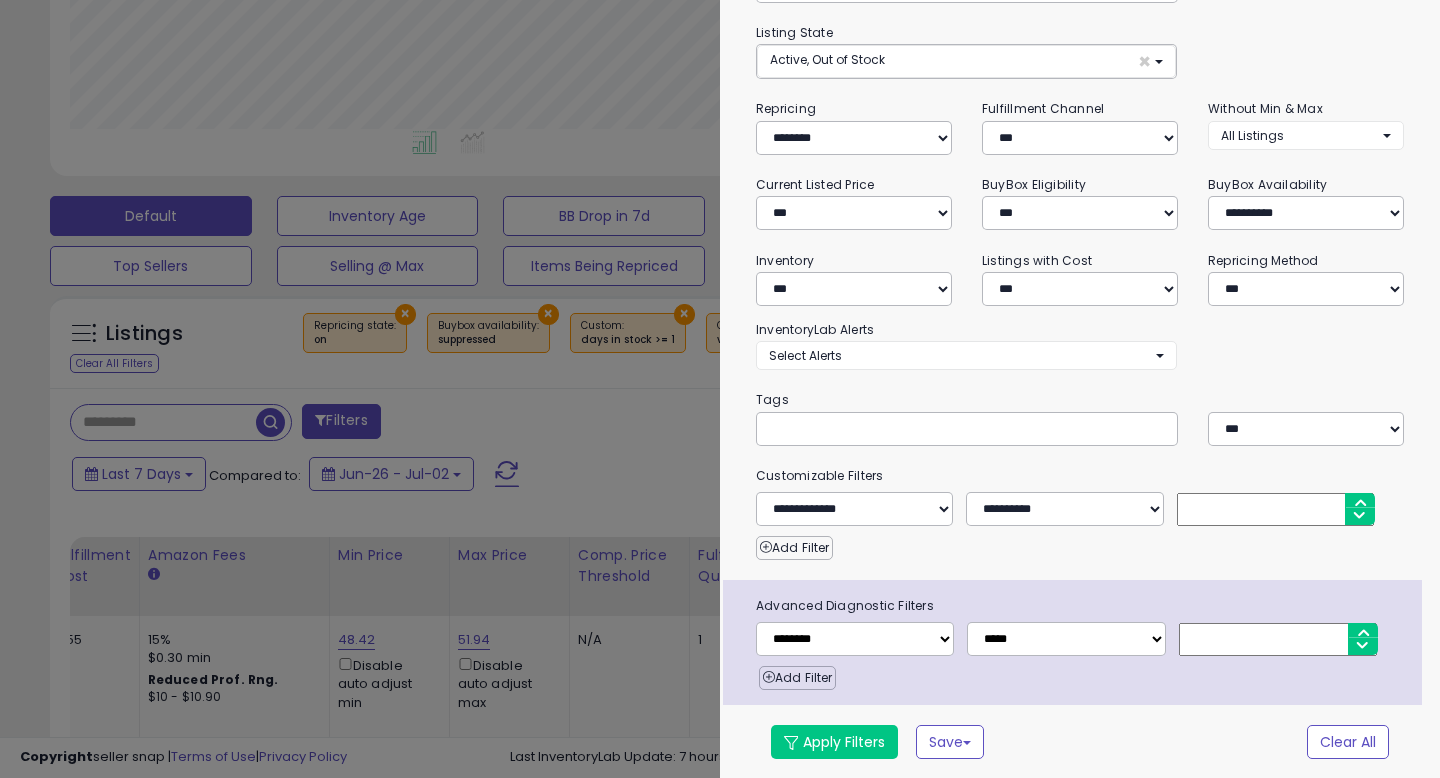 scroll, scrollTop: 130, scrollLeft: 0, axis: vertical 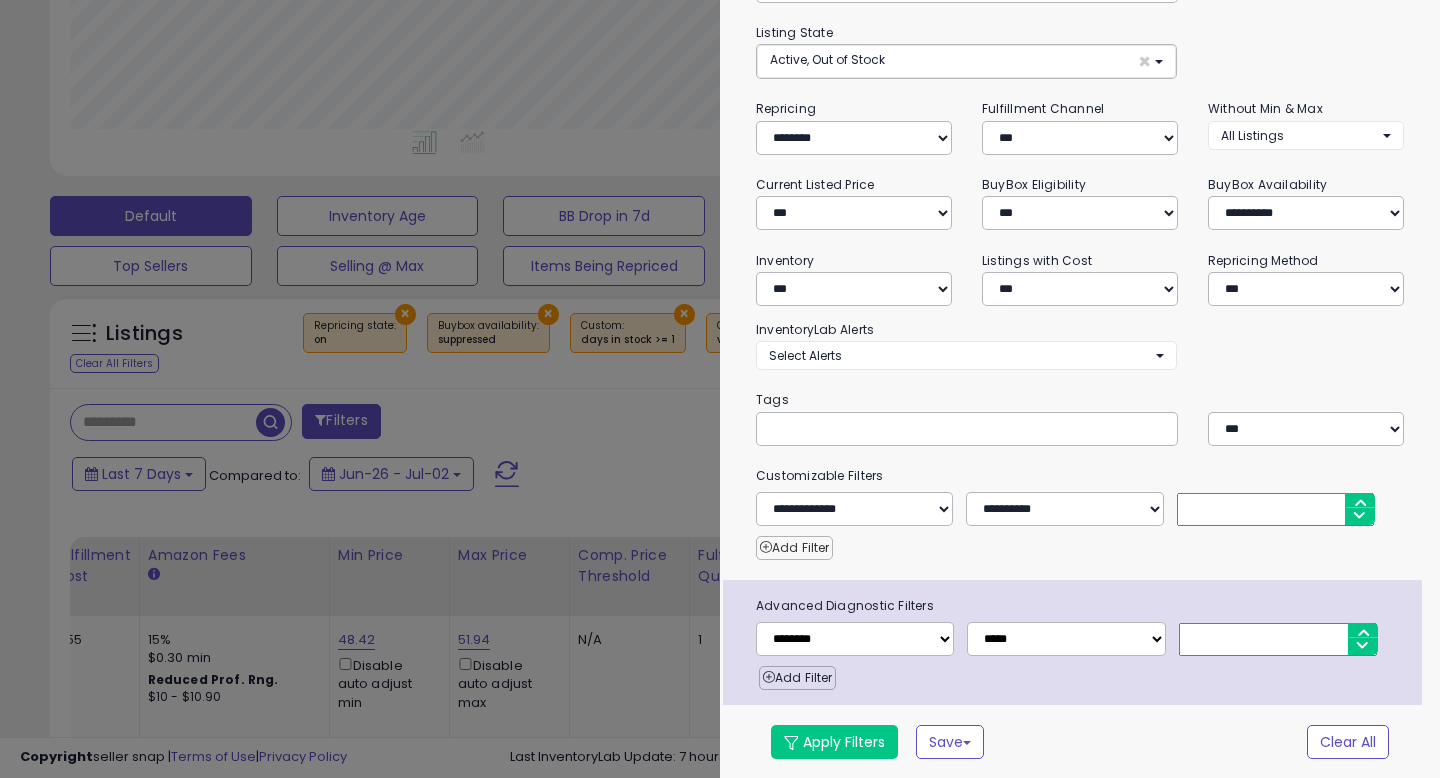 click on "Add Filter" at bounding box center [794, 548] 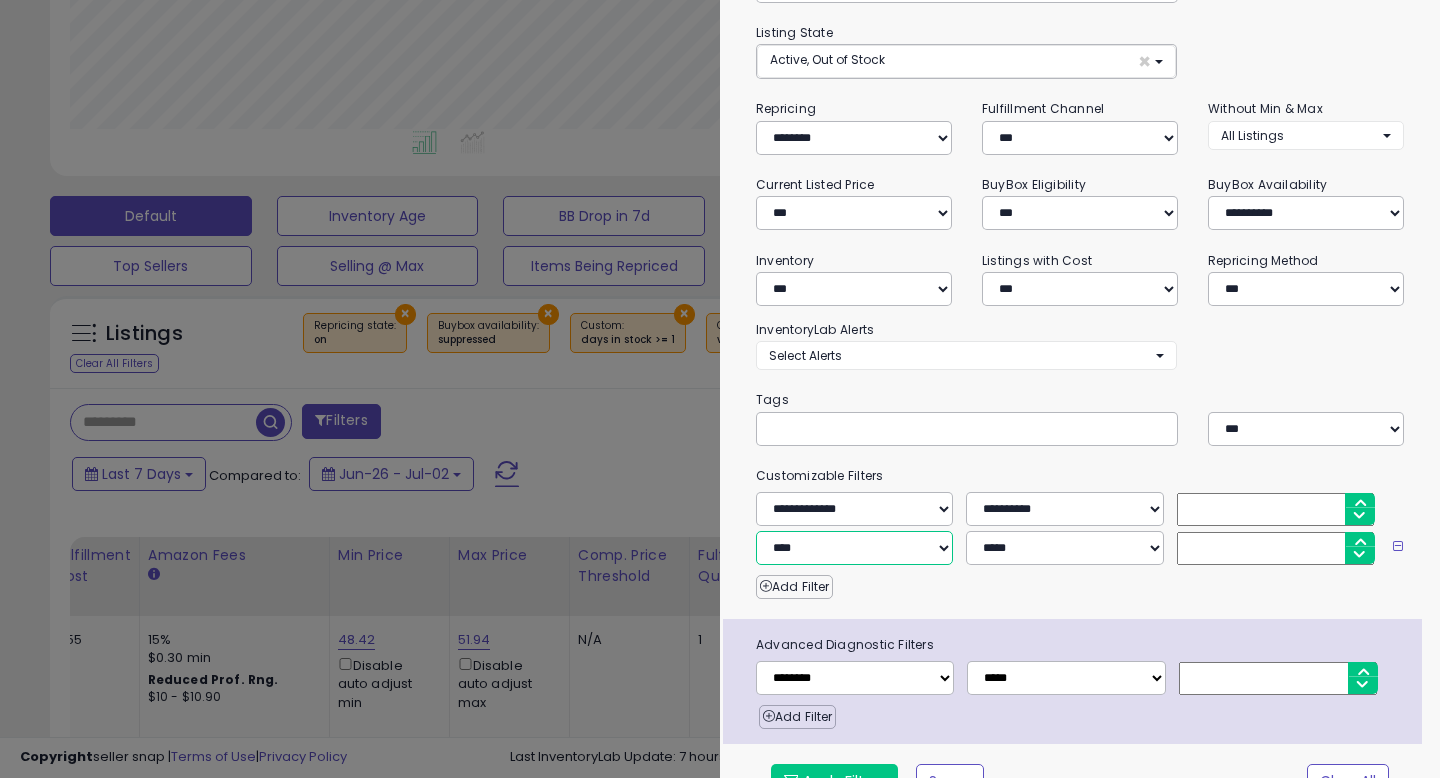 click on "**********" at bounding box center (854, 548) 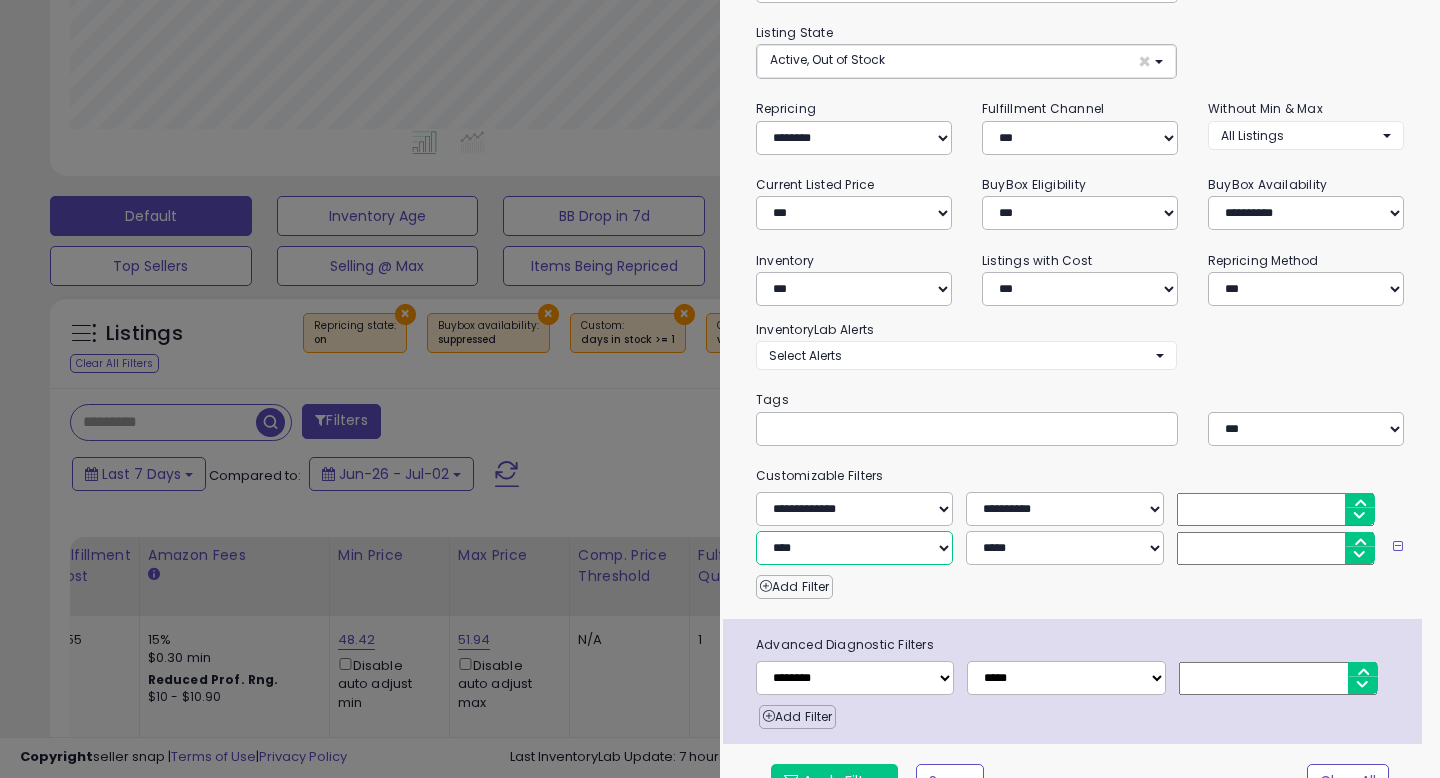 select on "**********" 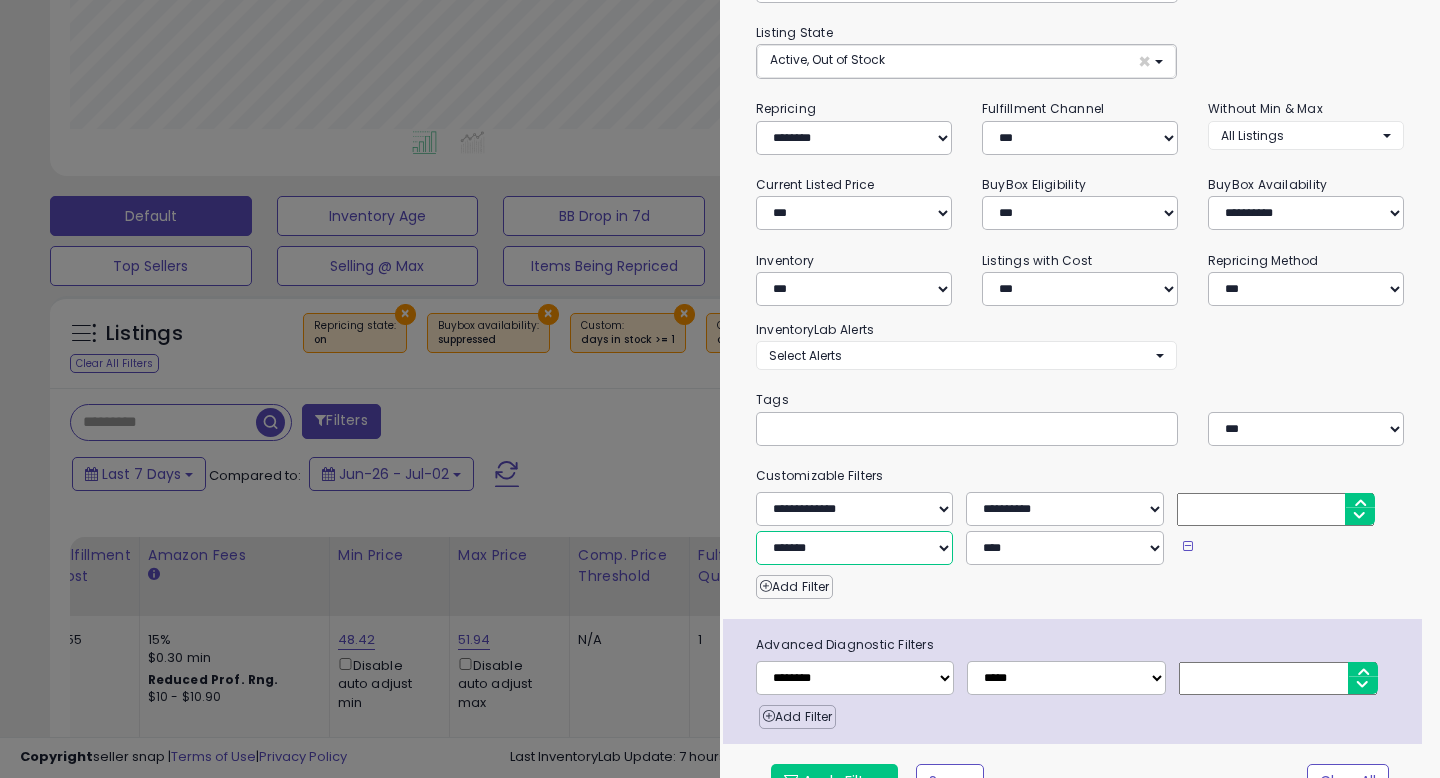 click on "**********" at bounding box center [854, 548] 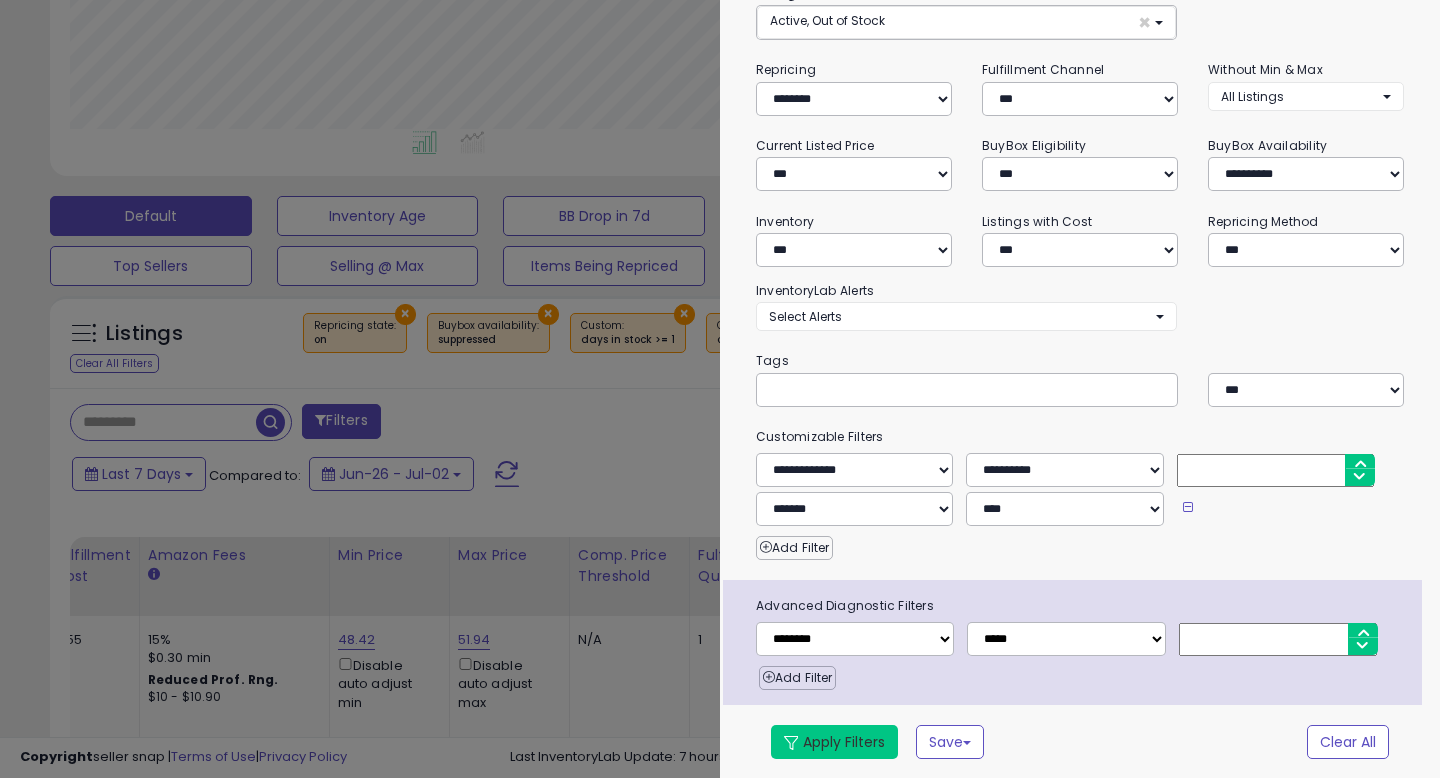 click on "Apply Filters" at bounding box center (834, 742) 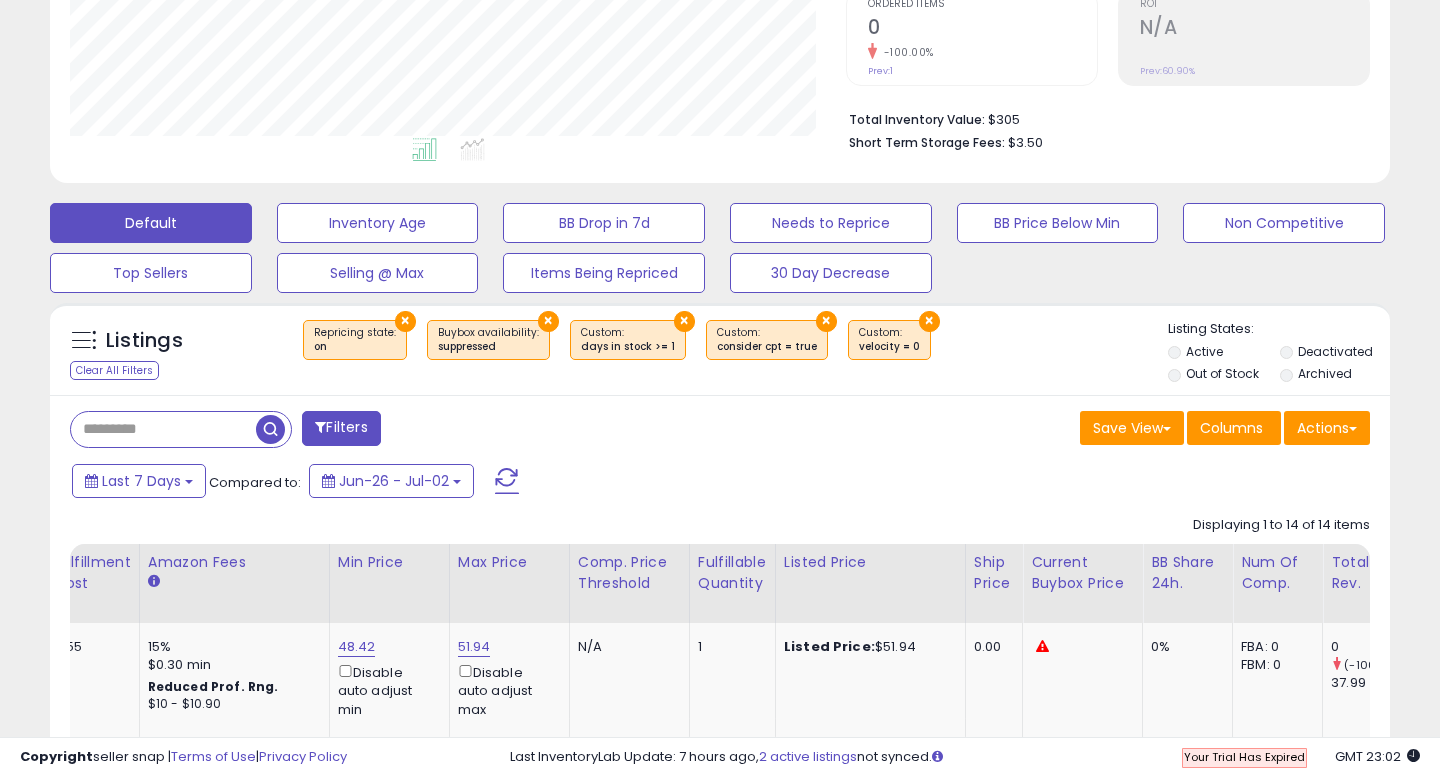 scroll, scrollTop: 649, scrollLeft: 0, axis: vertical 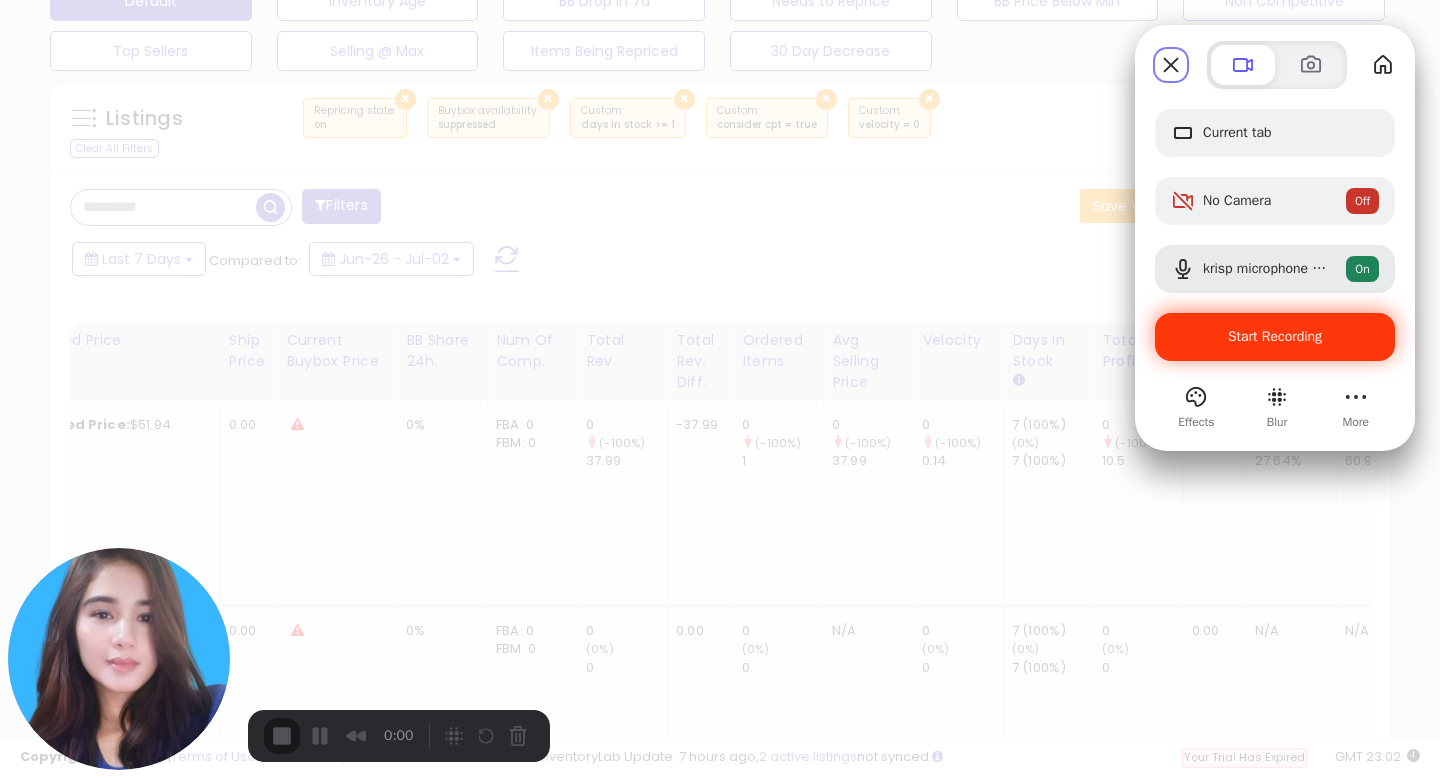 click on "Start Recording" at bounding box center [1275, 336] 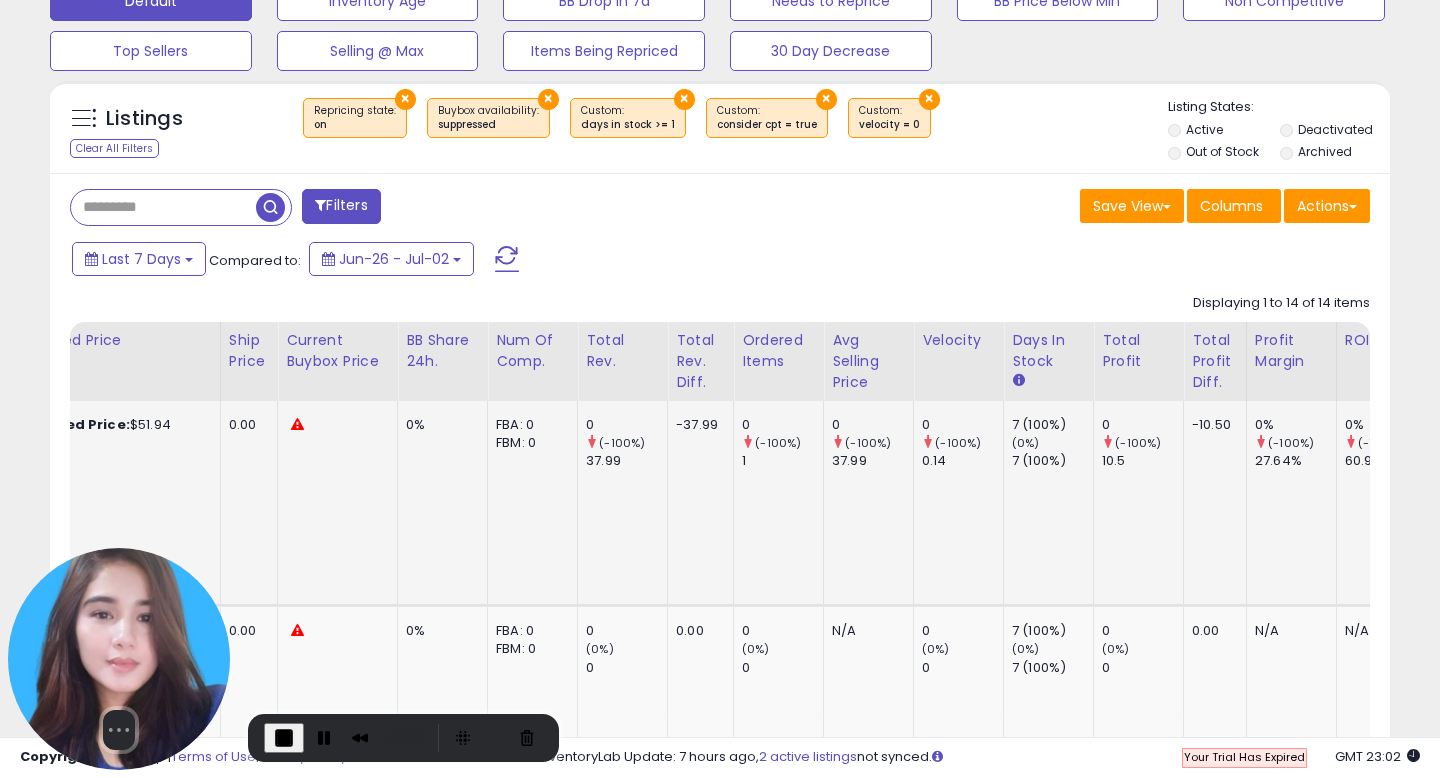 scroll, scrollTop: 0, scrollLeft: 1291, axis: horizontal 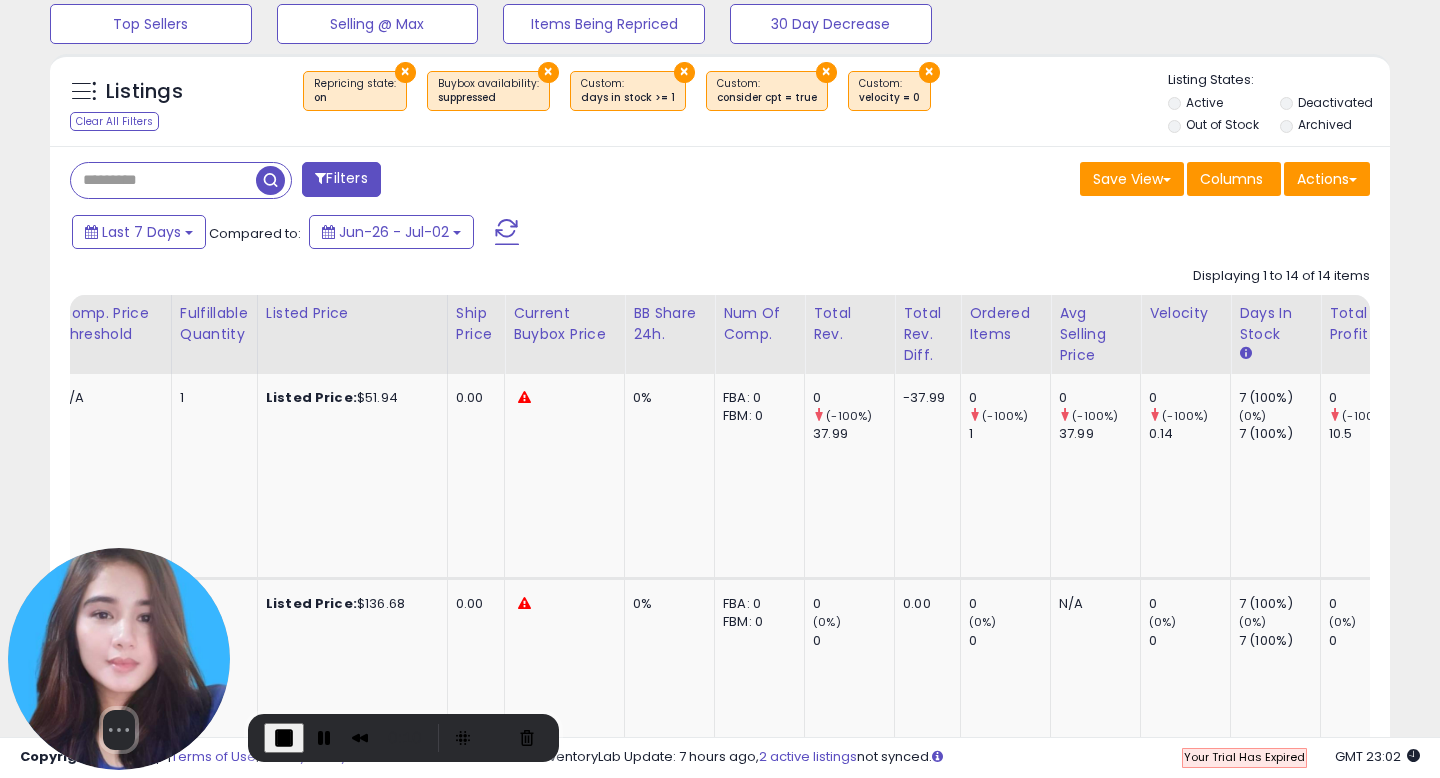 click on "Filters" at bounding box center (341, 179) 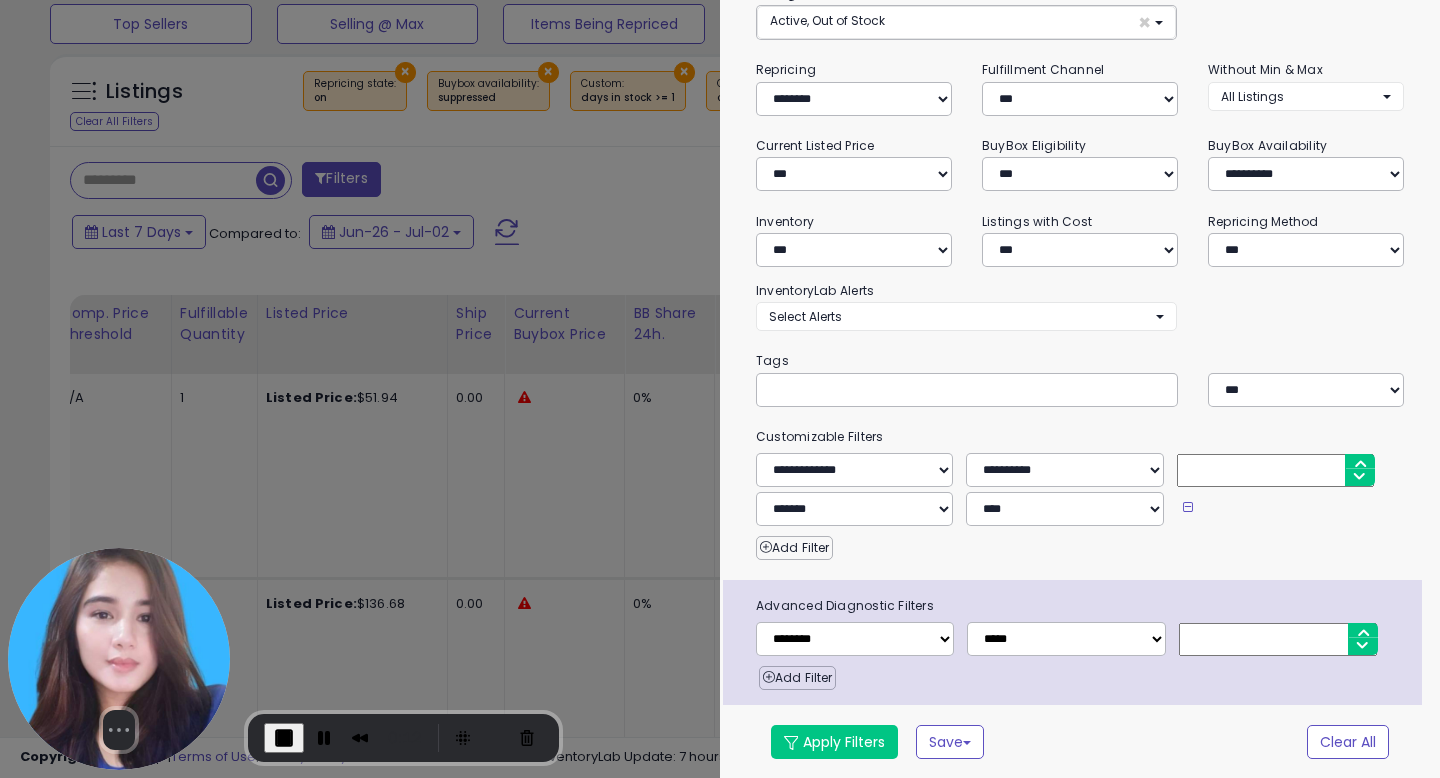 click on "**********" at bounding box center [1080, 340] 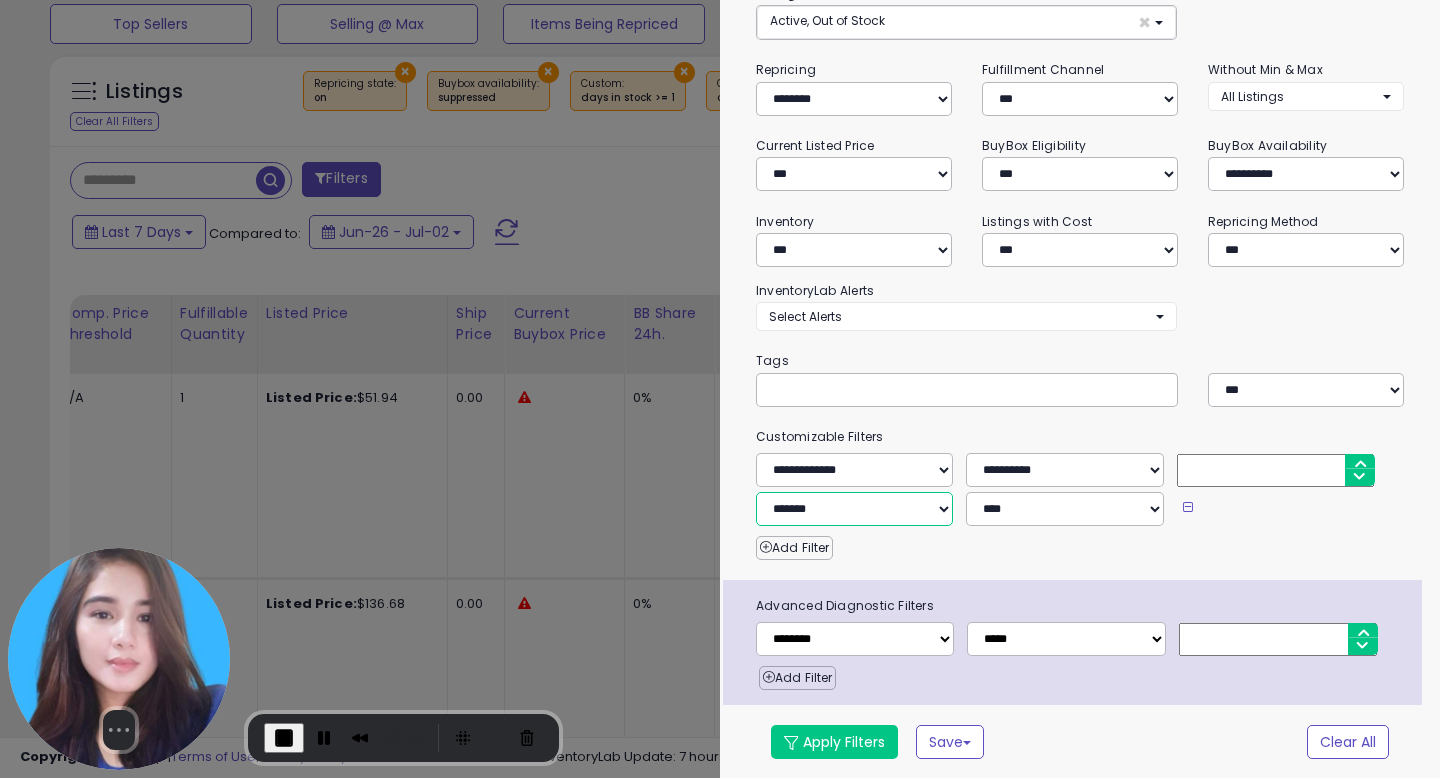 click on "**********" at bounding box center (854, 509) 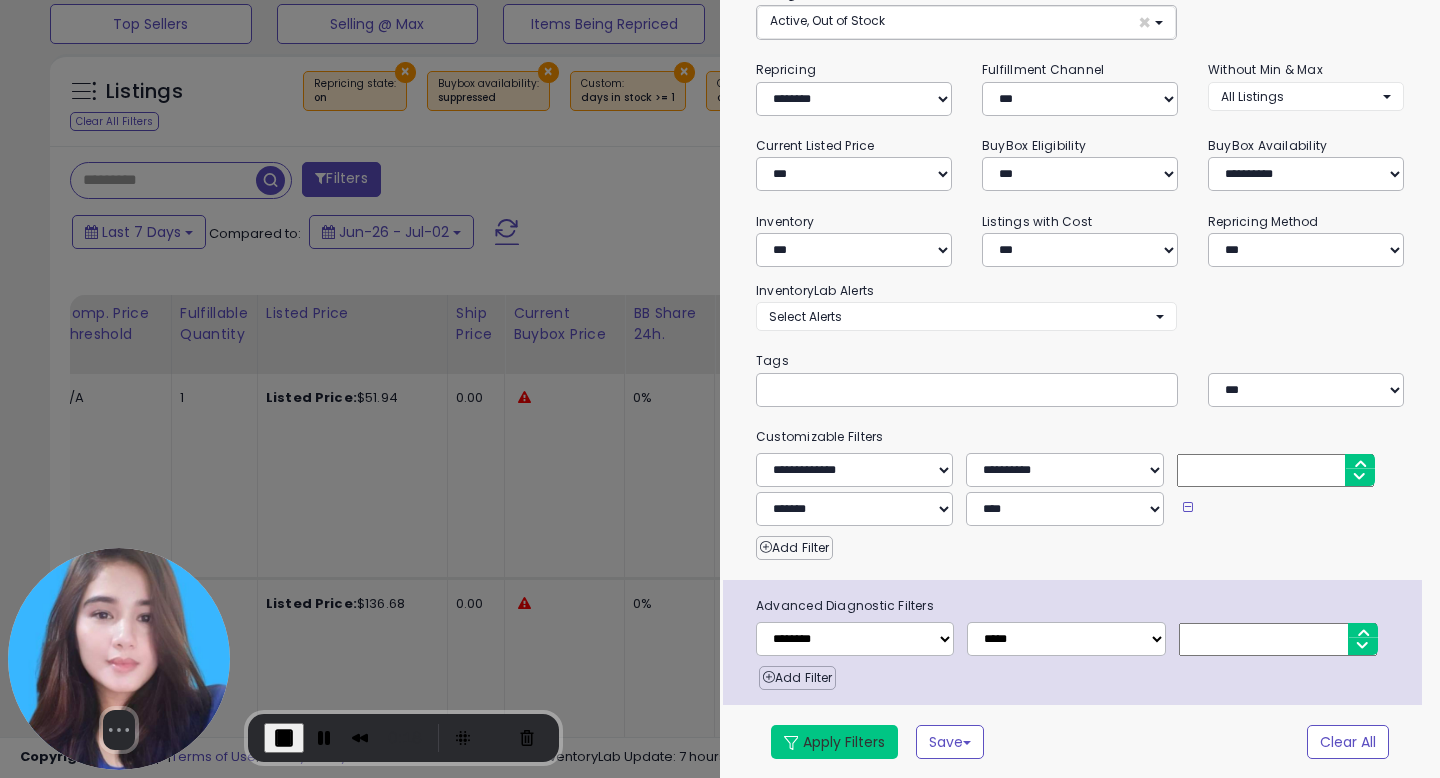 click on "Apply Filters" at bounding box center (834, 742) 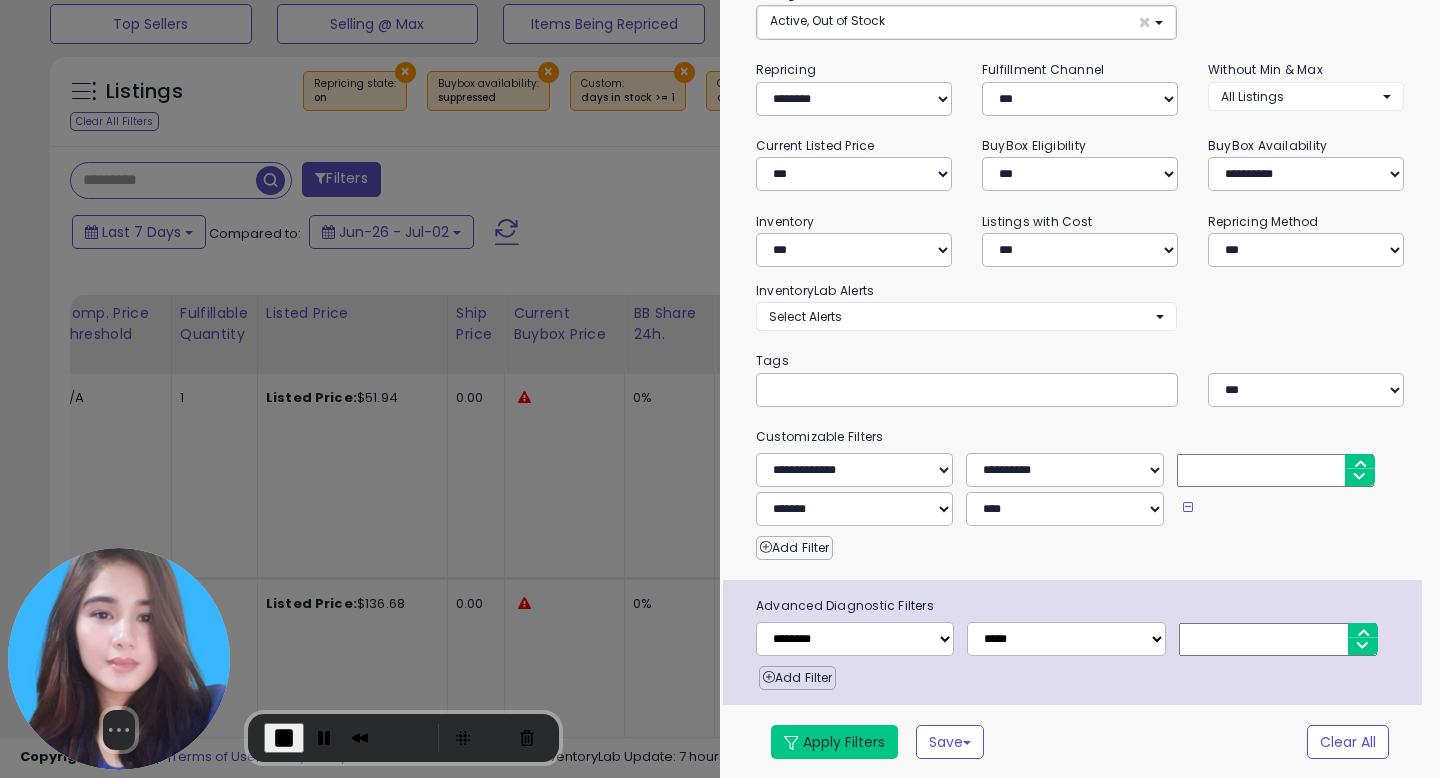 click on "Apply Filters" at bounding box center [834, 742] 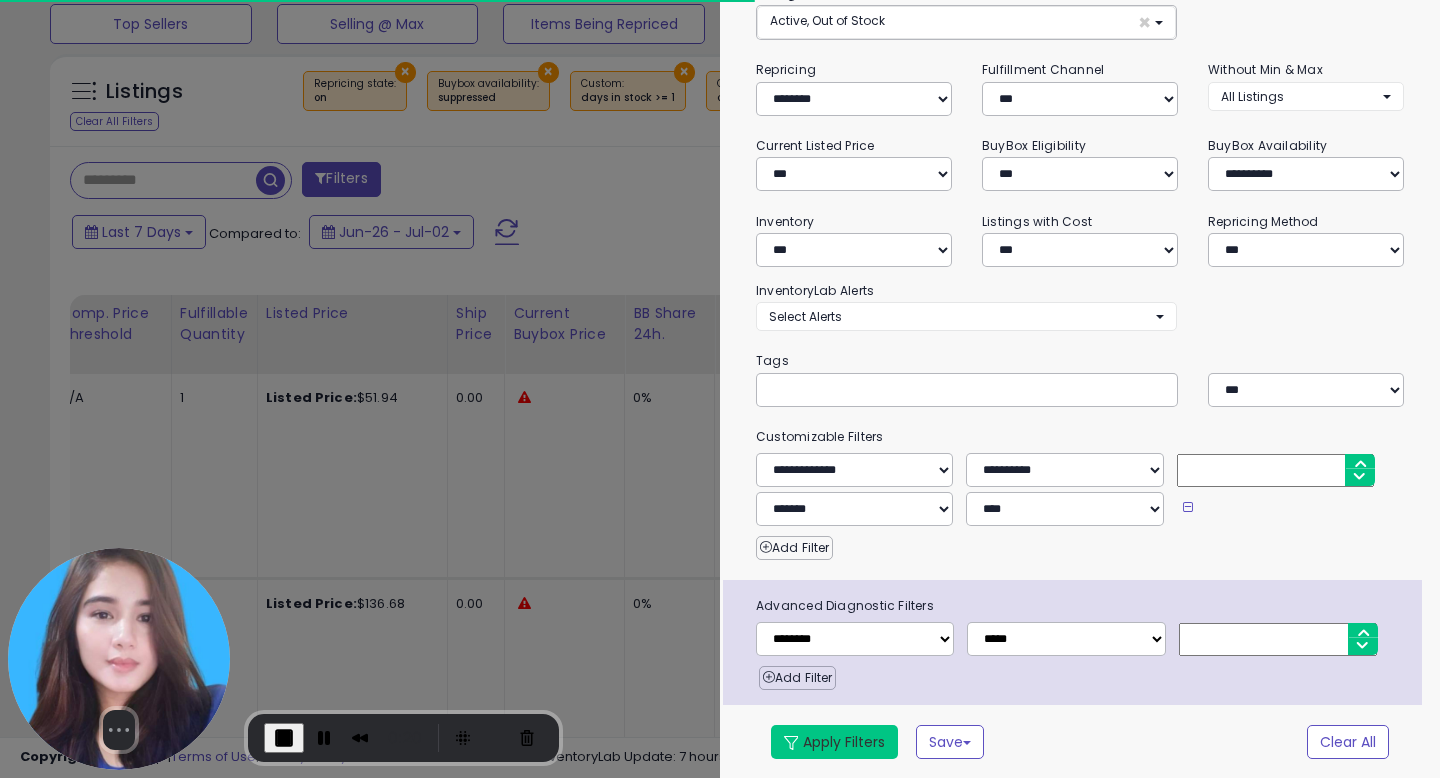click on "Apply Filters" at bounding box center (834, 742) 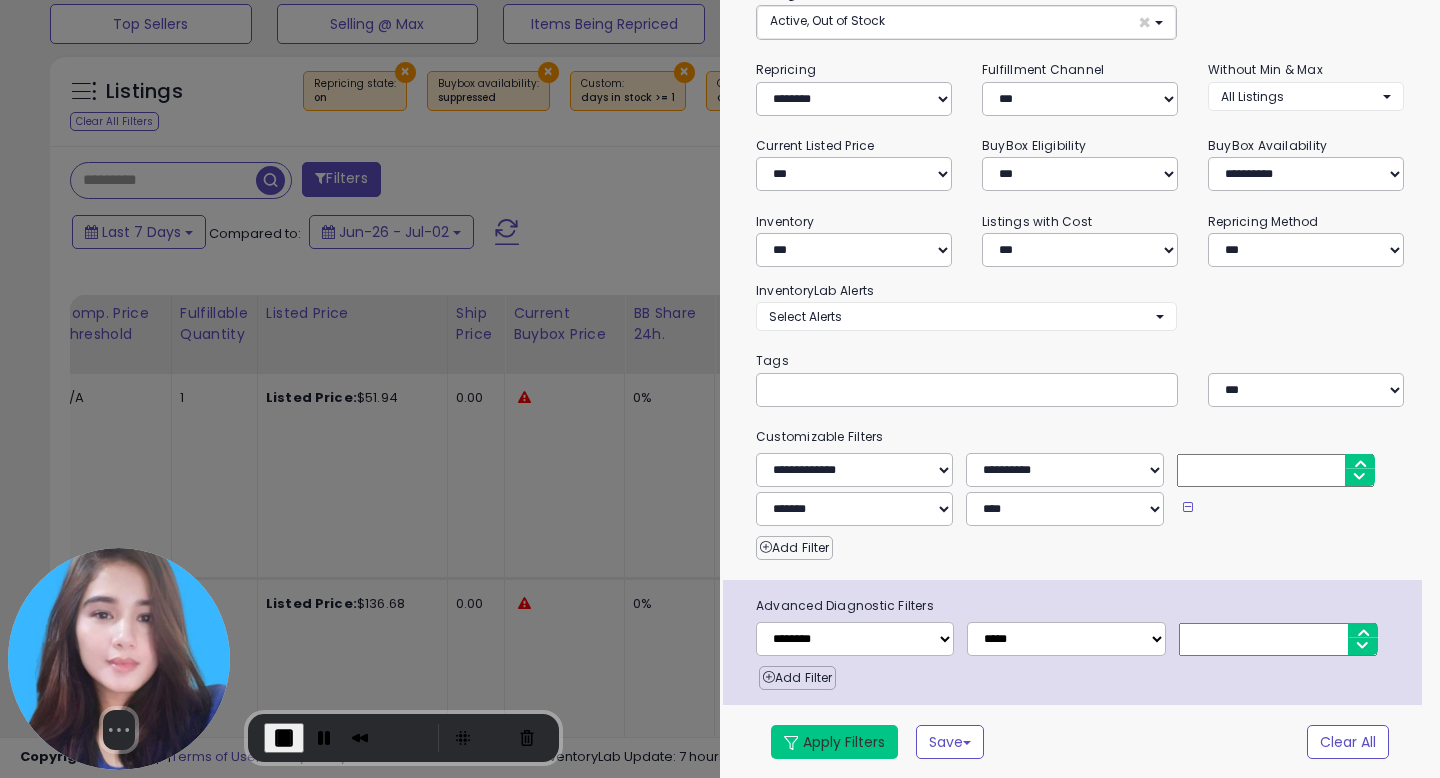 click on "Apply Filters" at bounding box center (834, 742) 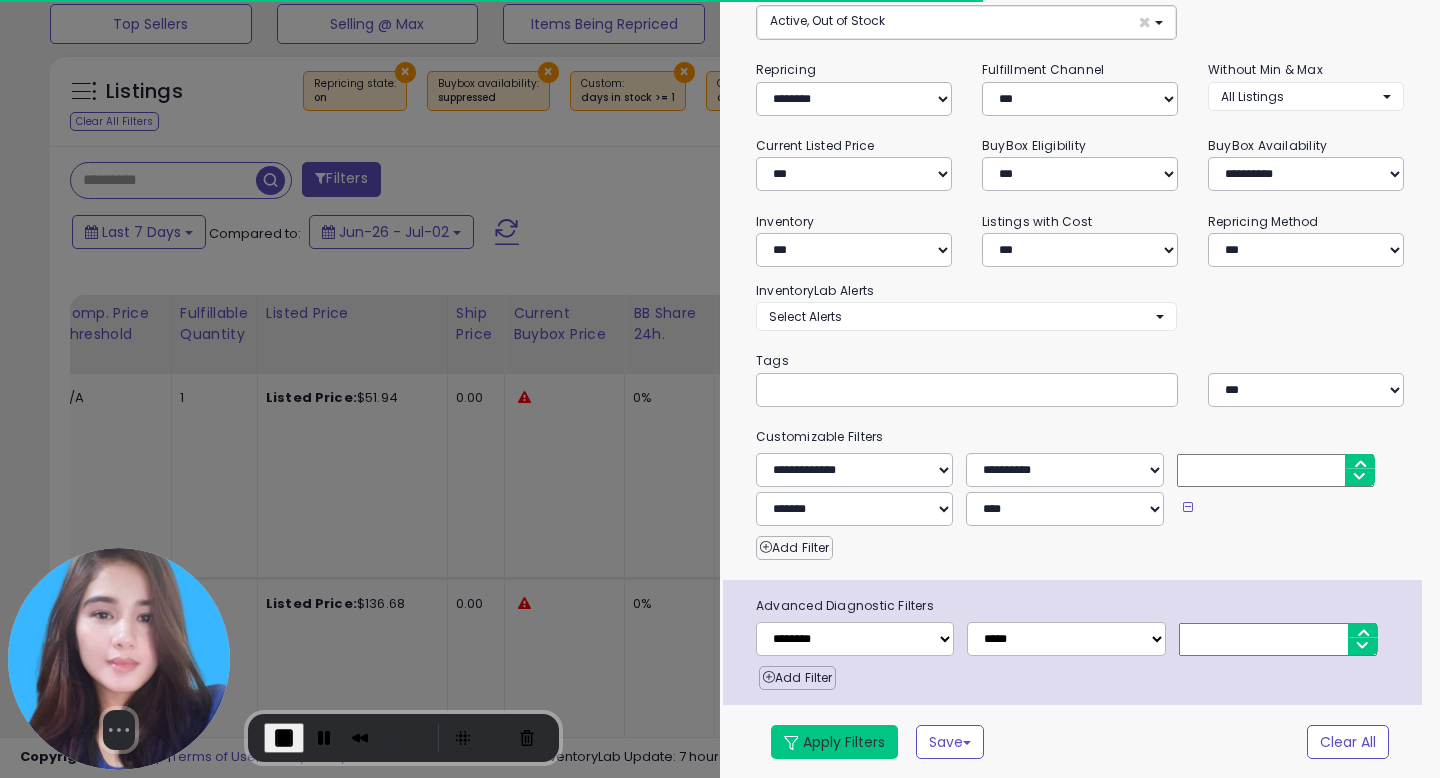 scroll, scrollTop: 0, scrollLeft: 0, axis: both 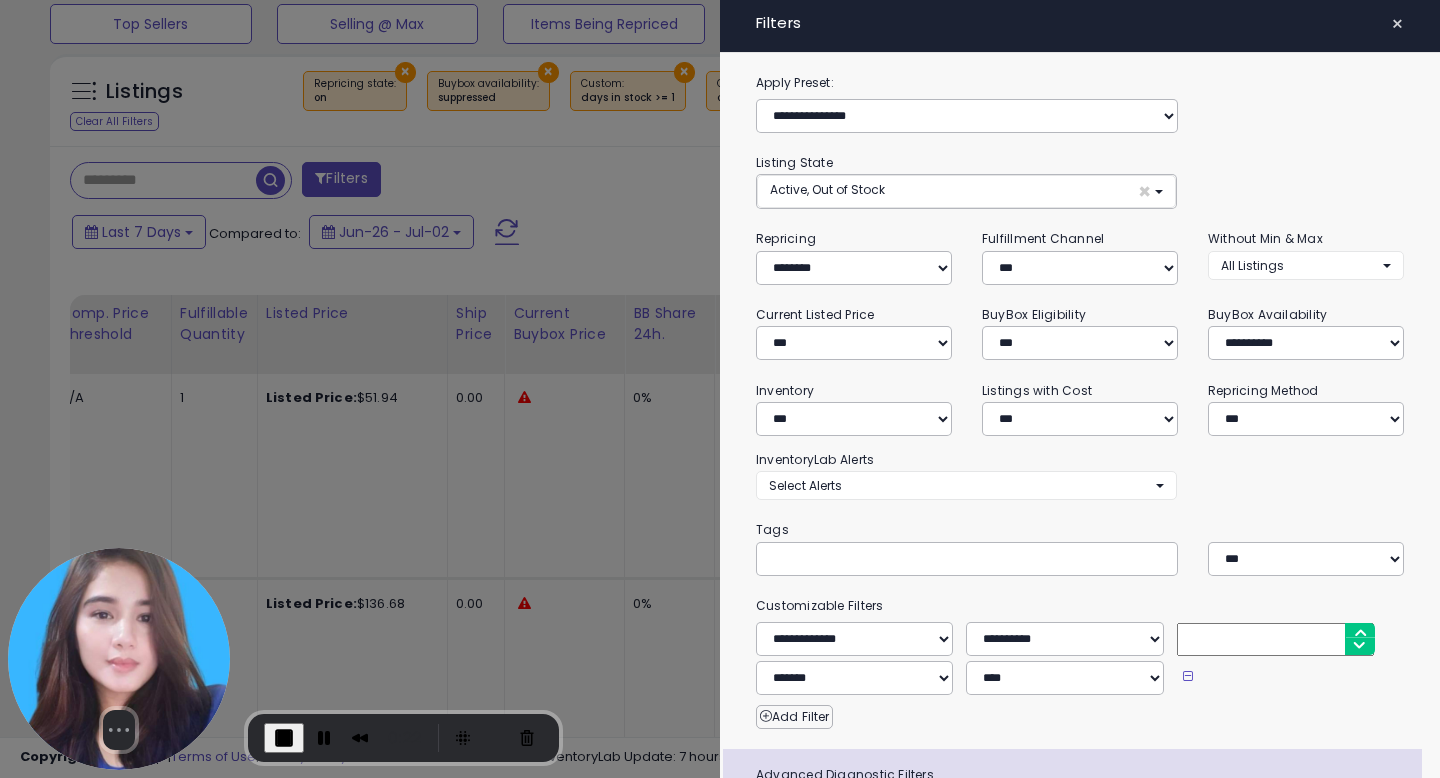 click on "×" at bounding box center (1397, 24) 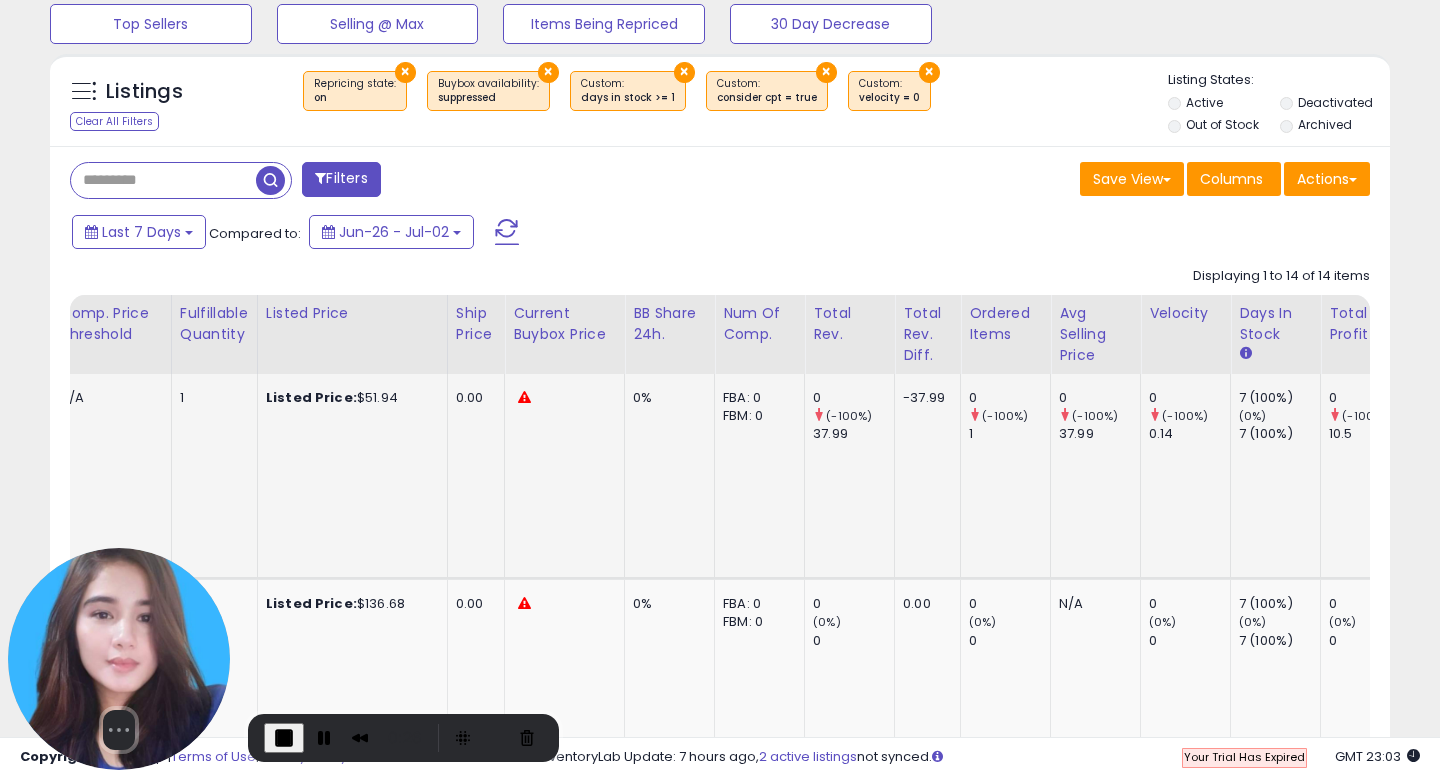 scroll, scrollTop: 0, scrollLeft: 1392, axis: horizontal 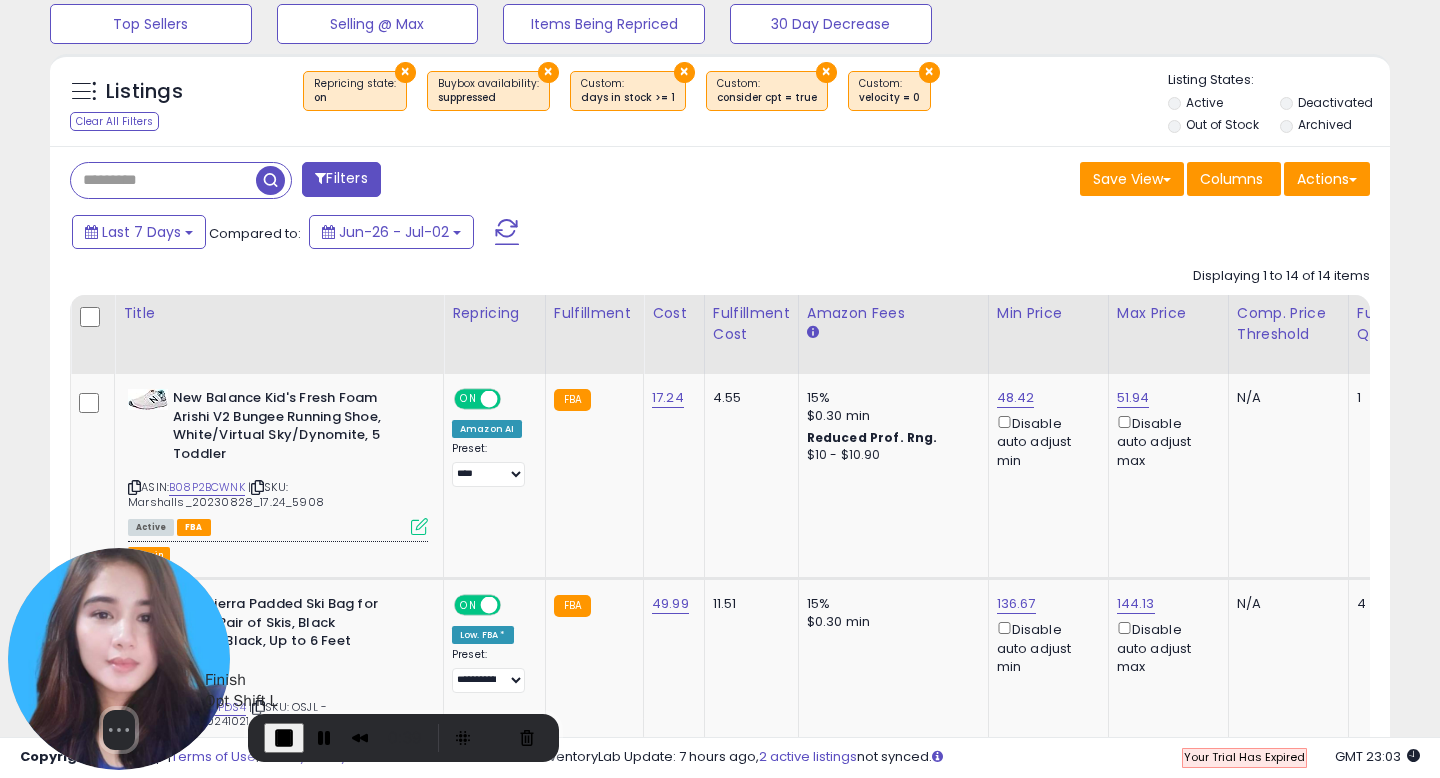 click at bounding box center (284, 738) 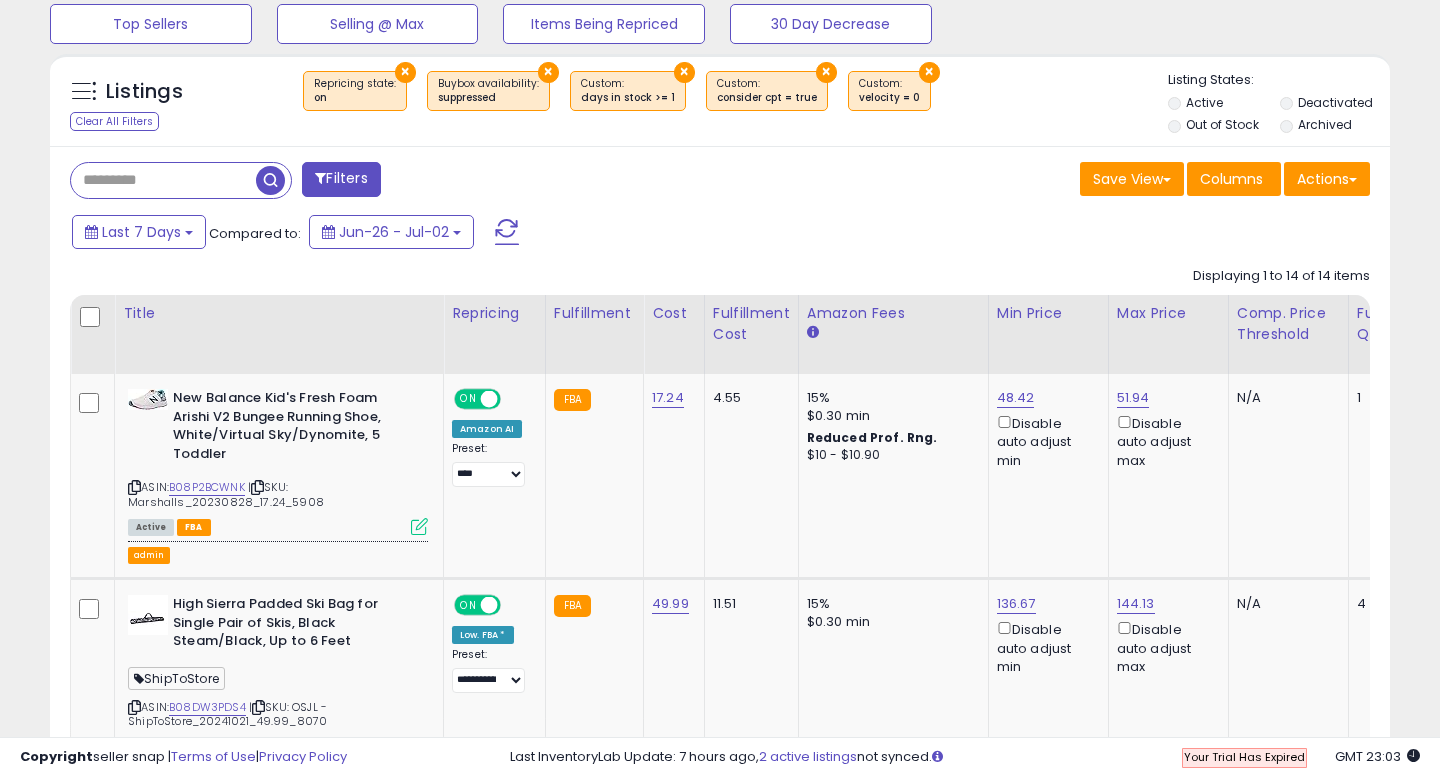 click on "Filters" at bounding box center [341, 179] 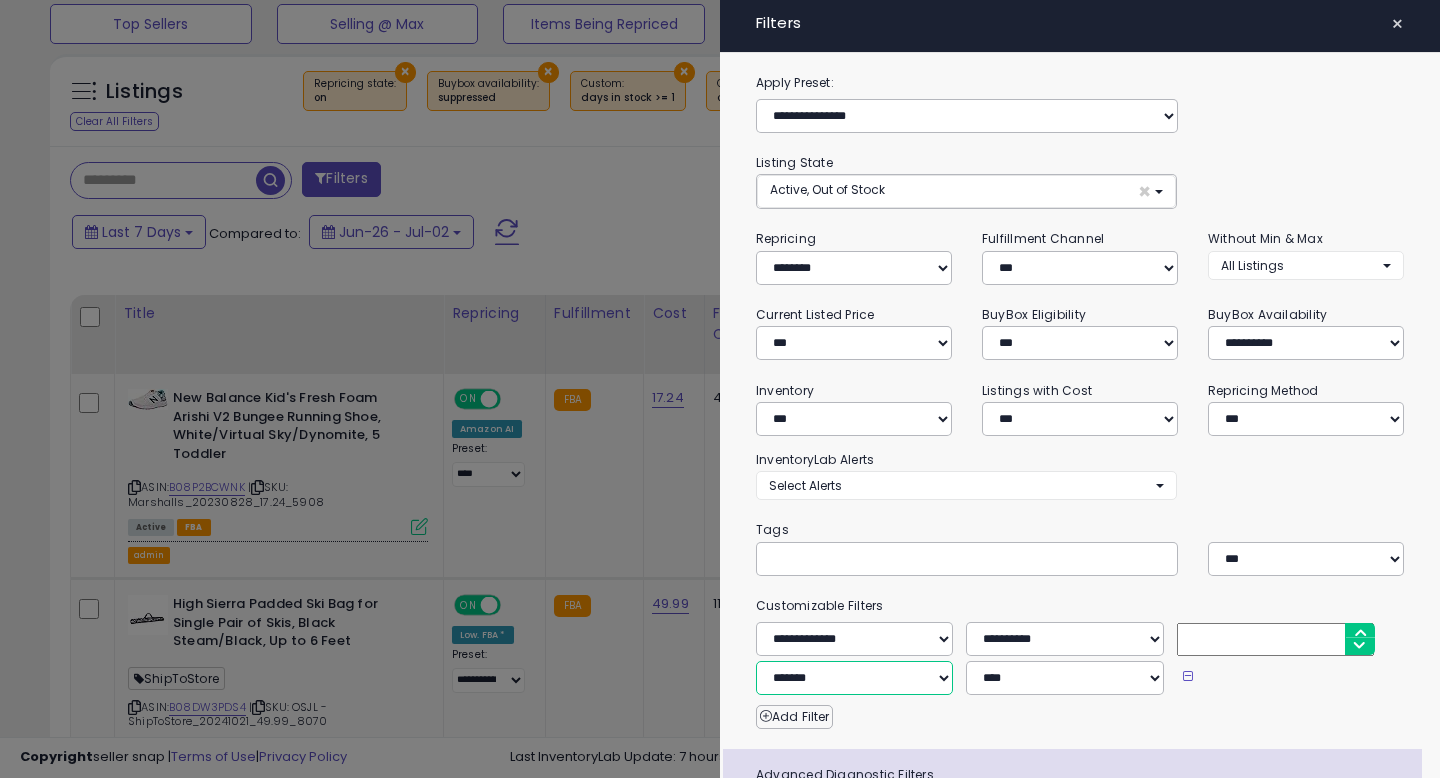 click on "**********" at bounding box center [854, 678] 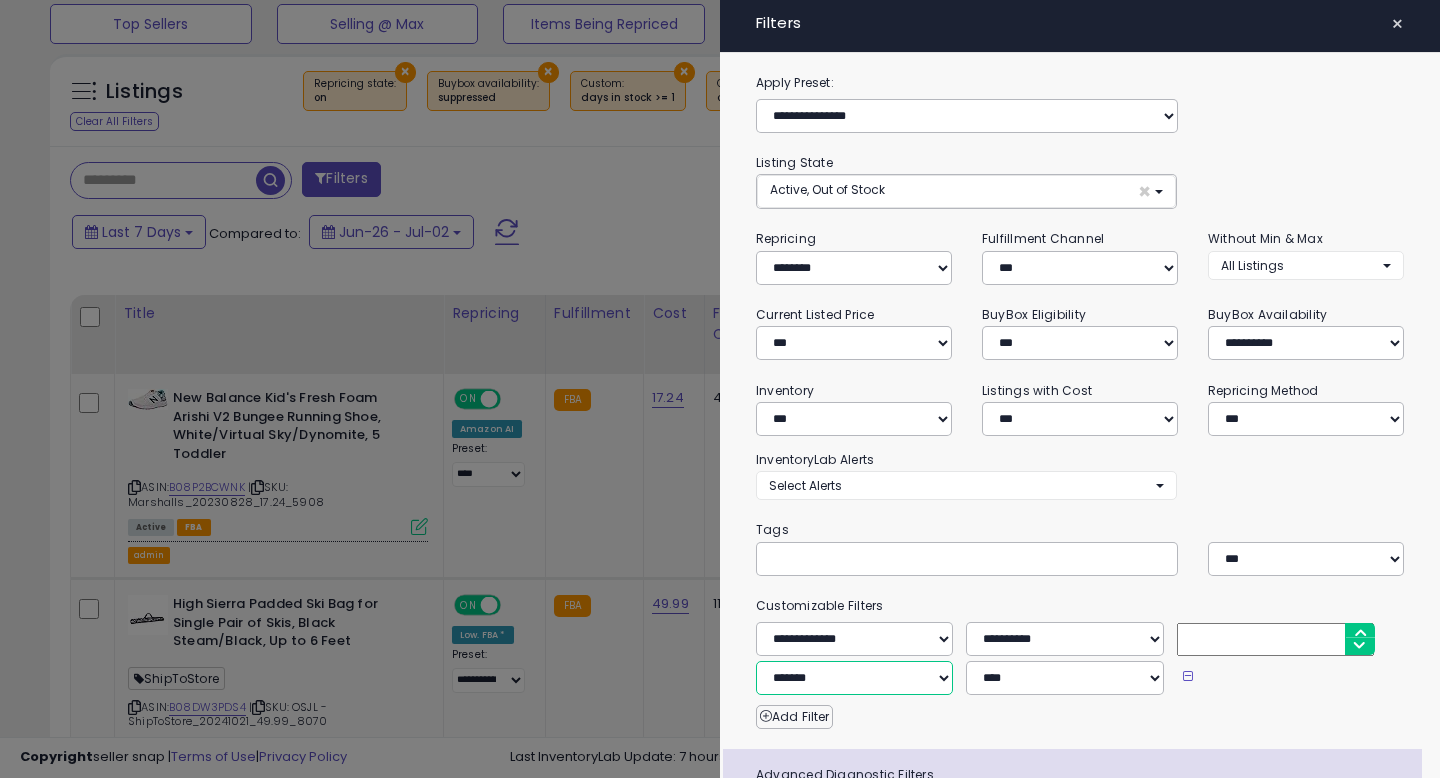 select on "**********" 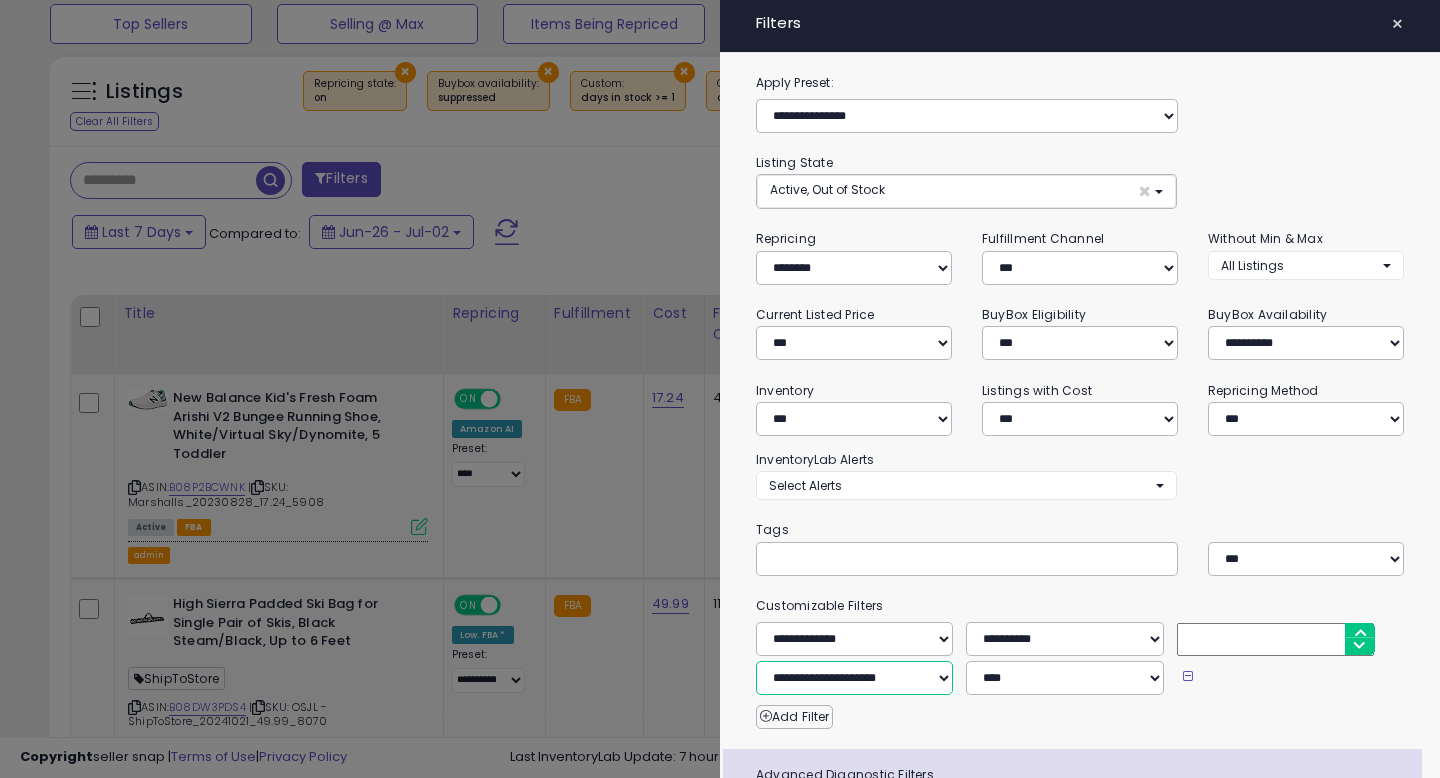 select on "*" 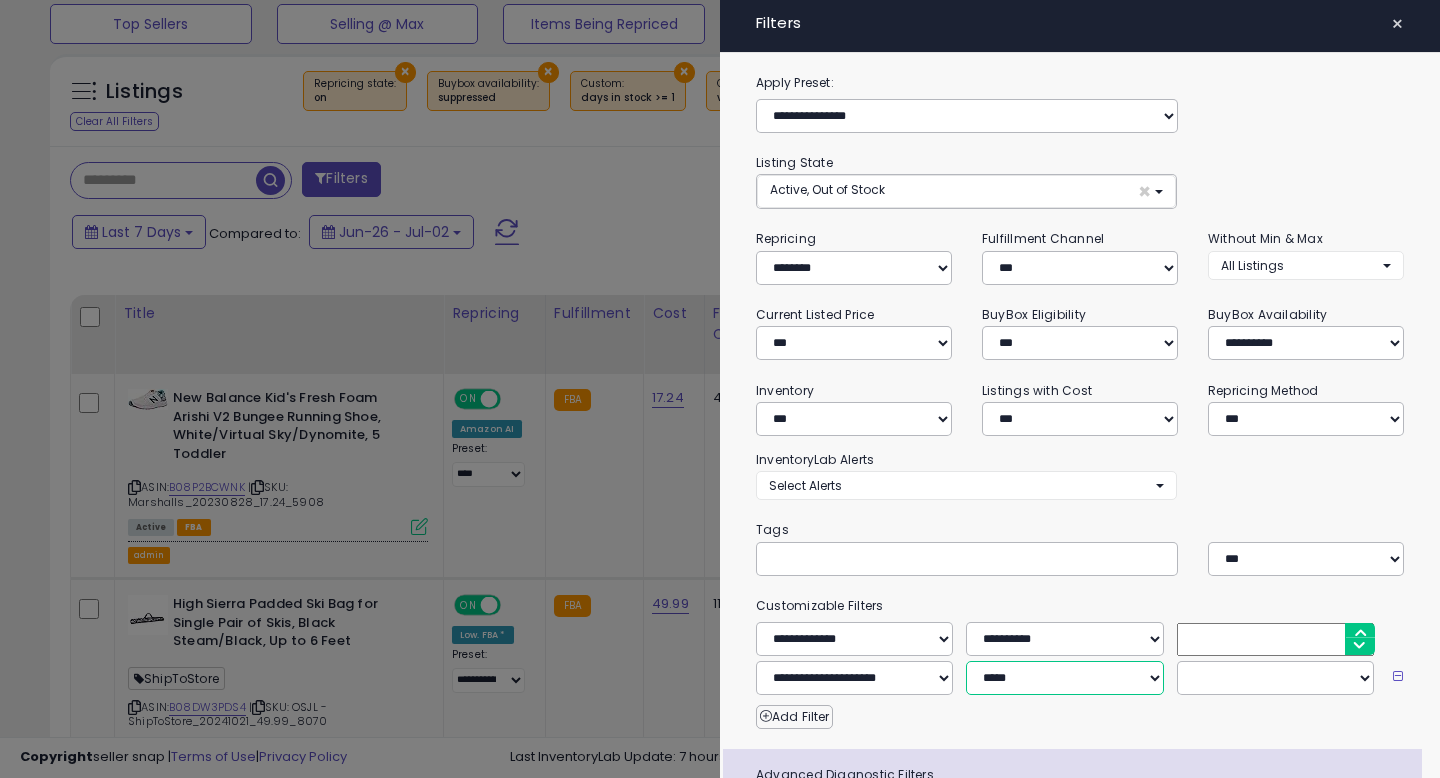 click on "**********" at bounding box center [1064, 678] 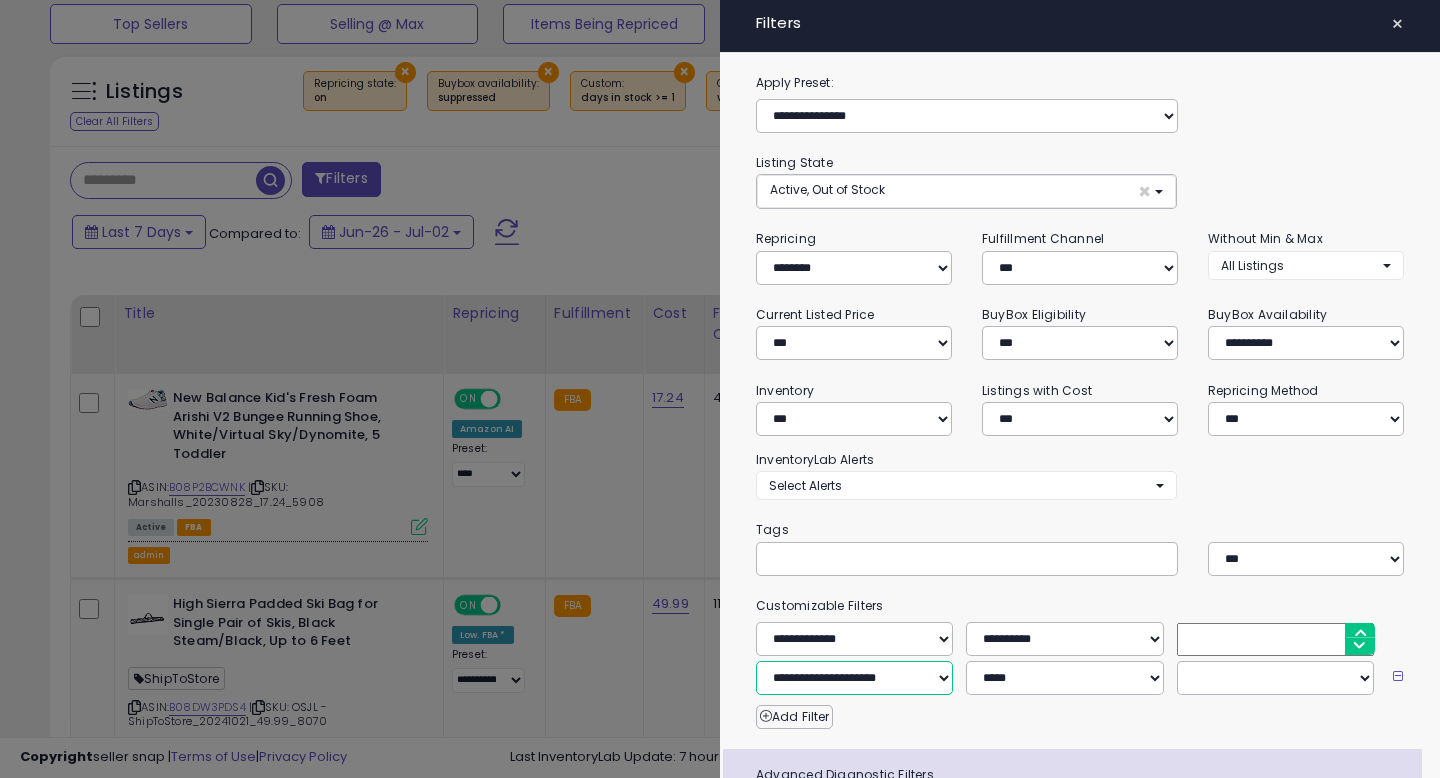 click on "**********" at bounding box center (854, 678) 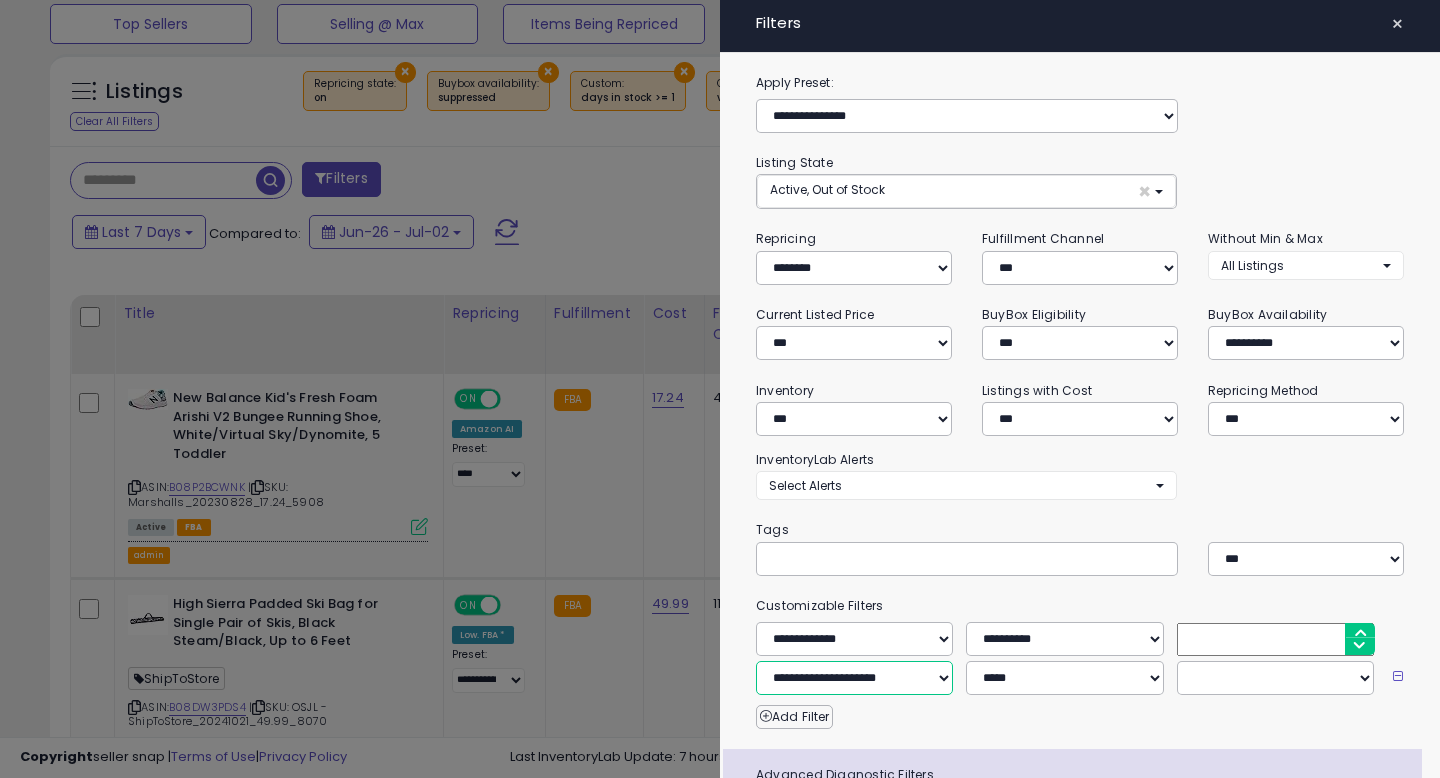 select on "**********" 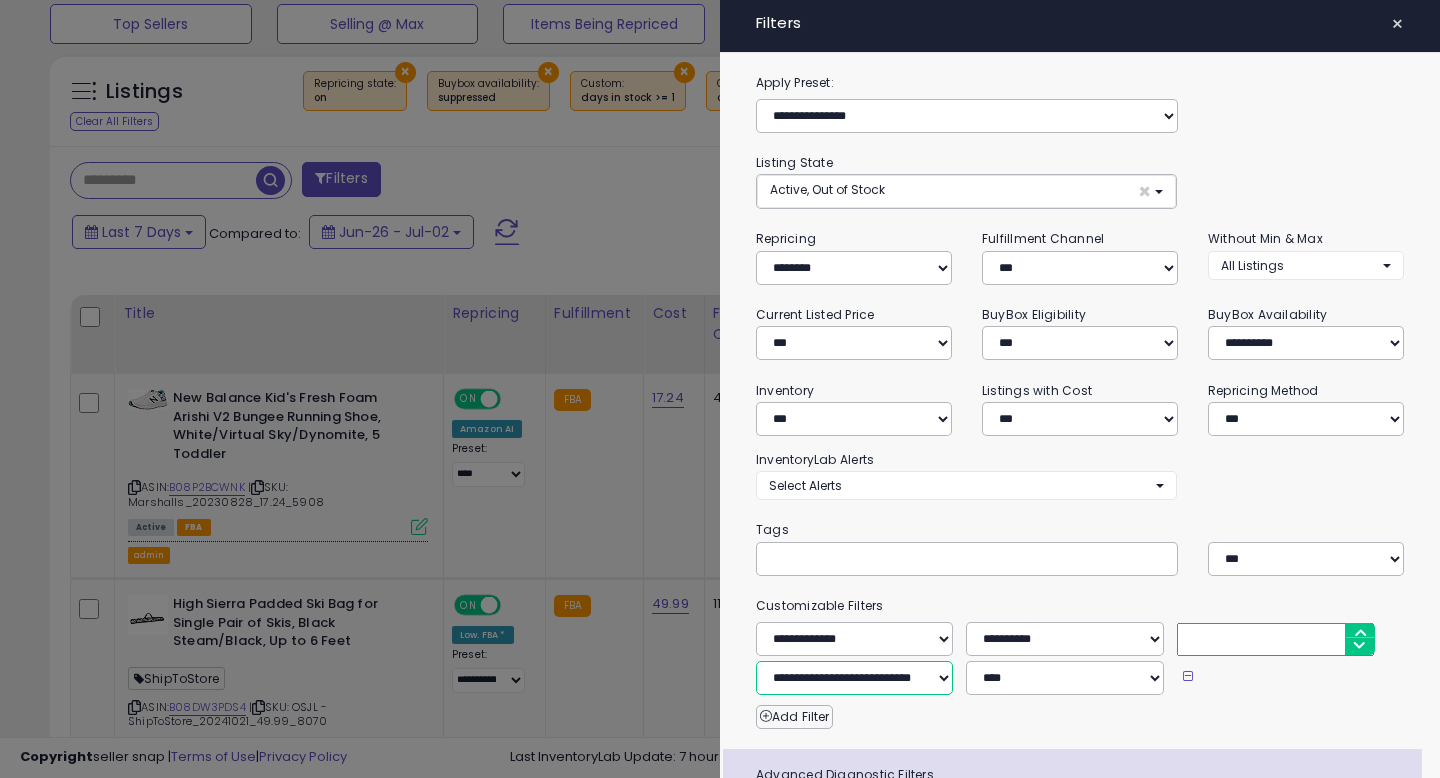 scroll, scrollTop: 169, scrollLeft: 0, axis: vertical 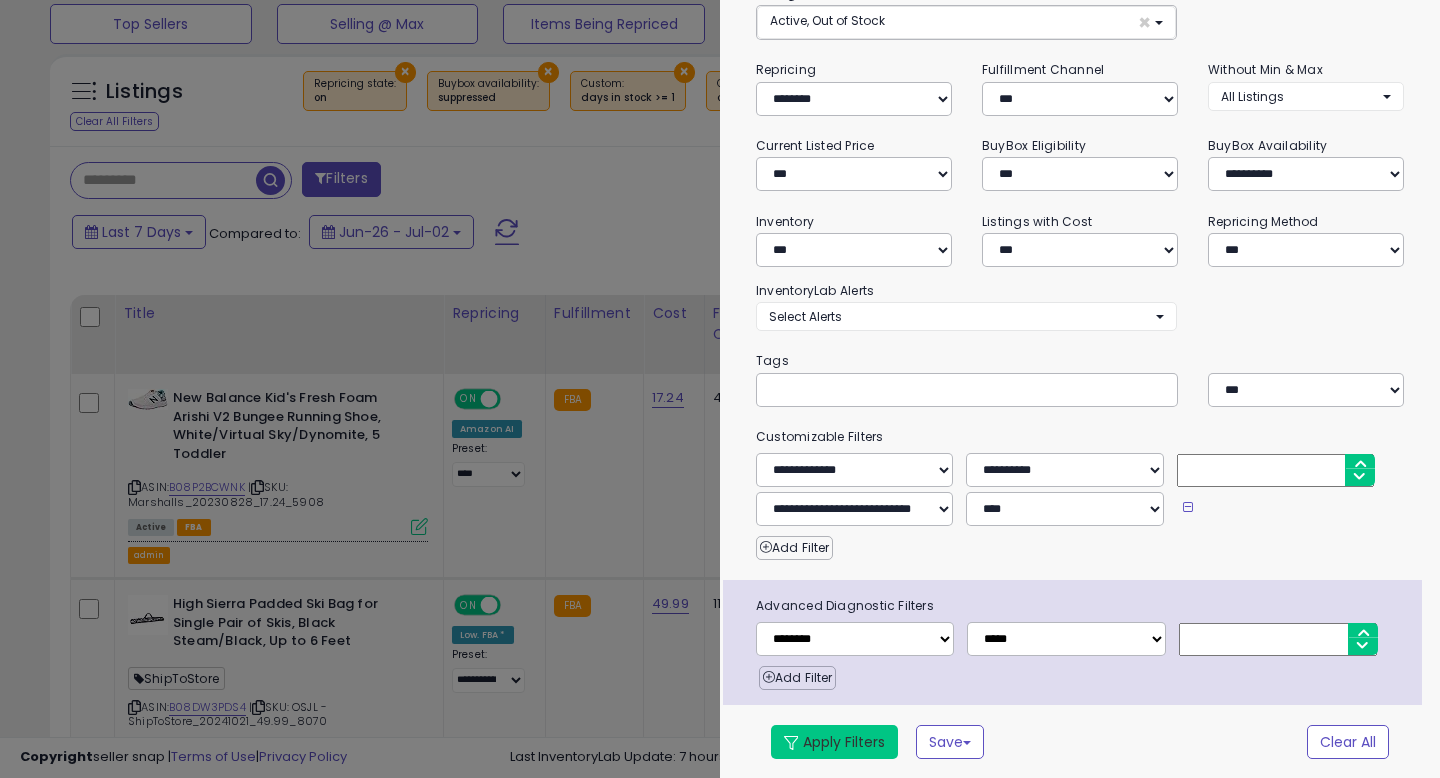 click on "Apply Filters" at bounding box center [834, 742] 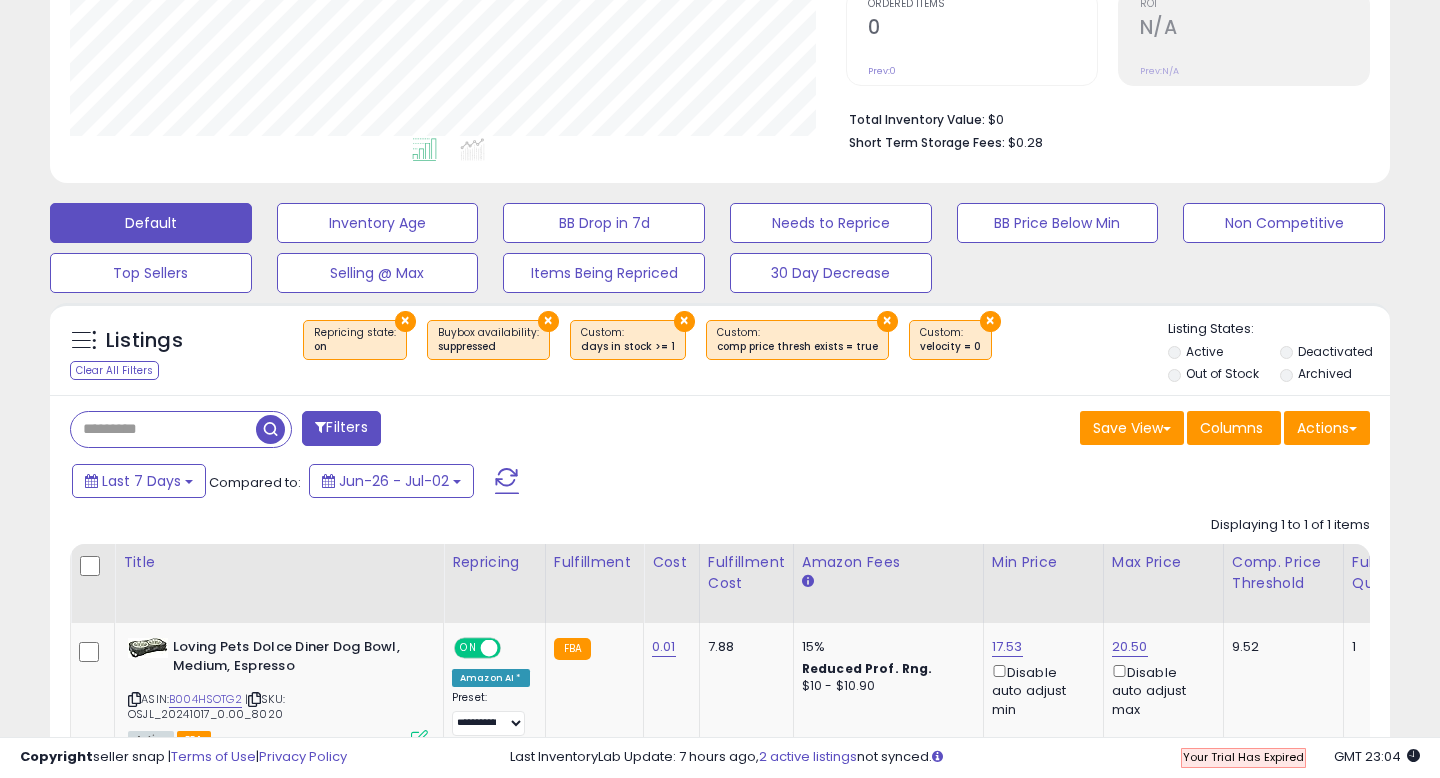 scroll, scrollTop: 999590, scrollLeft: 999224, axis: both 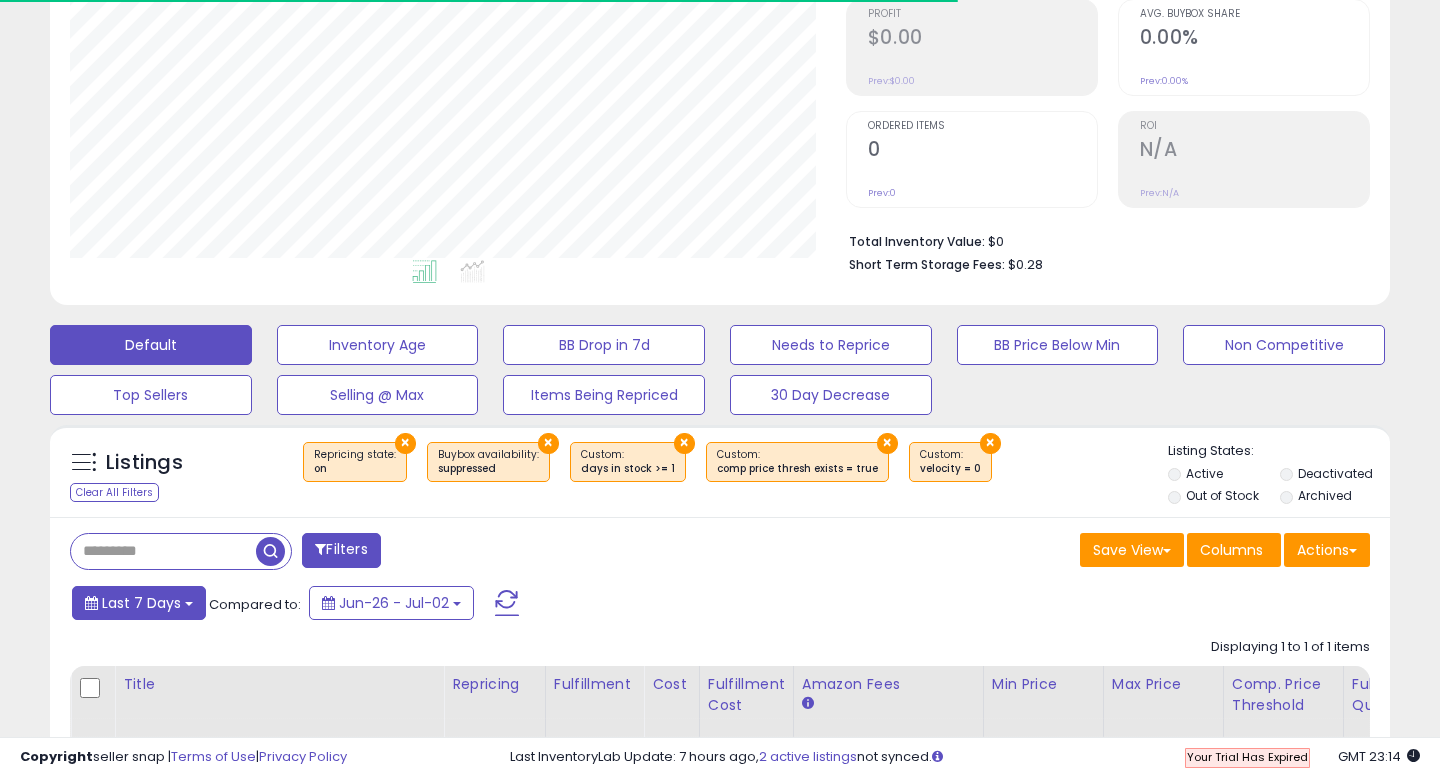click on "Last 7 Days" at bounding box center (141, 603) 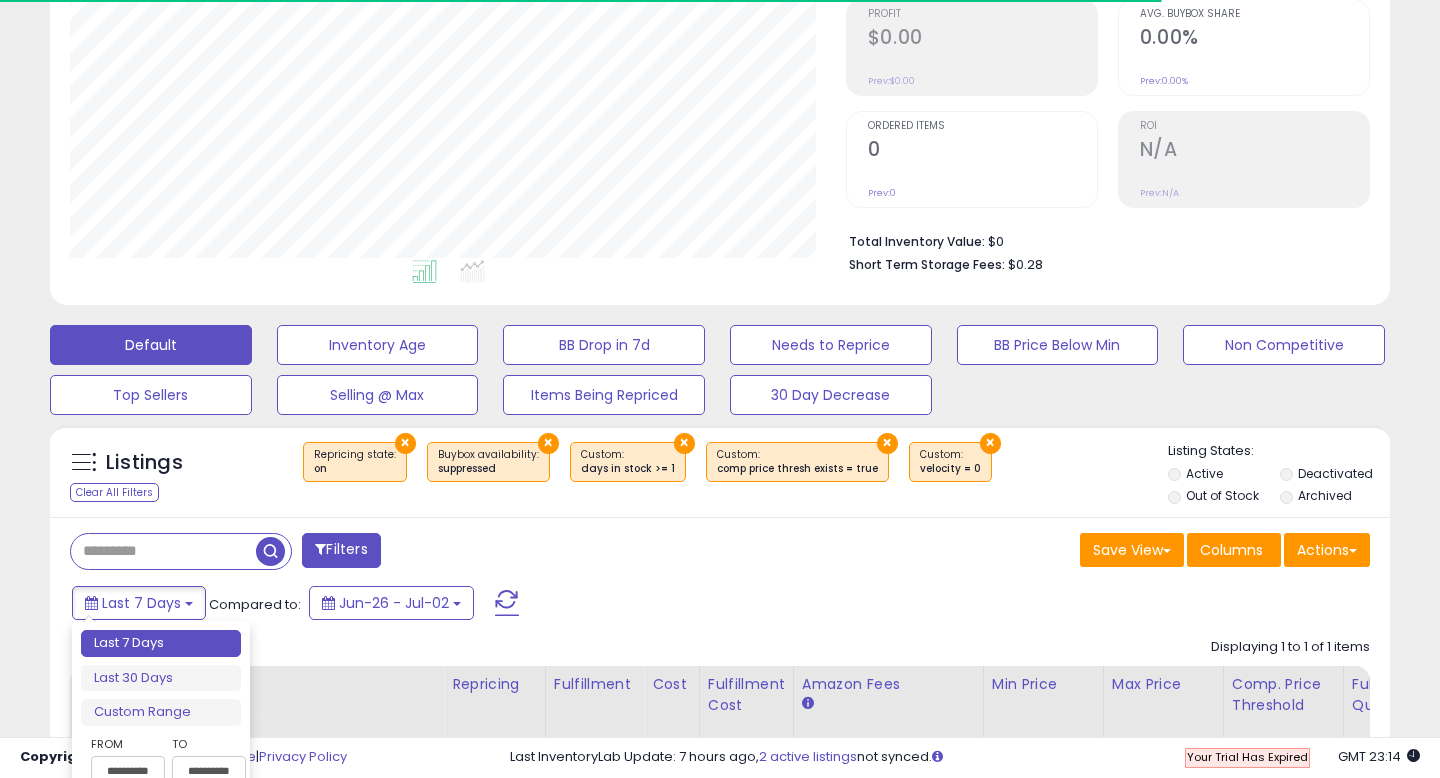 click on "**********" at bounding box center (128, 771) 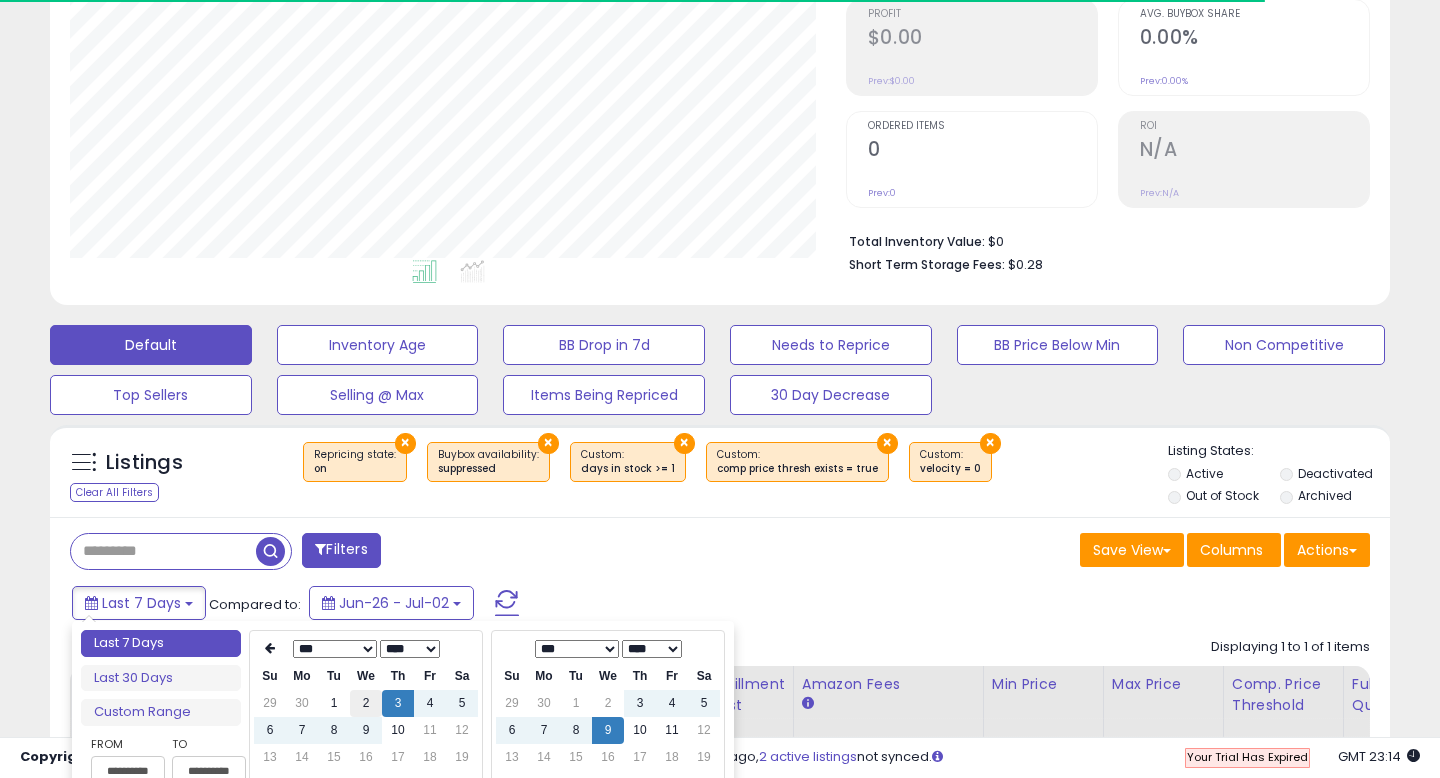 click on "2" at bounding box center [366, 703] 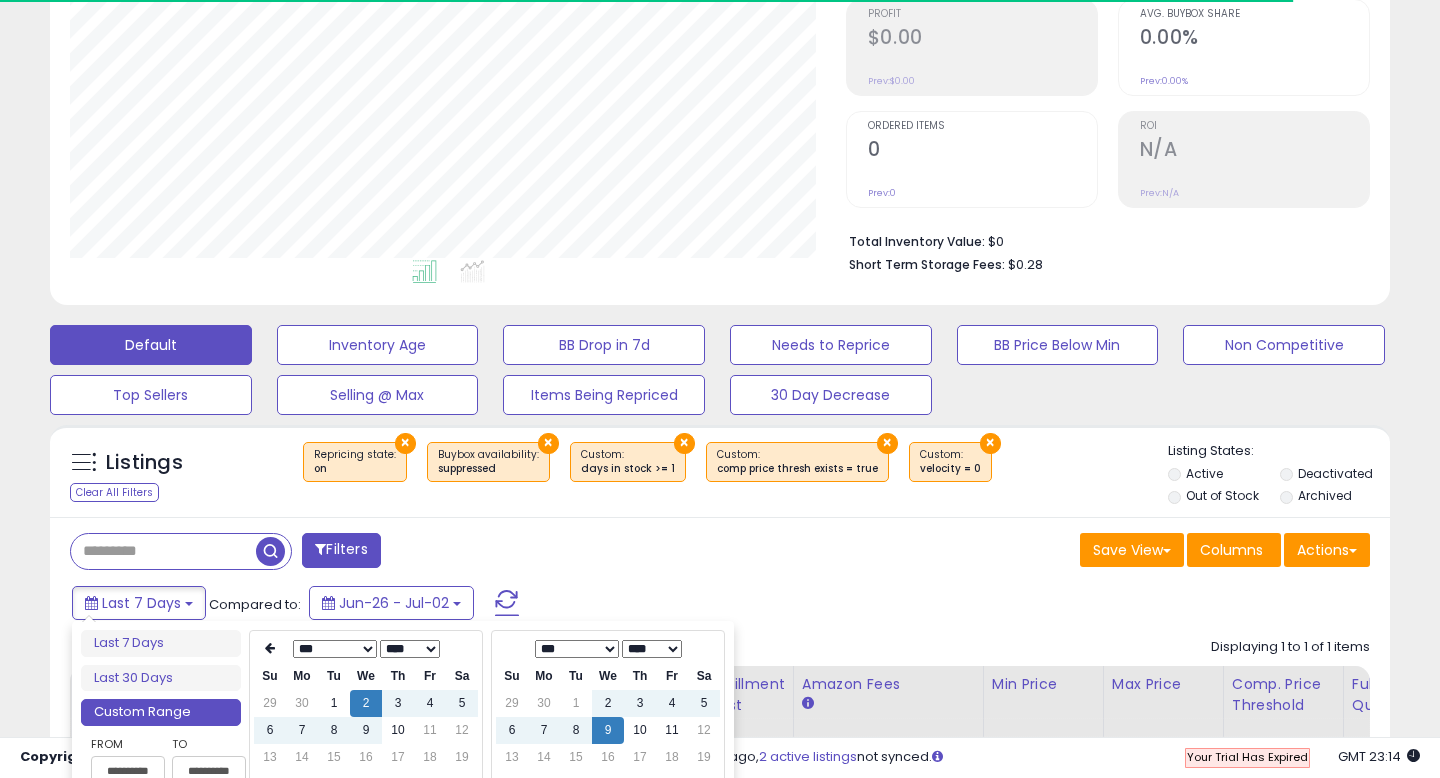 type on "**********" 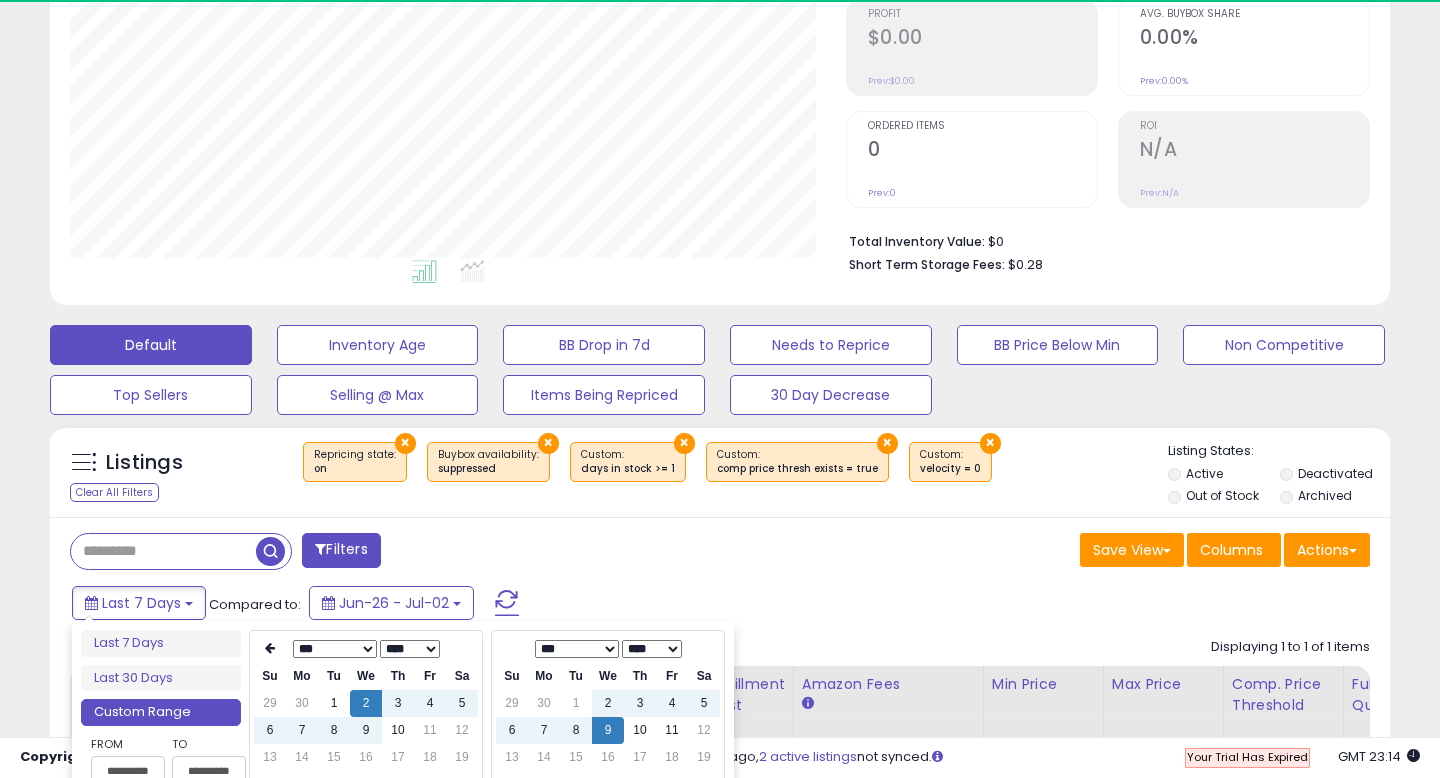 type on "**********" 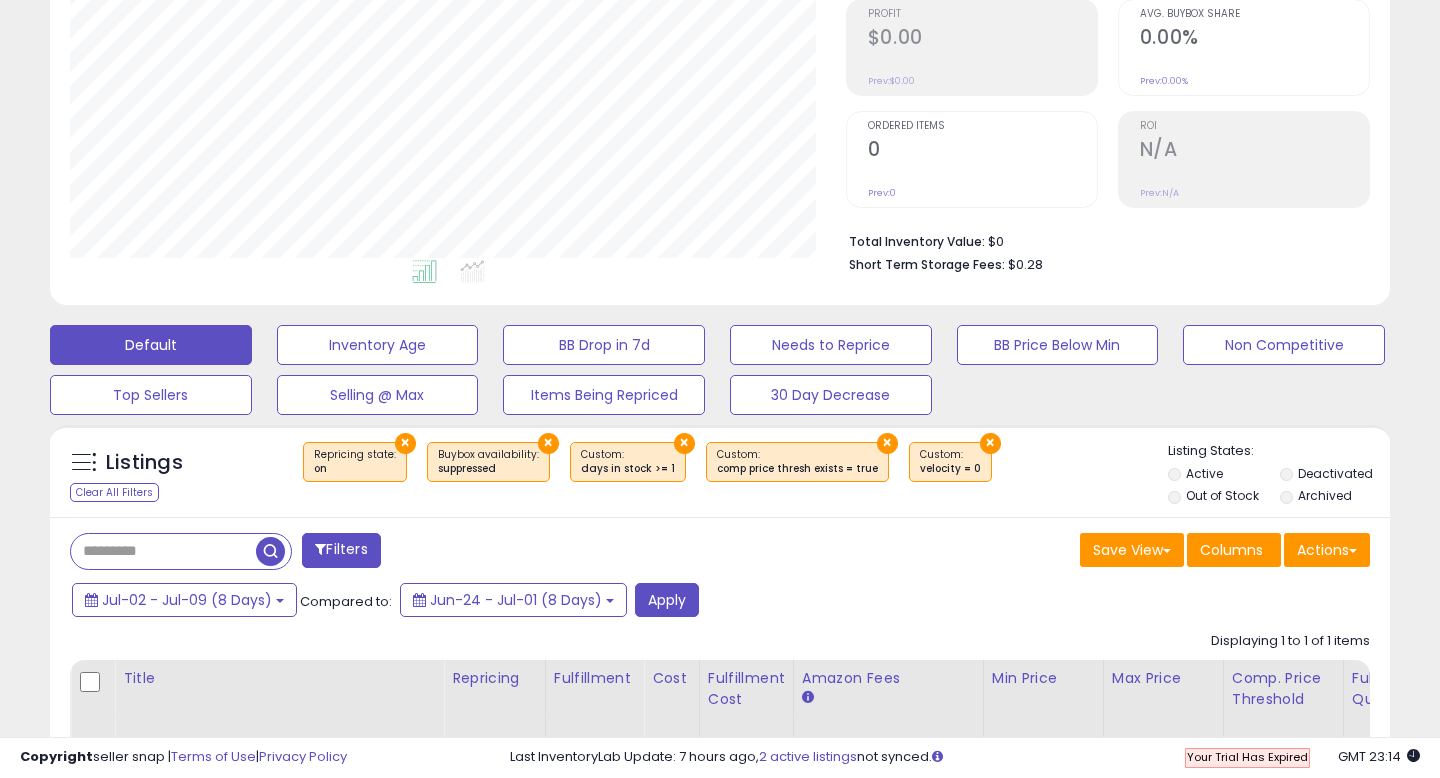 click on "Save View
Save As New View
Update Current View
Columns
Actions
Import  Export Visible Columns" at bounding box center (1052, 552) 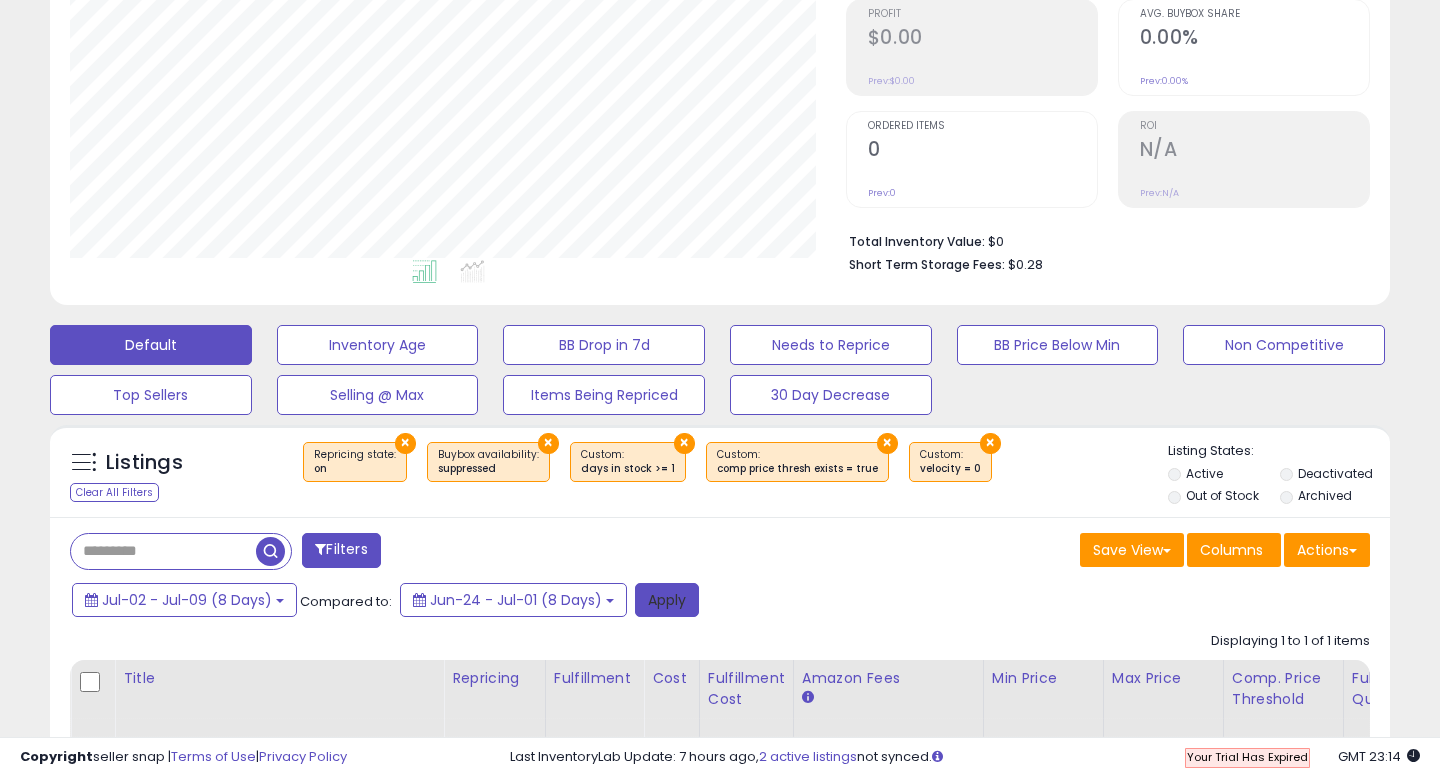 click on "Apply" at bounding box center (667, 600) 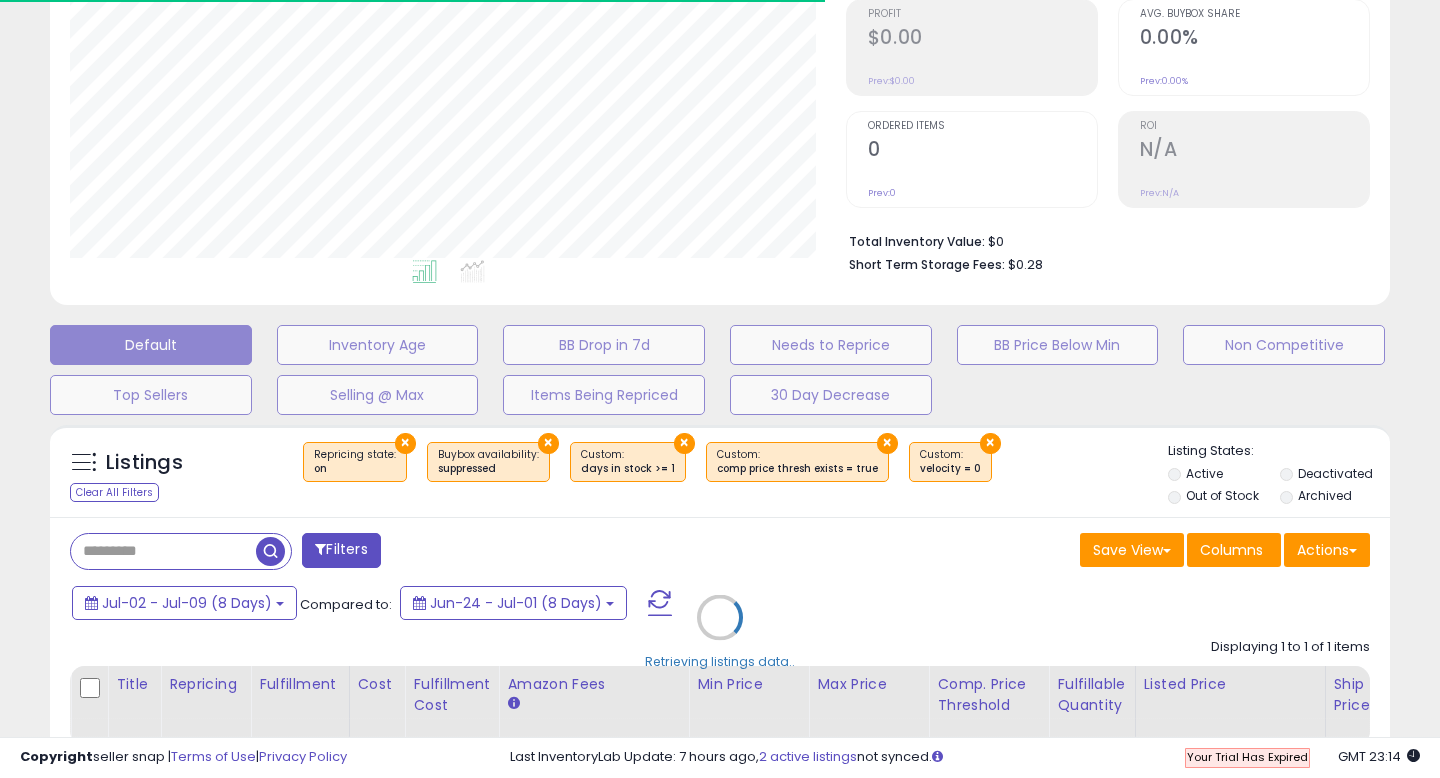 click on "Retrieving listings data.." at bounding box center (720, 632) 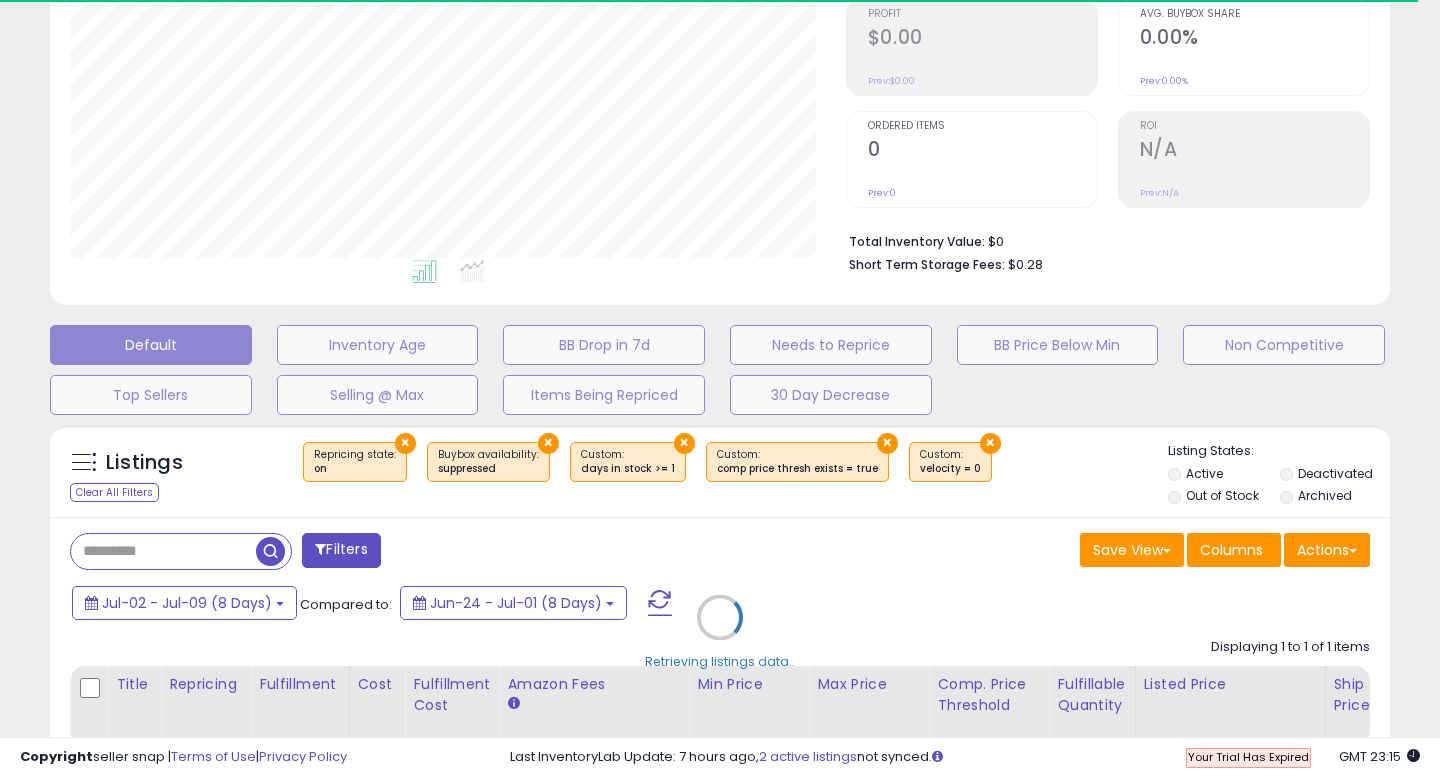 click on "Retrieving graph data..
Revenue (prev)
Revenue" at bounding box center (443, 72) 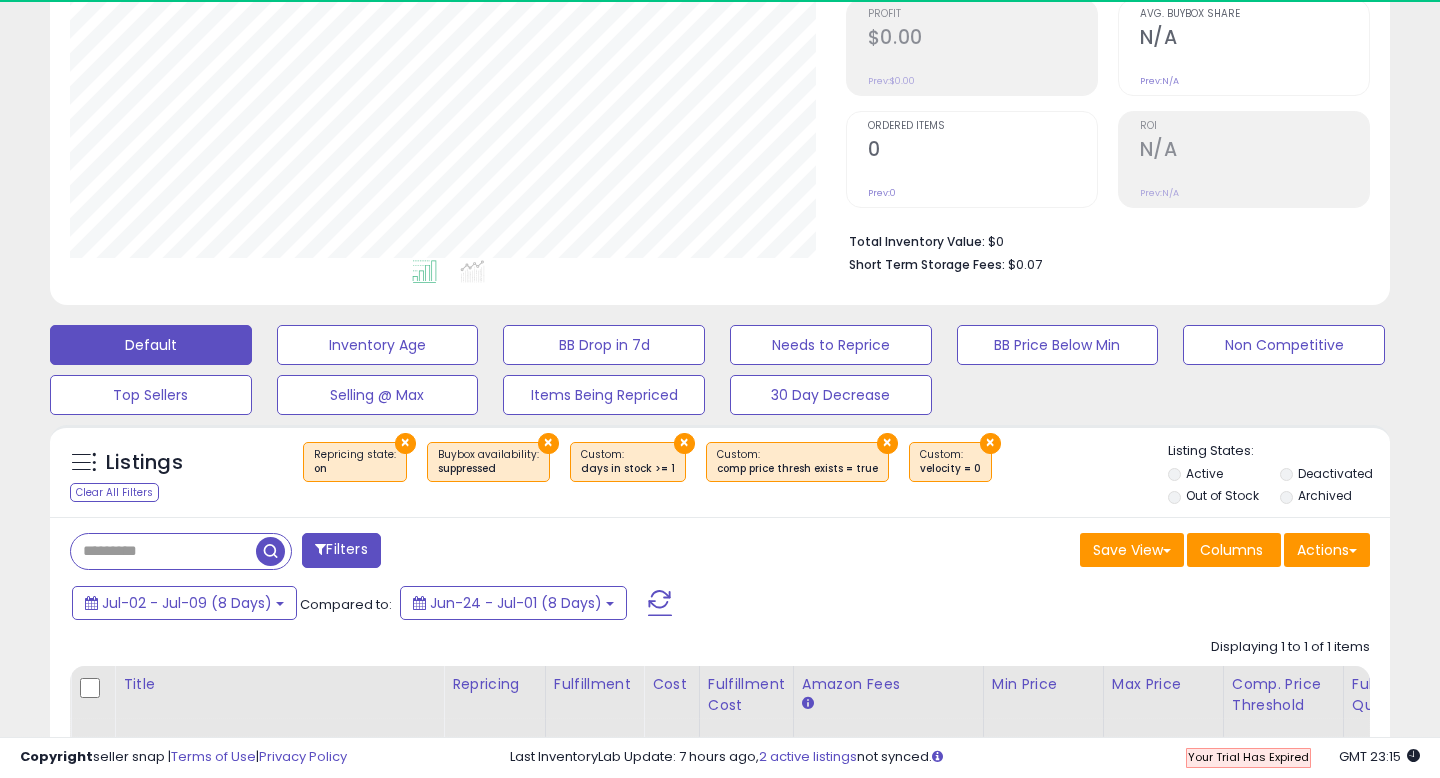 scroll, scrollTop: 999590, scrollLeft: 999224, axis: both 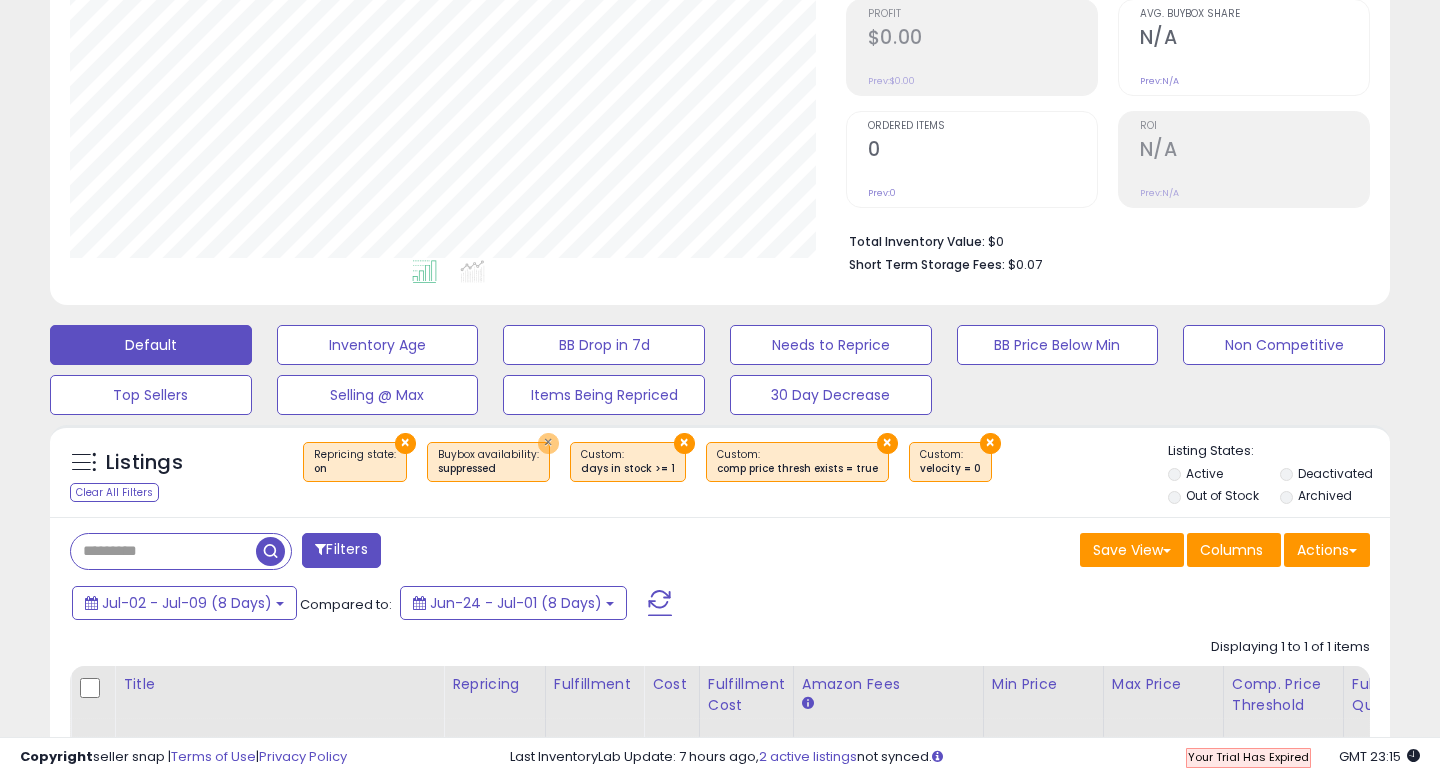 click on "×" at bounding box center (548, 443) 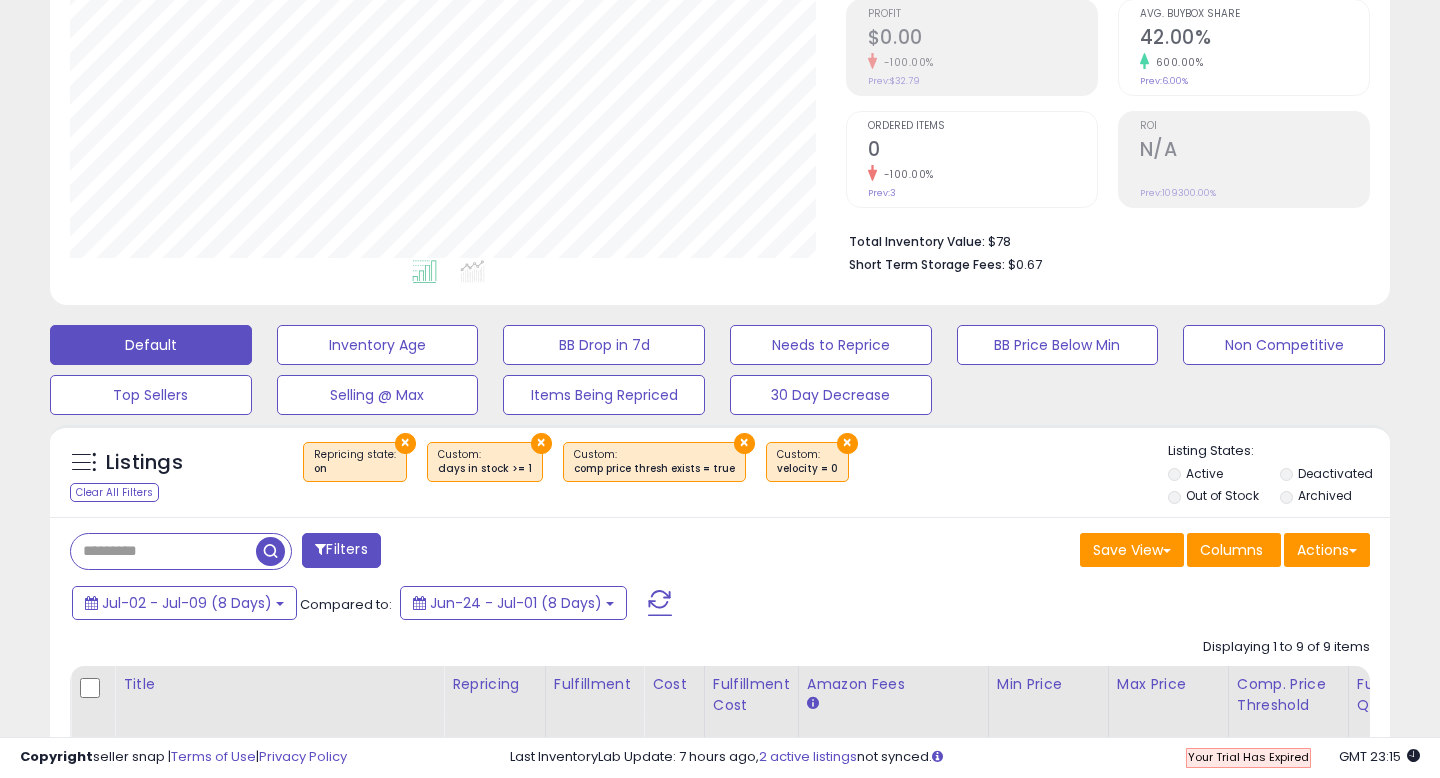 scroll, scrollTop: 999590, scrollLeft: 999224, axis: both 